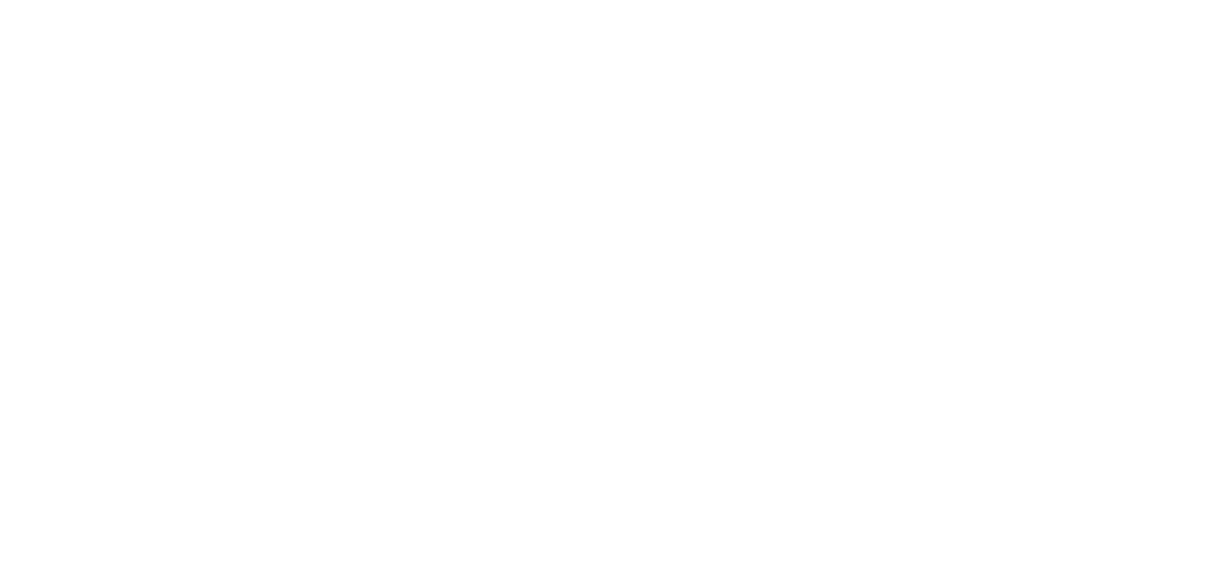 scroll, scrollTop: 0, scrollLeft: 0, axis: both 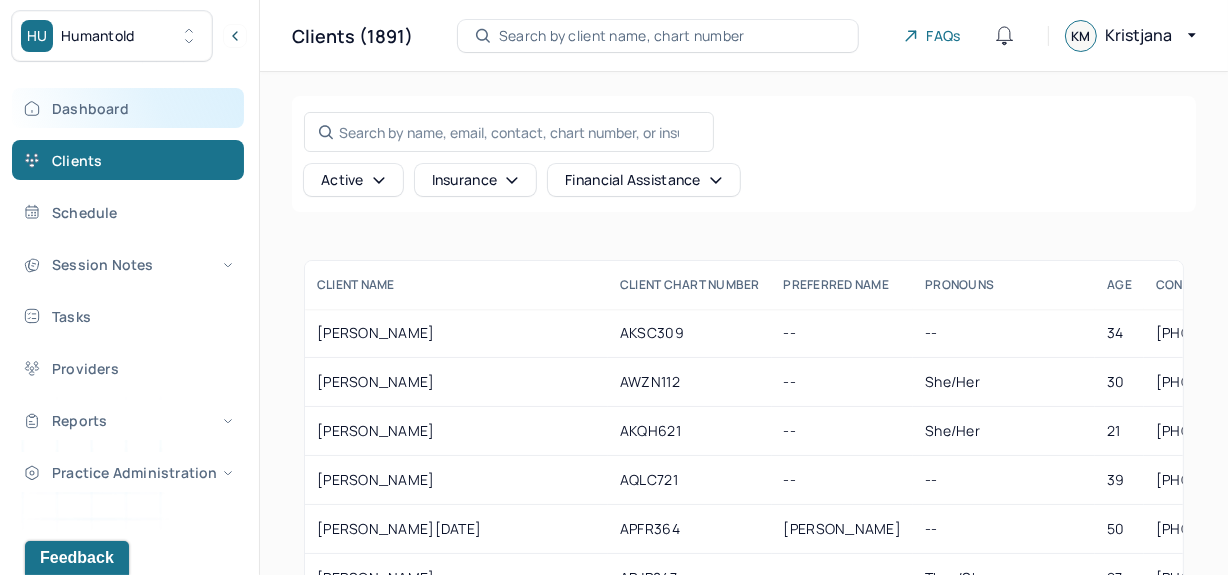 click on "Dashboard" at bounding box center (128, 108) 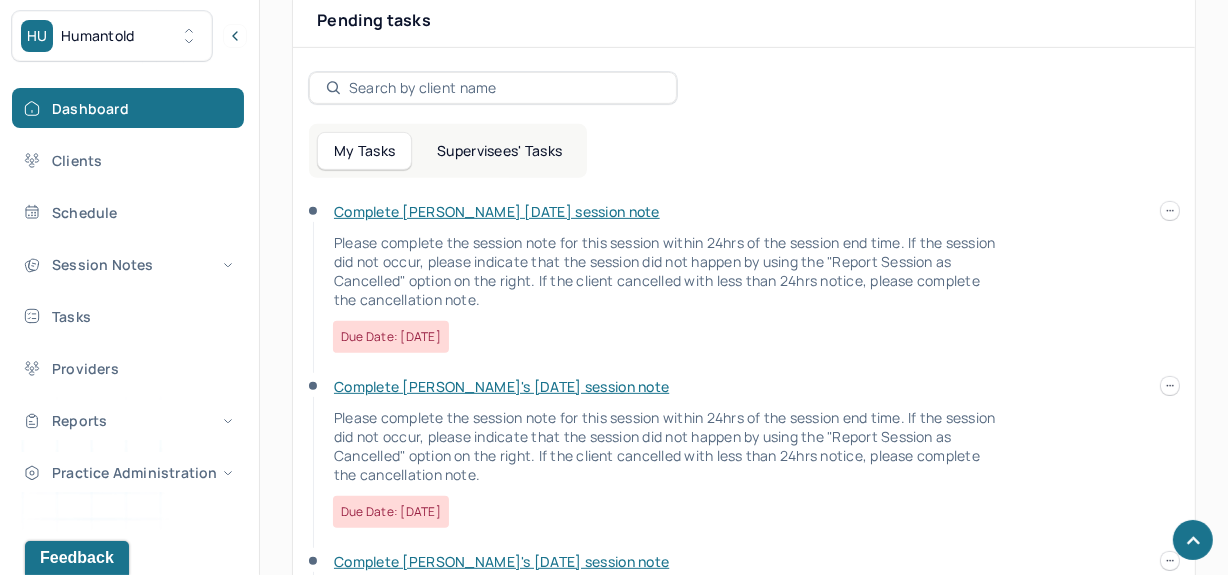 scroll, scrollTop: 762, scrollLeft: 0, axis: vertical 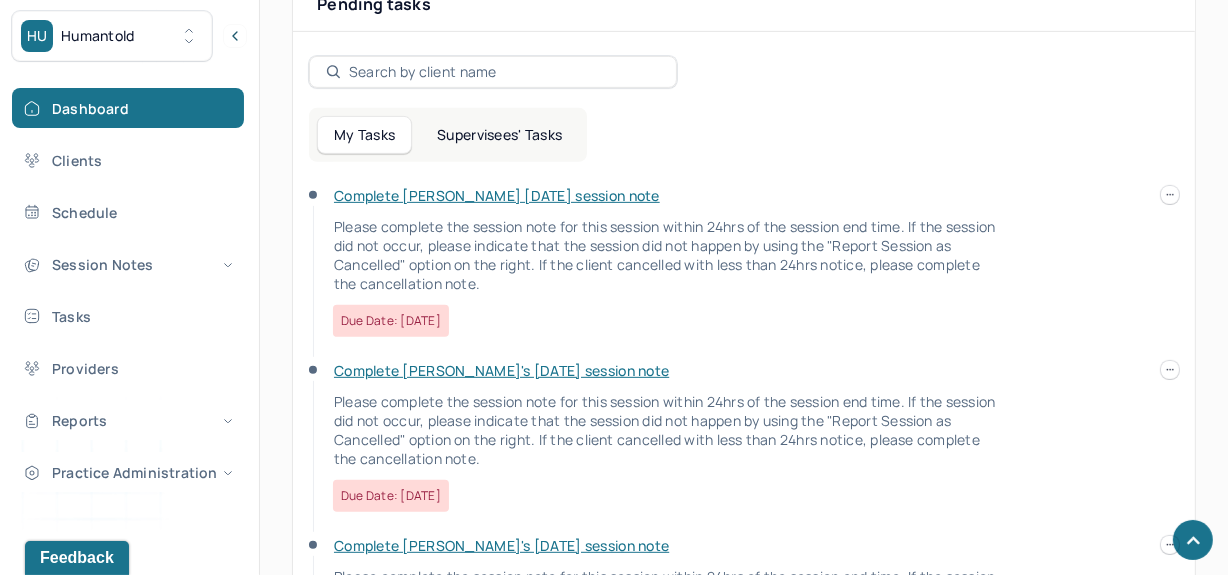 click on "Complete [PERSON_NAME] [DATE] session note" at bounding box center [497, 195] 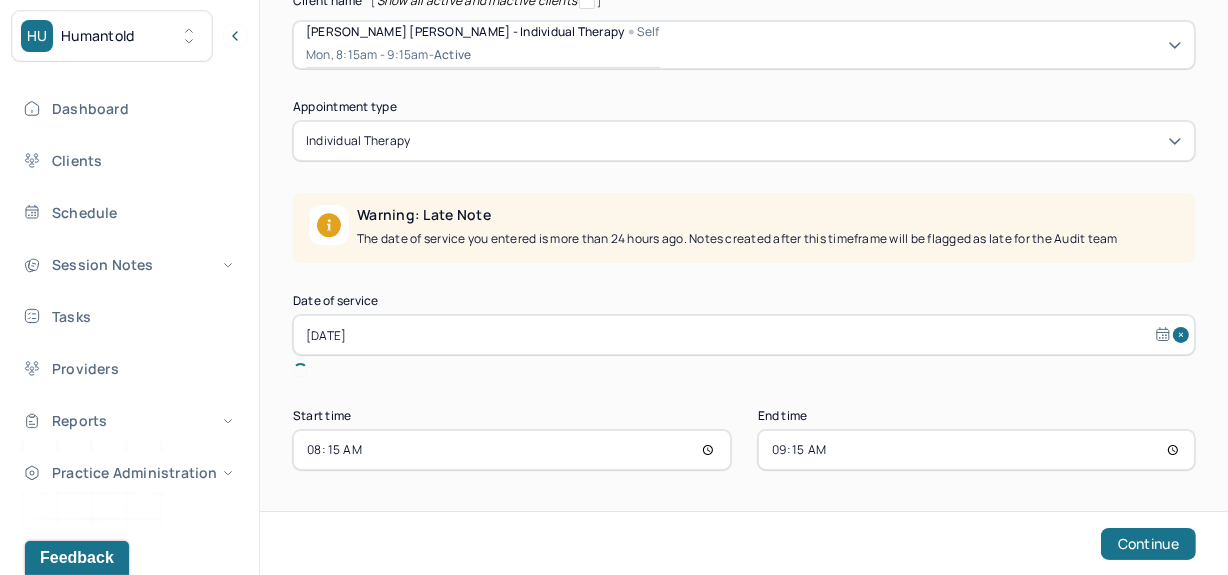 scroll, scrollTop: 253, scrollLeft: 0, axis: vertical 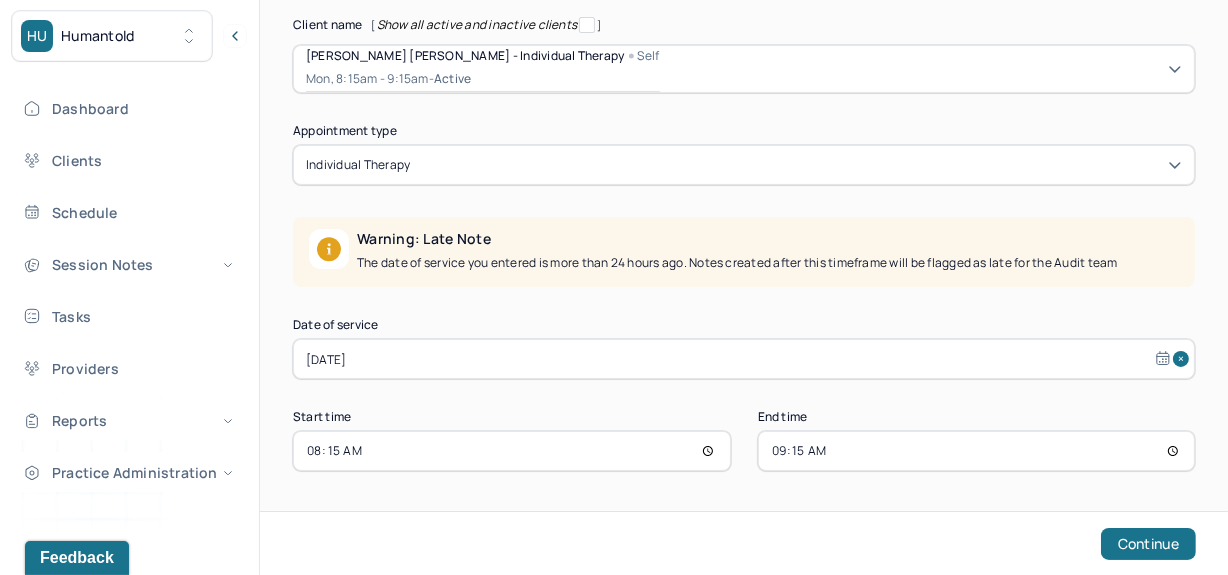 select on "6" 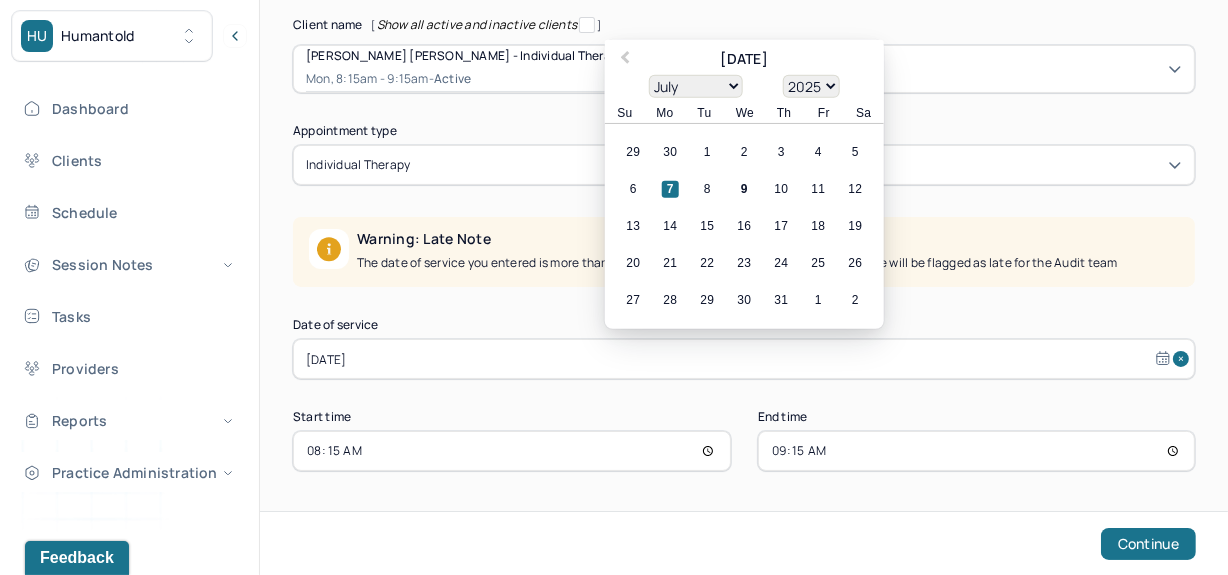 click on "[DATE]" at bounding box center [744, 359] 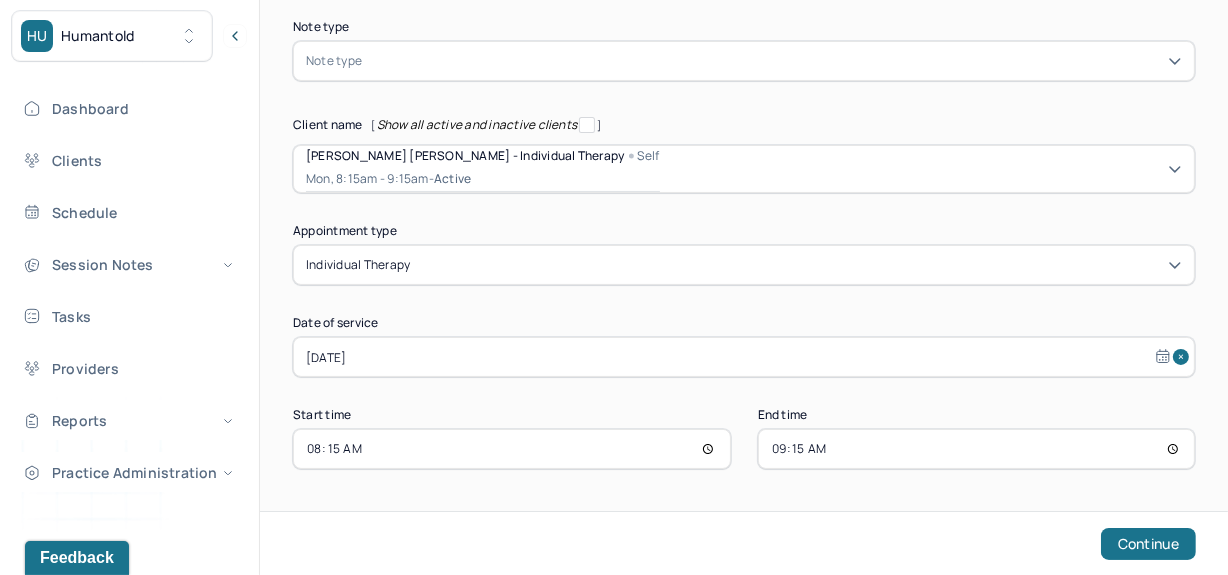 scroll, scrollTop: 151, scrollLeft: 0, axis: vertical 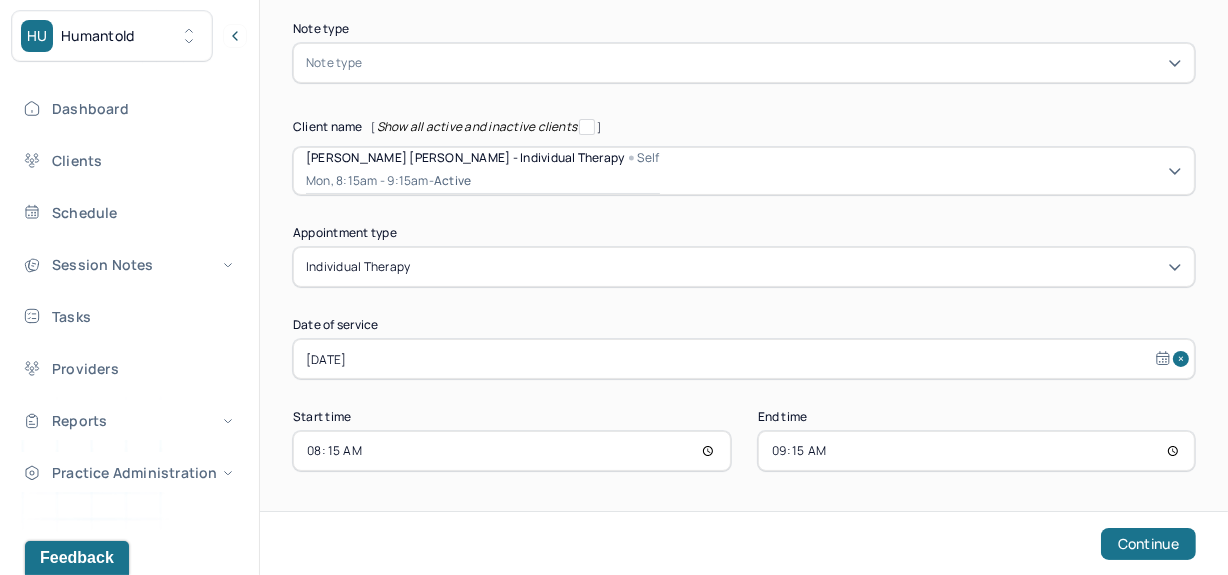 click at bounding box center (774, 63) 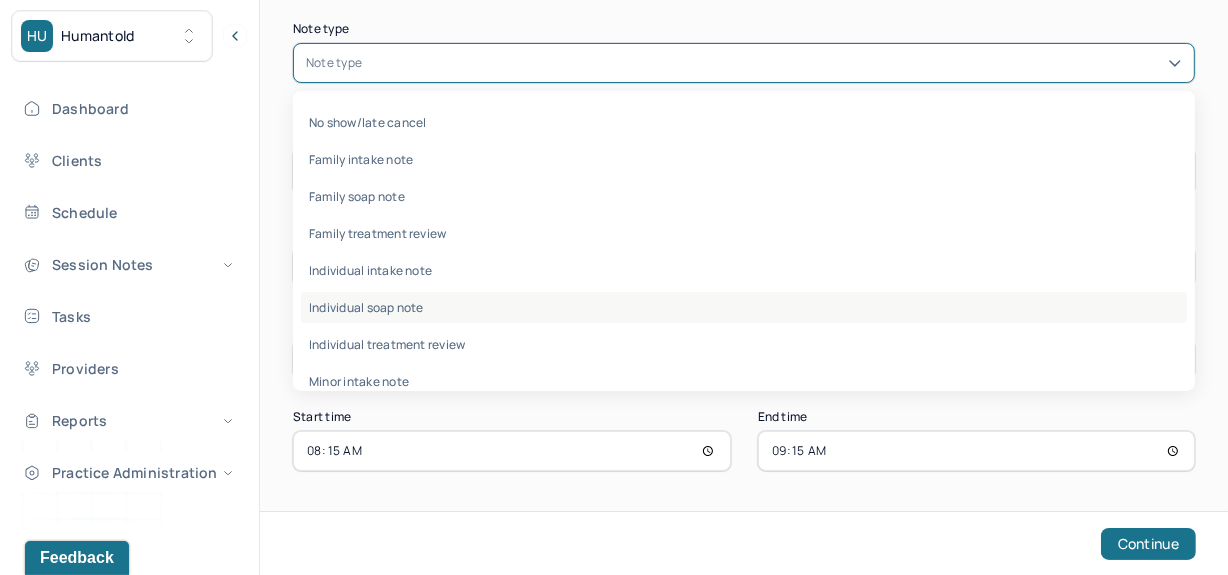click on "Individual soap note" at bounding box center [744, 307] 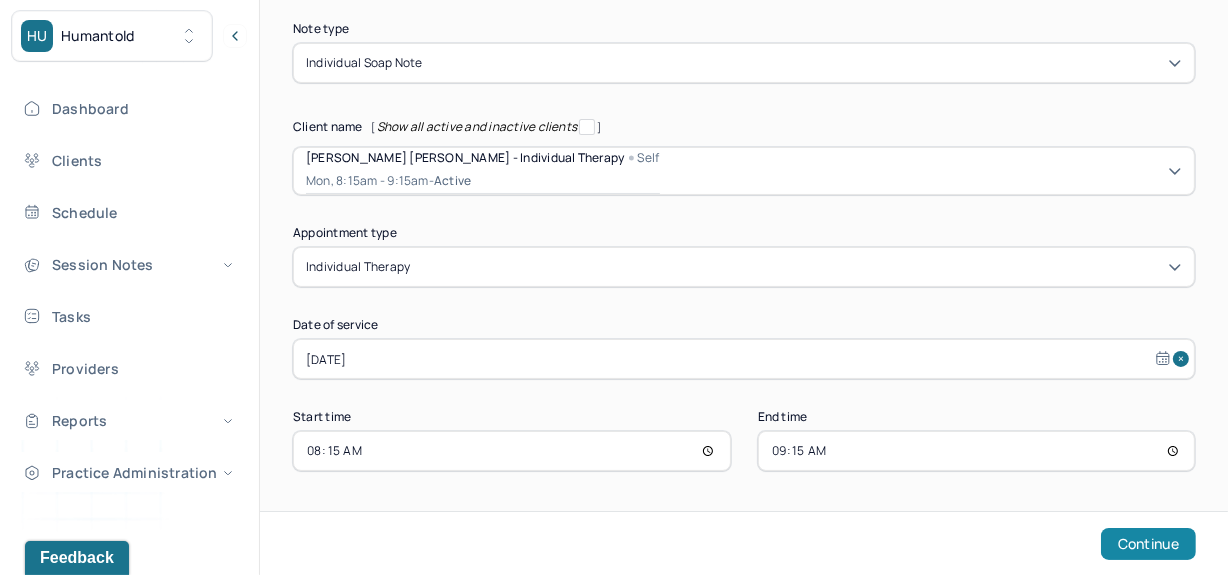 click on "Continue" at bounding box center [1148, 544] 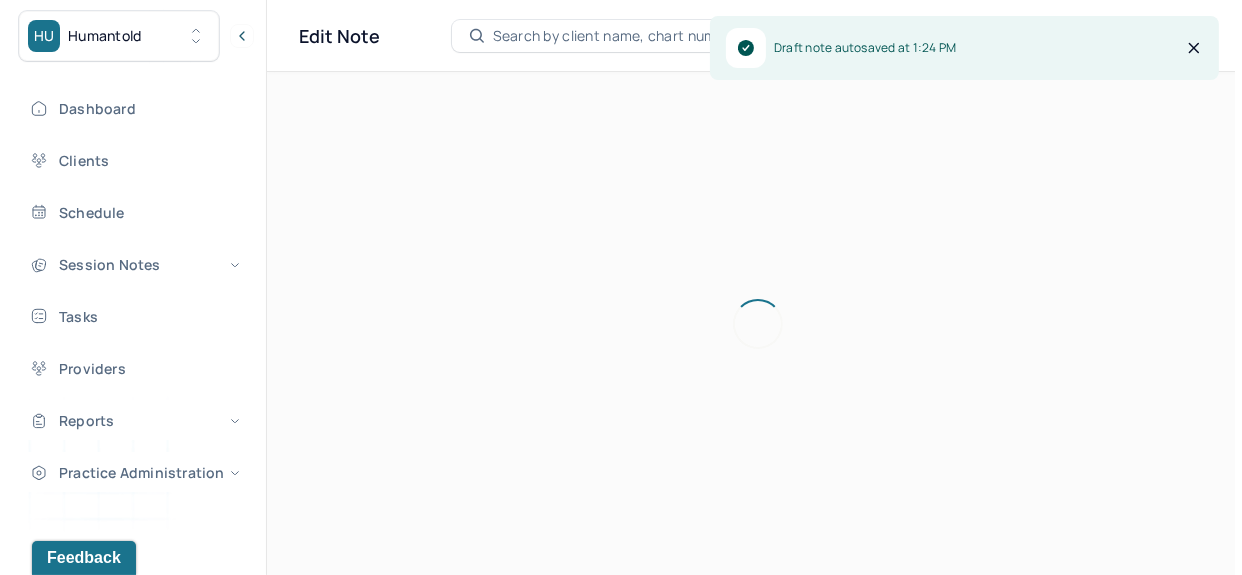scroll, scrollTop: 0, scrollLeft: 0, axis: both 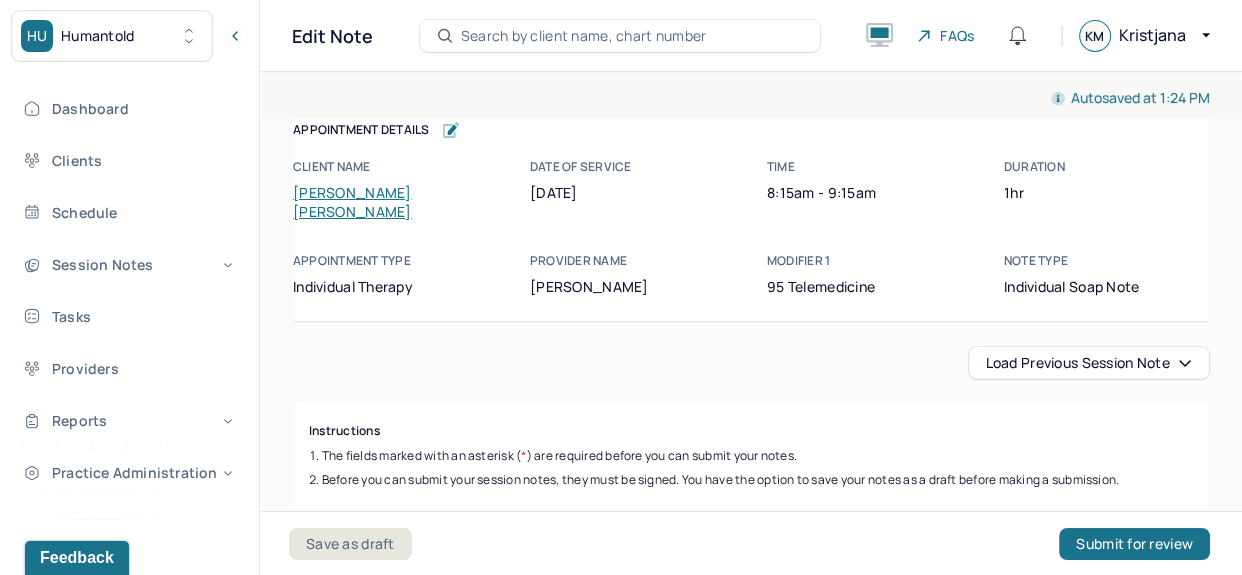 click on "Load previous session note" at bounding box center [1089, 363] 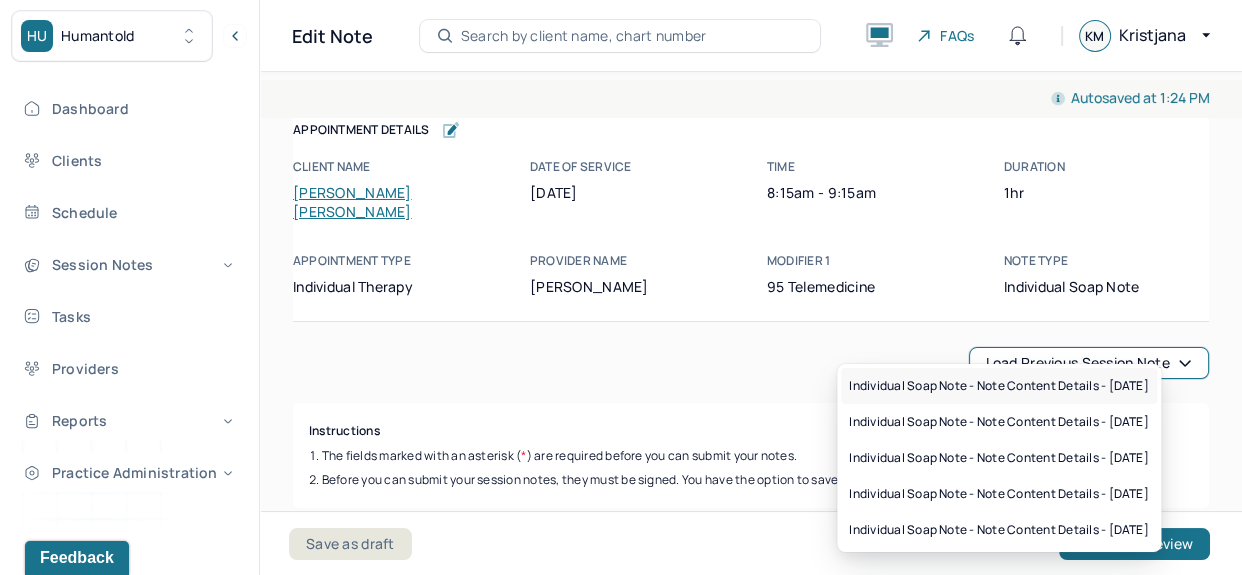 click on "Individual soap note   - Note content Details -   [DATE]" at bounding box center [999, 386] 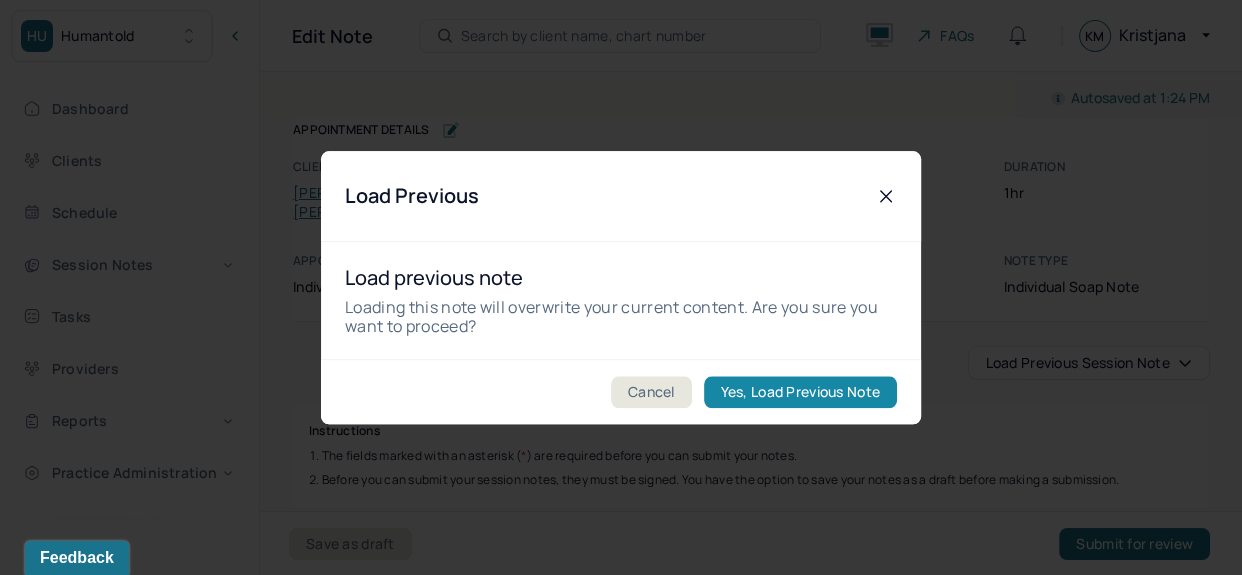 click on "Yes, Load Previous Note" at bounding box center [800, 392] 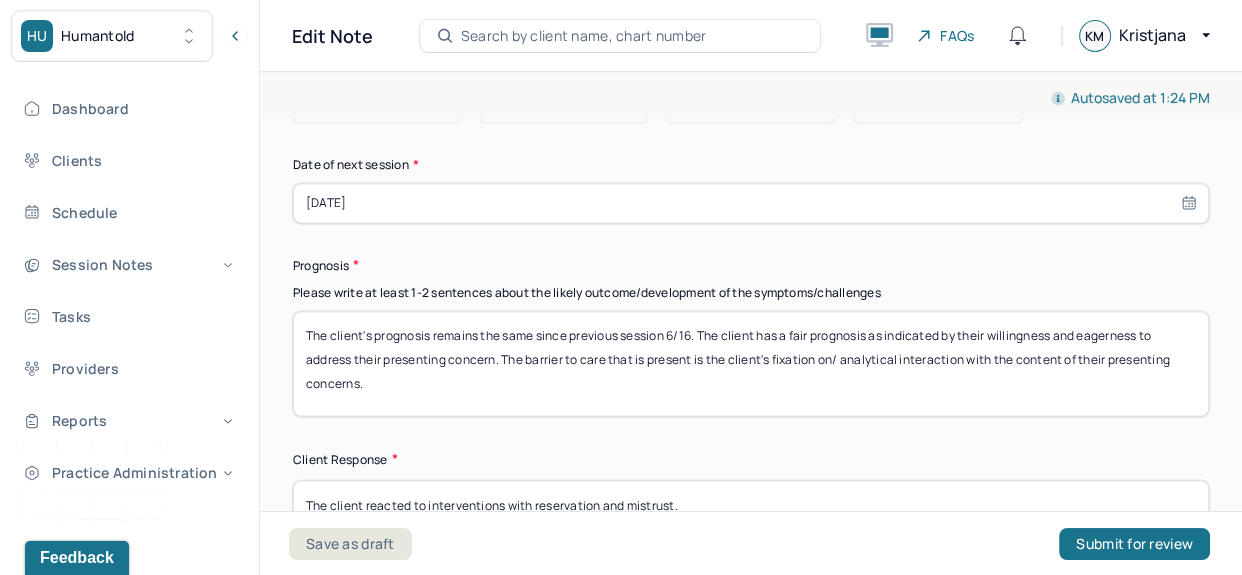 scroll, scrollTop: 3035, scrollLeft: 0, axis: vertical 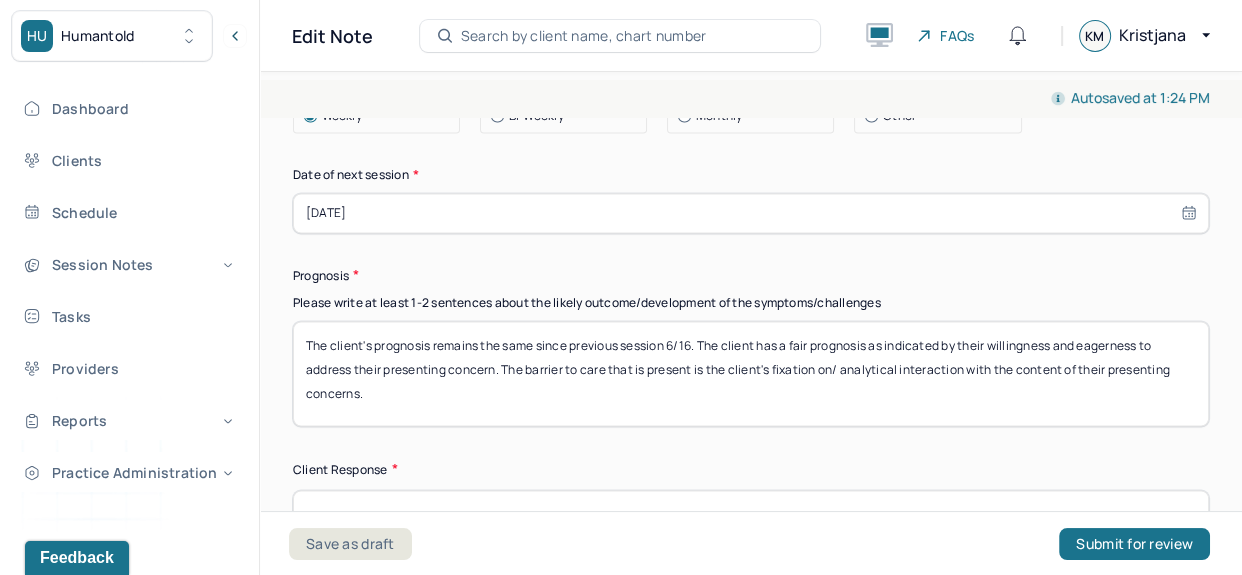 drag, startPoint x: 696, startPoint y: 326, endPoint x: 722, endPoint y: 333, distance: 26.925823 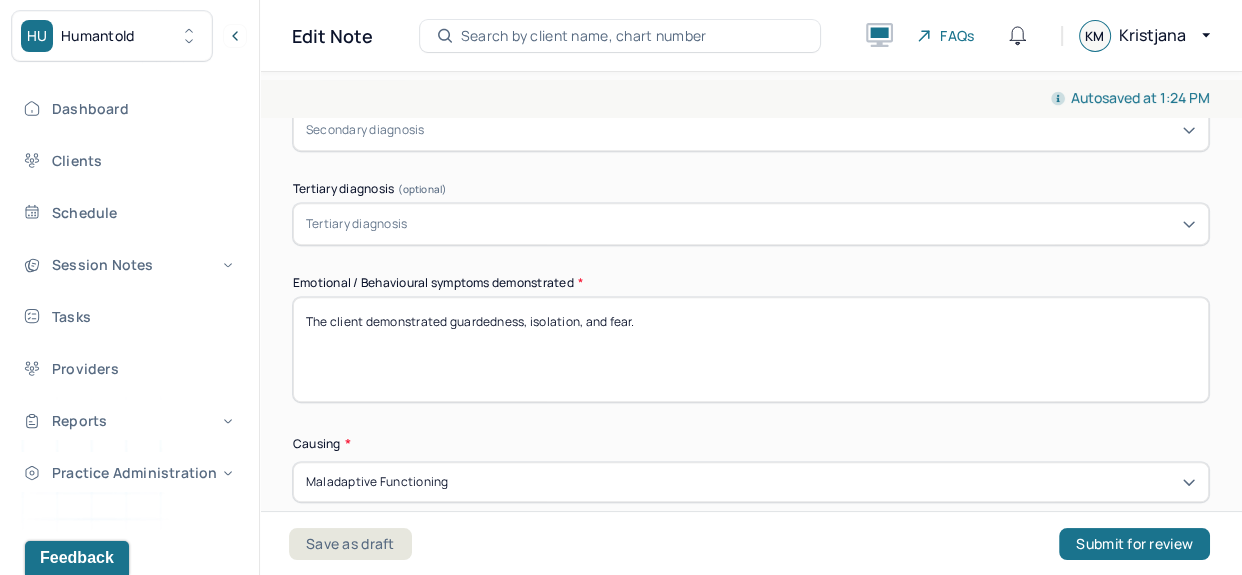 scroll, scrollTop: 921, scrollLeft: 0, axis: vertical 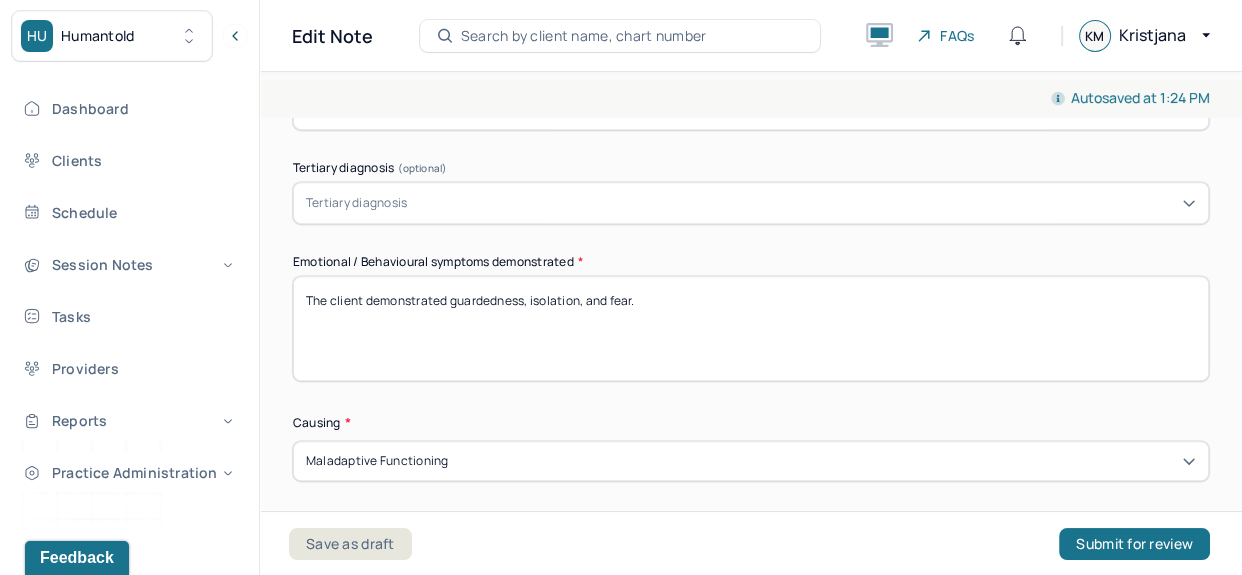 type on "The client's prognosis remains the same since previous session 6/30. The client has a fair prognosis as indicated by their willingness and eagerness to address their presenting concern. The barrier to care that is present is the client's fixation on/ analytical interaction with the content of their presenting concerns." 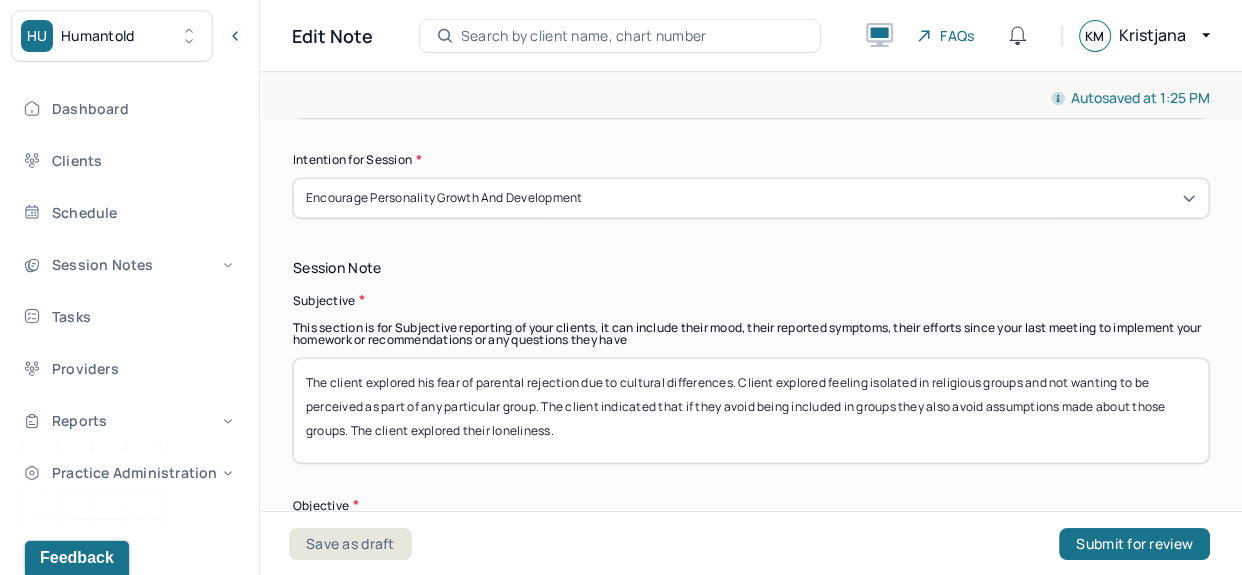 scroll, scrollTop: 1294, scrollLeft: 0, axis: vertical 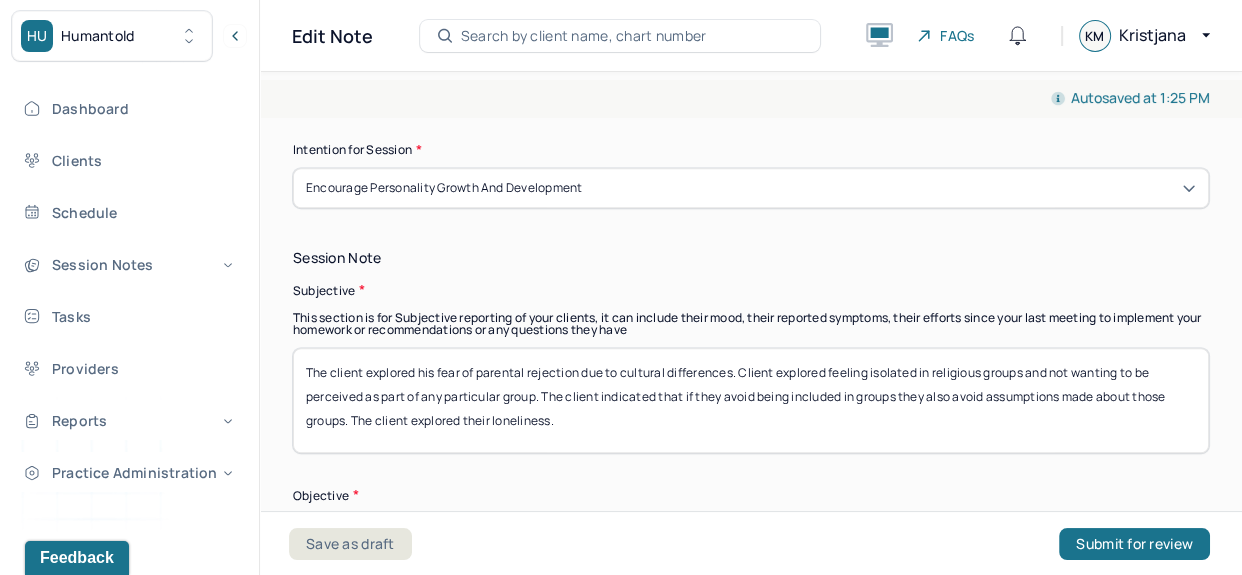 type on "The client demonstrated worry, suspiciousness, and assumptive thinking," 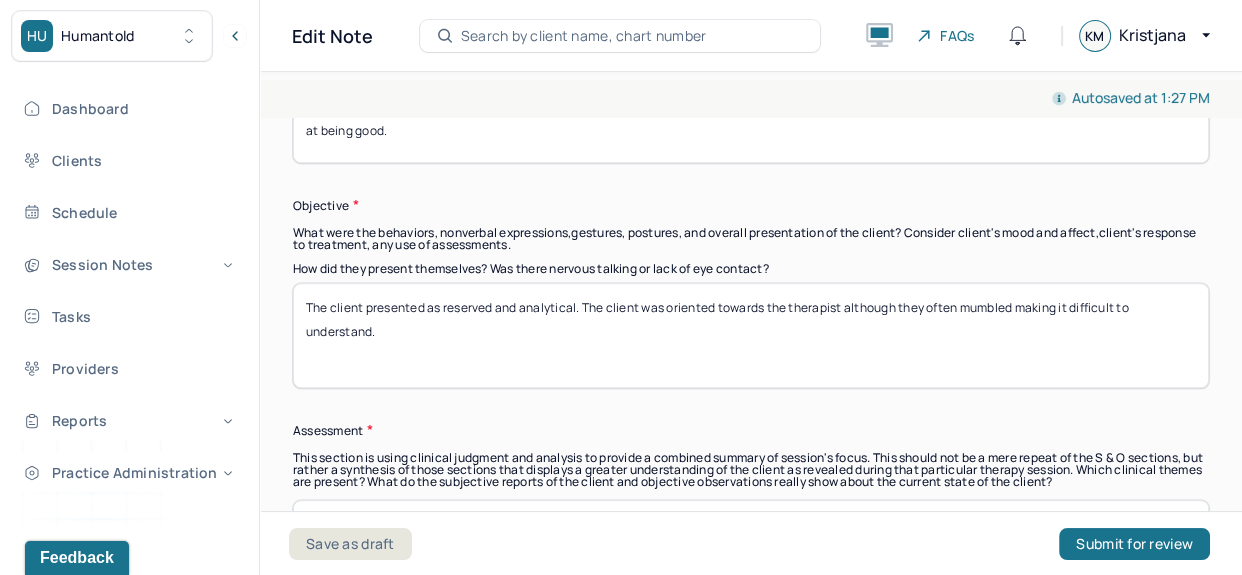 scroll, scrollTop: 1595, scrollLeft: 0, axis: vertical 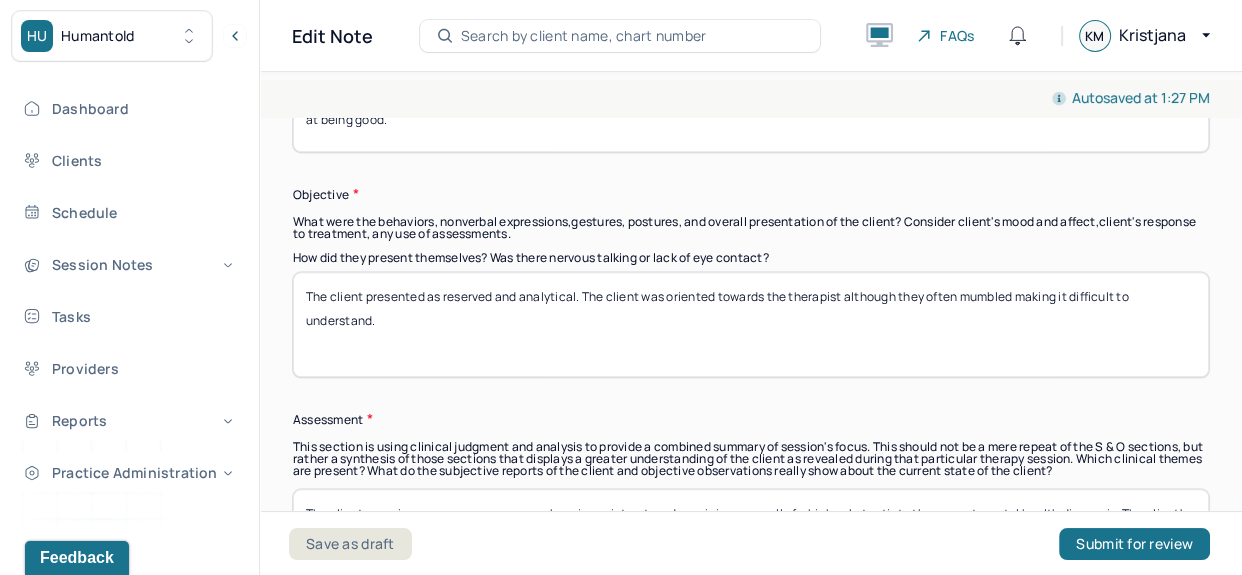 type on "The client explored a dream they had where the therapist was expressing eagerness and interest in the client. The client noted that this caused them to feel alarm as he did not feel like he was in control. The client explored their core belief that they are an inherently bad person which is to protect them from failing at being good." 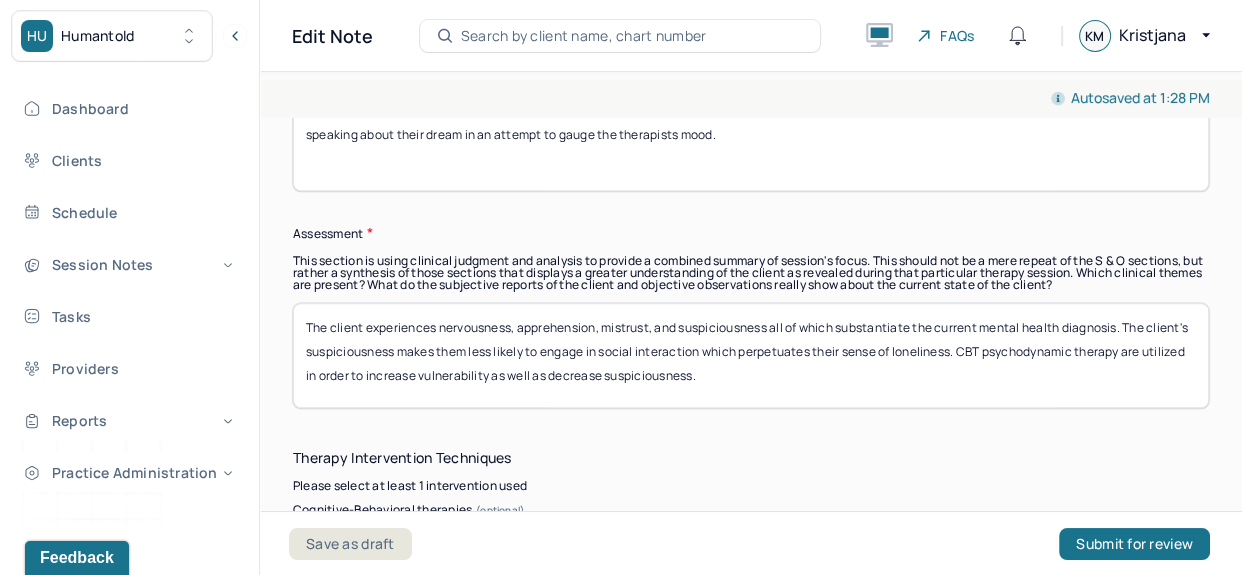 scroll, scrollTop: 1864, scrollLeft: 0, axis: vertical 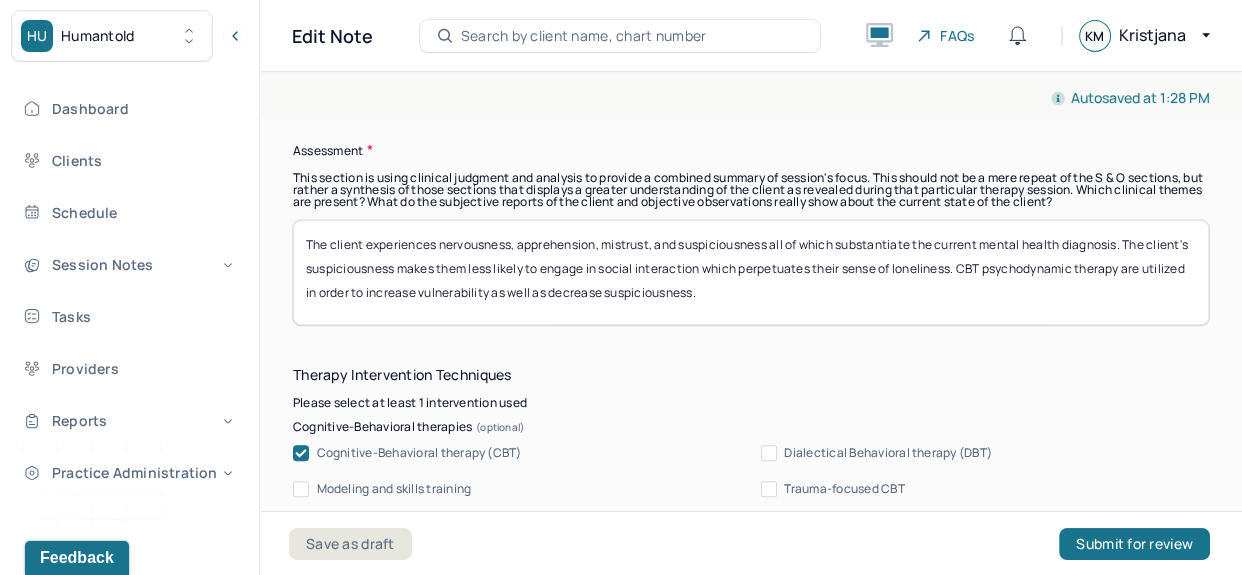 type on "The client presented to therapy as weary and suspicious of the therapists expression of positive regard. The client made calculated eye contact when speaking about their dream in an attempt to gauge the therapists mood." 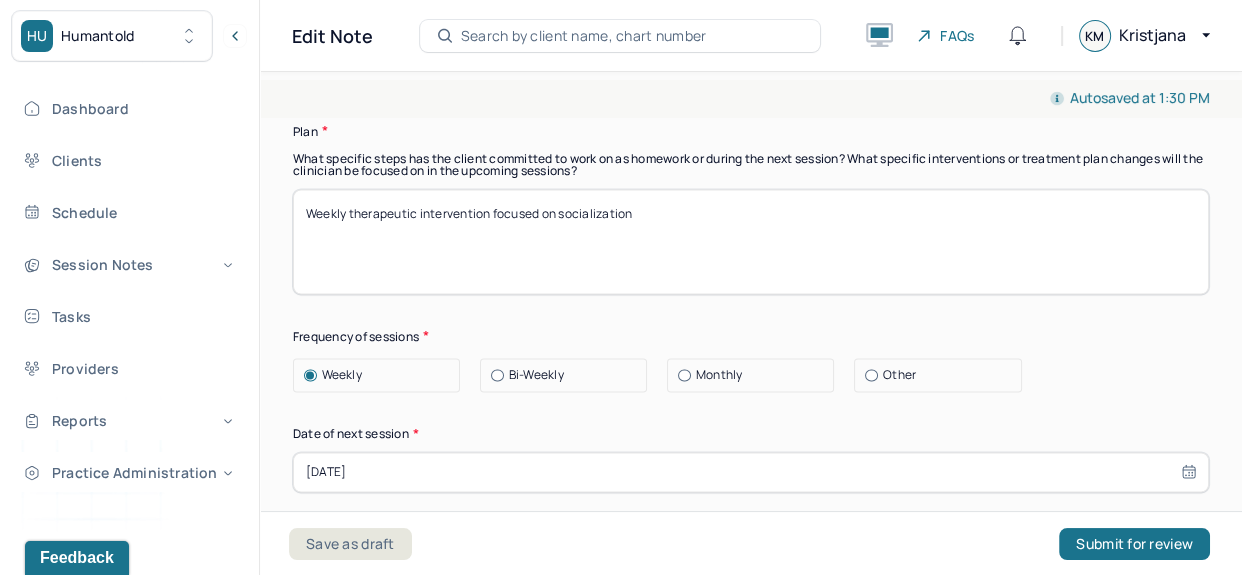 scroll, scrollTop: 2838, scrollLeft: 0, axis: vertical 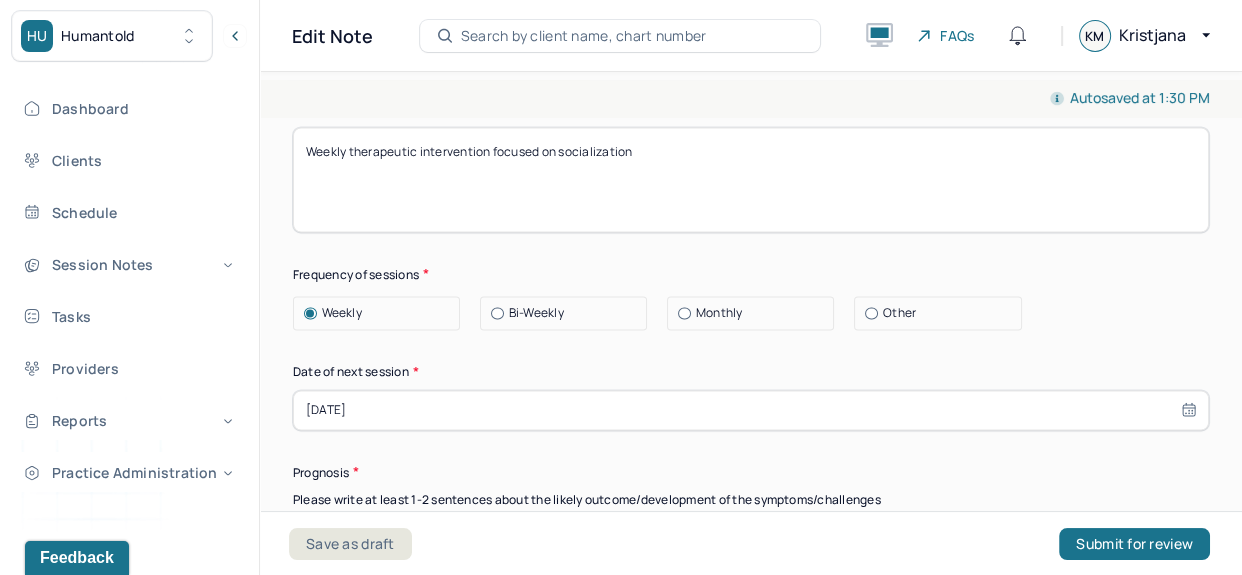 type on "The client experiences suspiciousness, worry, [MEDICAL_DATA], and a lack of agency which substantiates the current mental health DX. The core belief of being a bad person influences the clients self esteem and social interactions. CBT was used to explore the core belief and the function of the belief. Psychodynamic was used to explore the clients defense mechanisms that influence the core belief." 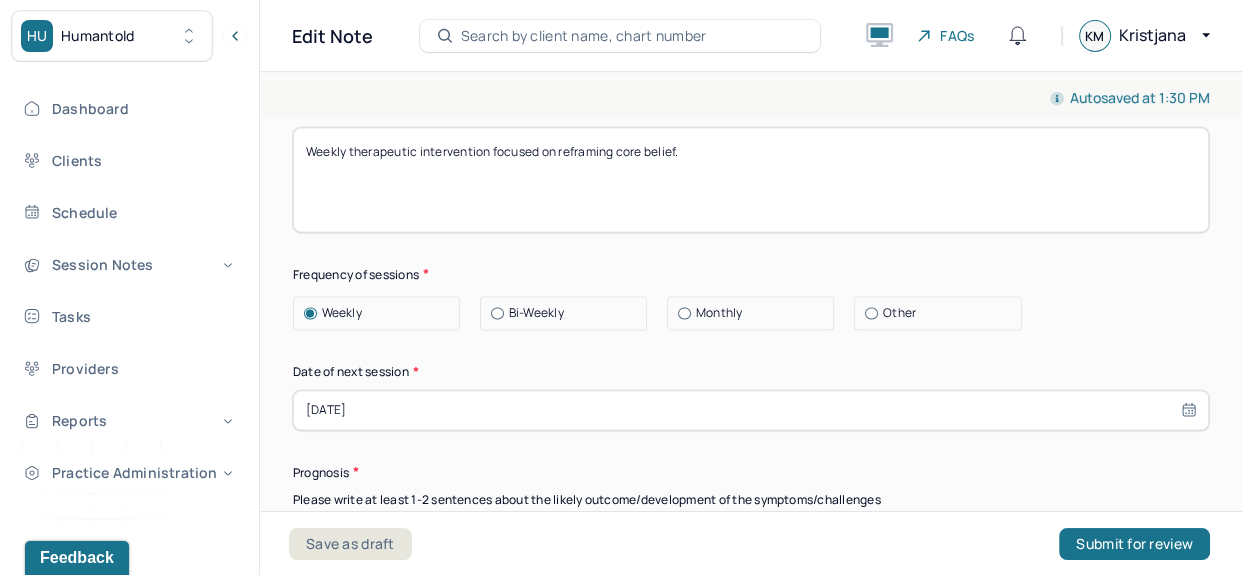 type on "Weekly therapeutic intervention focused on reframing core belief." 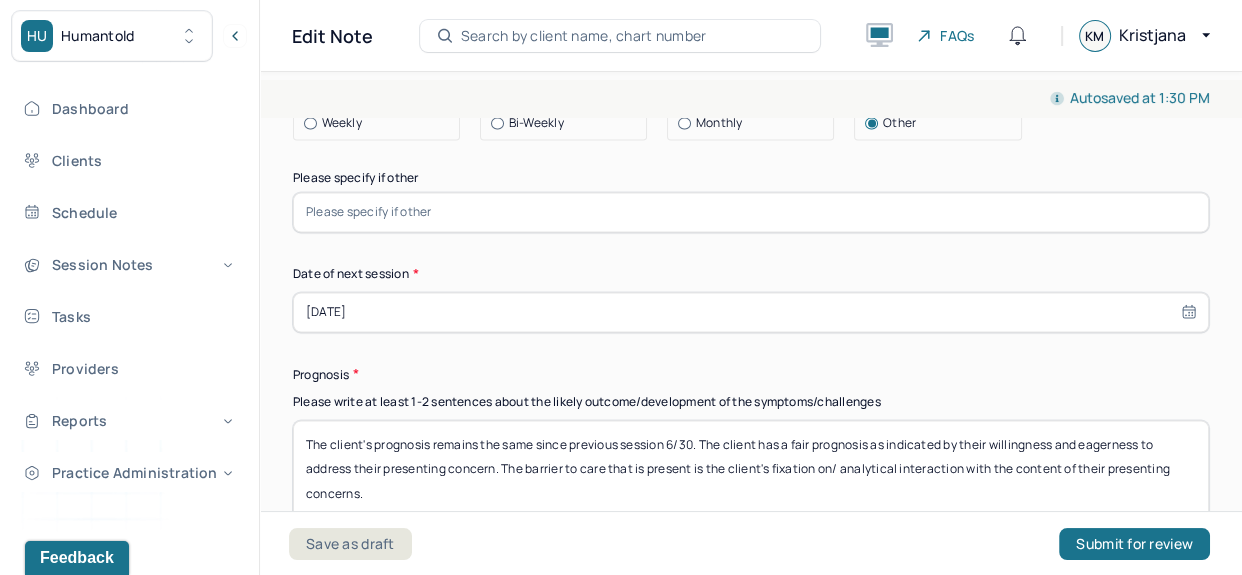 scroll, scrollTop: 3091, scrollLeft: 0, axis: vertical 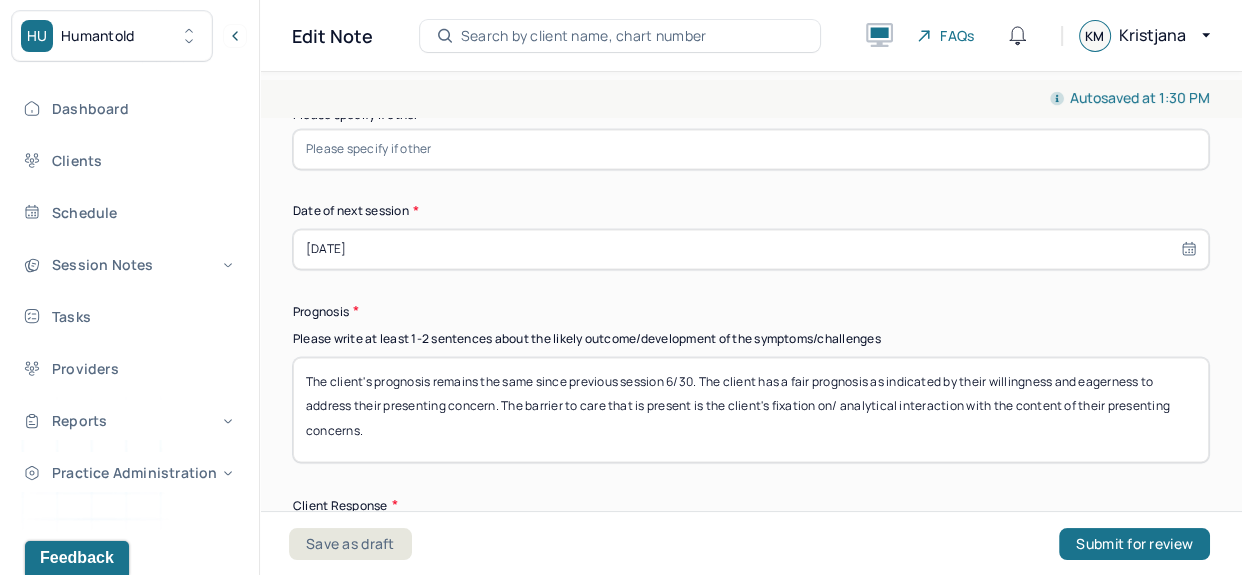 click at bounding box center (751, 149) 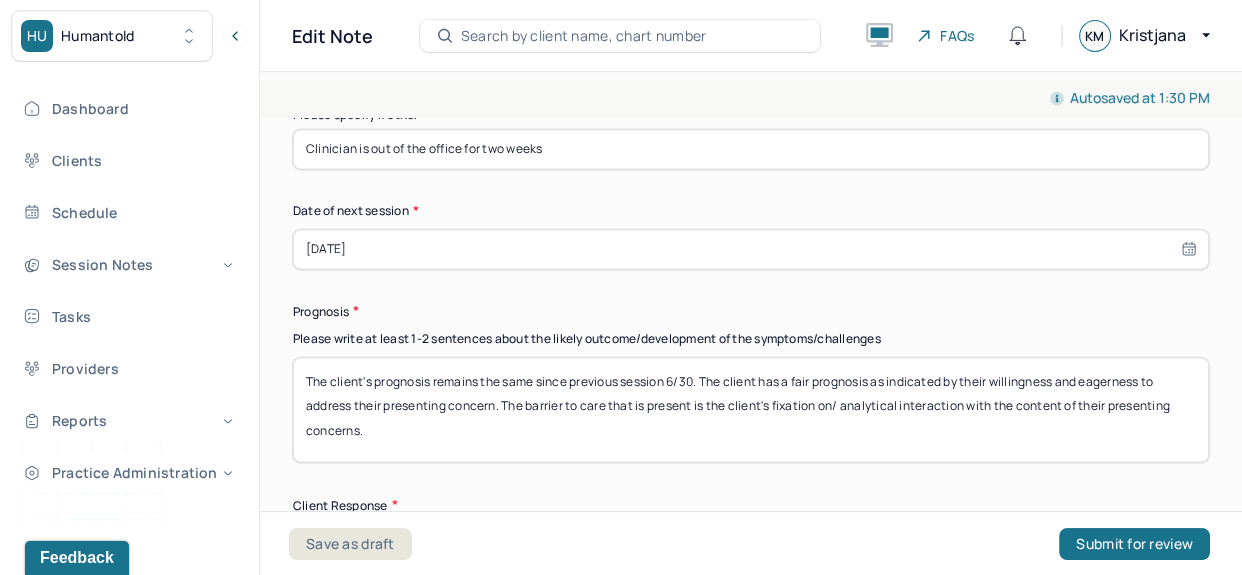 click on "[DATE]" at bounding box center [751, 249] 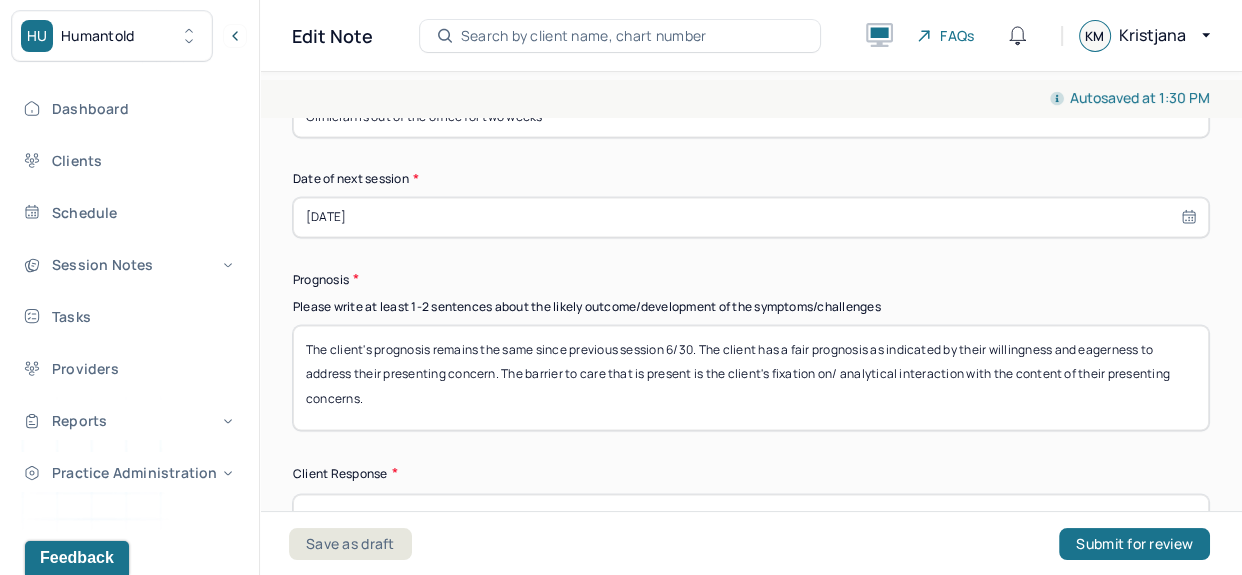select on "6" 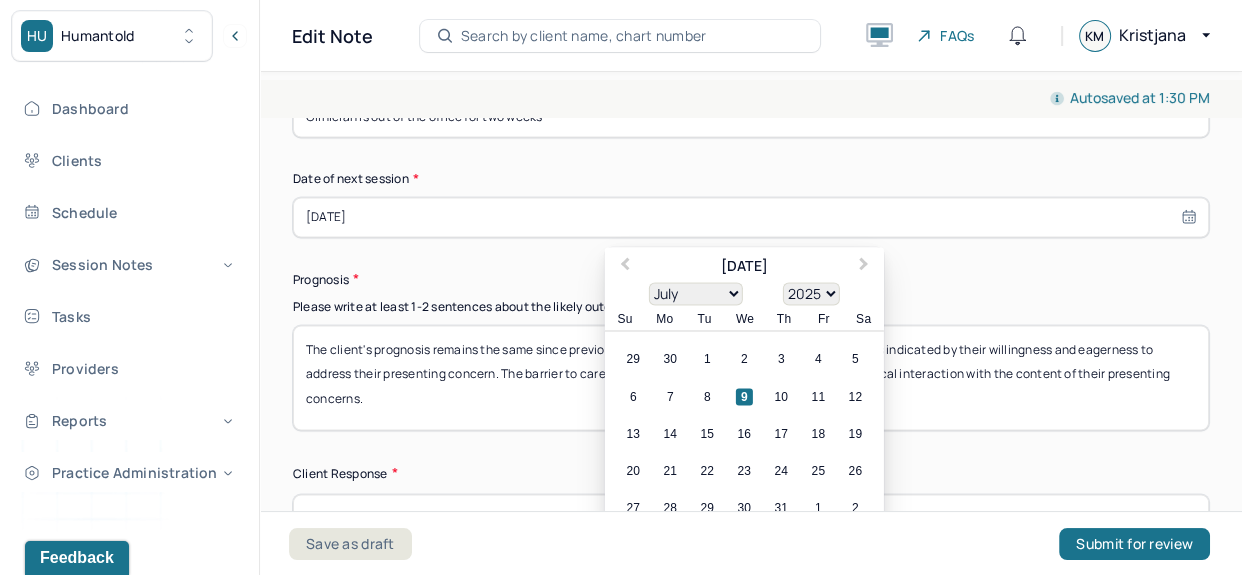 click on "[DATE]" at bounding box center [751, 217] 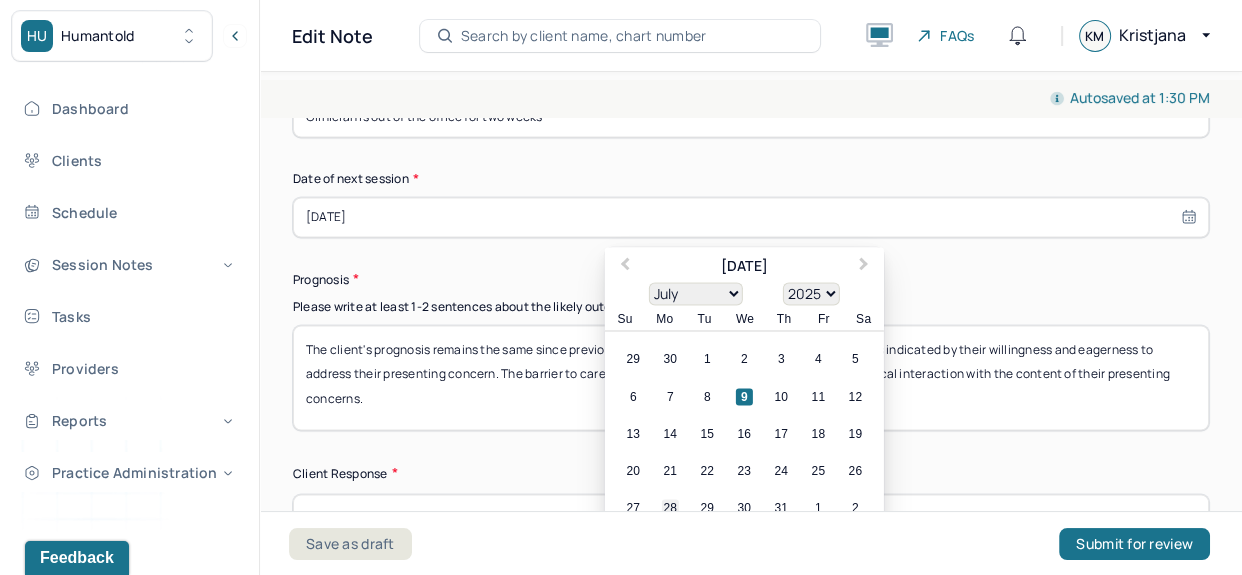 click on "28" at bounding box center [670, 507] 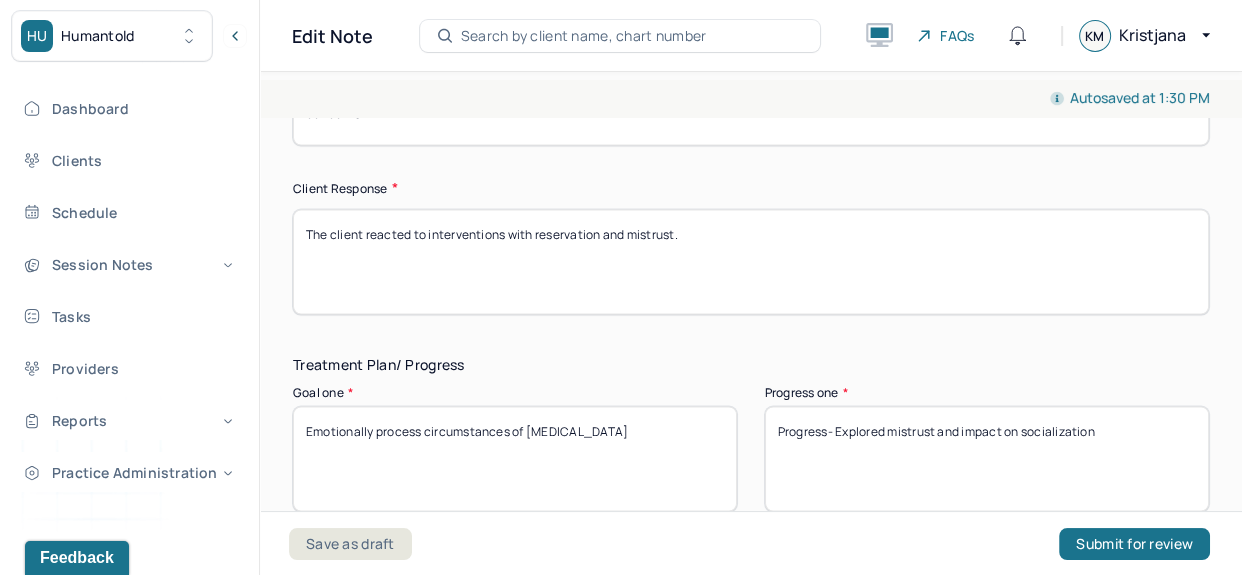 scroll, scrollTop: 3419, scrollLeft: 0, axis: vertical 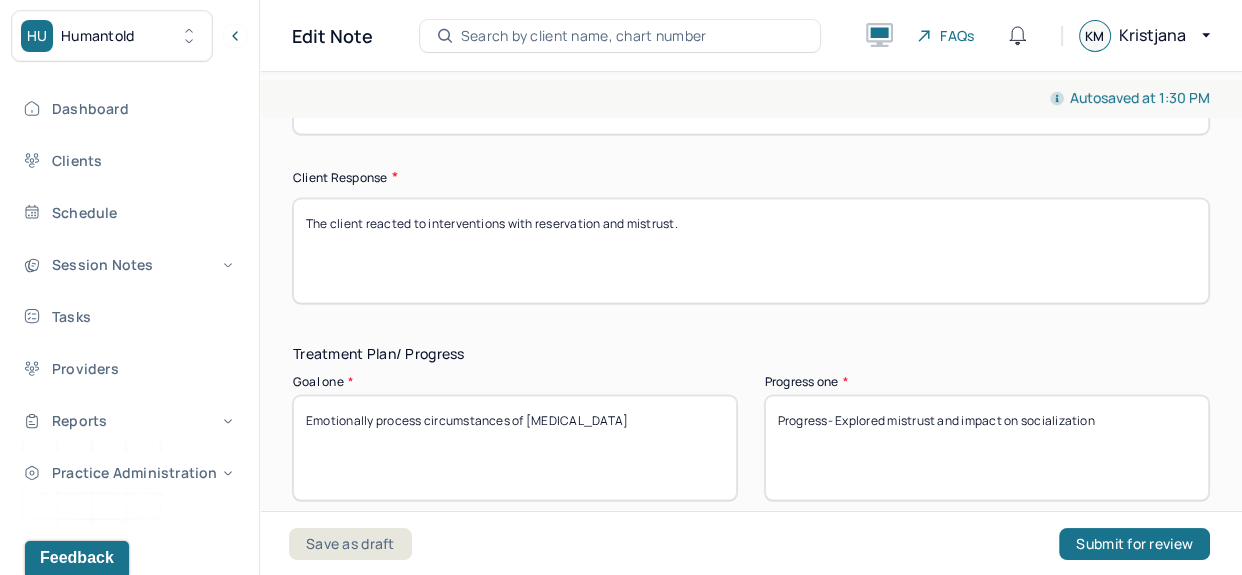 drag, startPoint x: 754, startPoint y: 222, endPoint x: 301, endPoint y: 230, distance: 453.07065 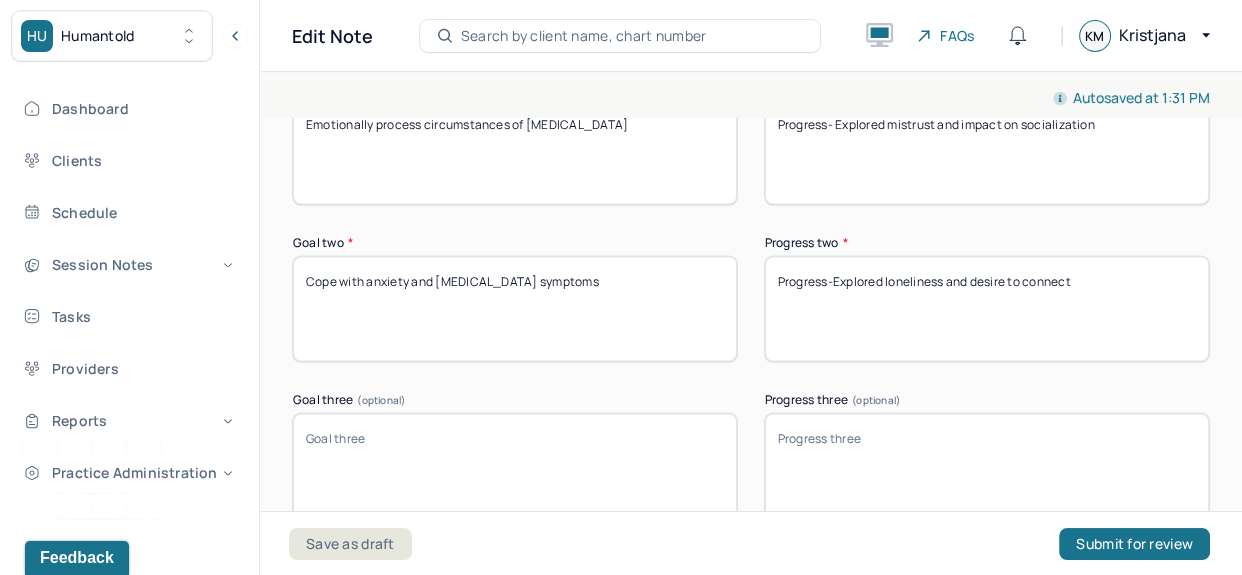 scroll, scrollTop: 3620, scrollLeft: 0, axis: vertical 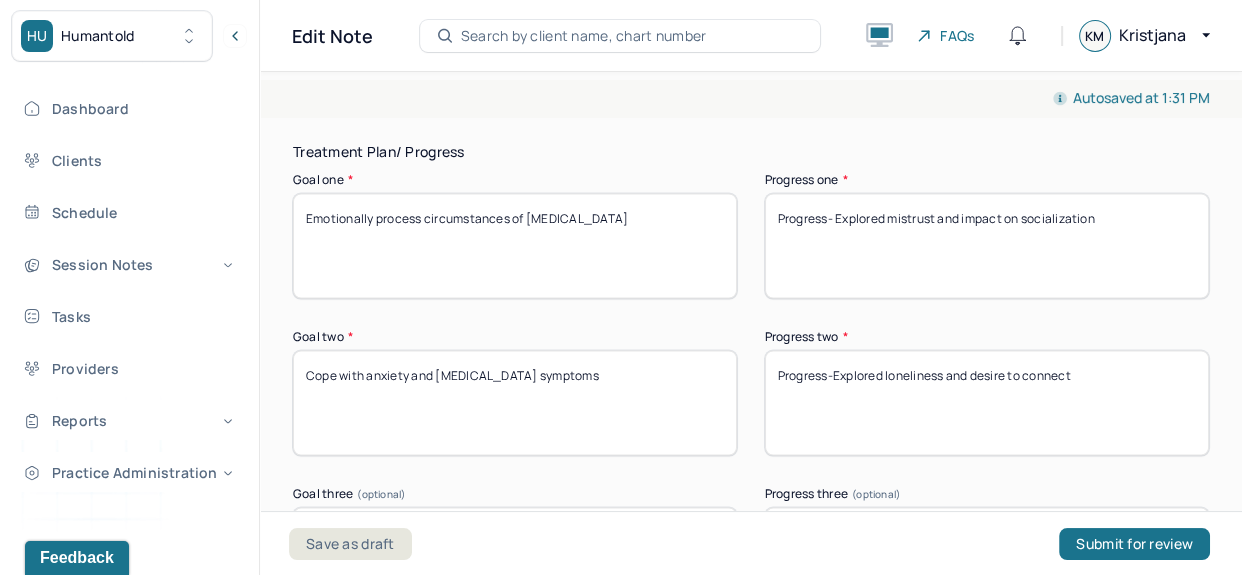 type on "The client responded with hesitation and suspiciousness." 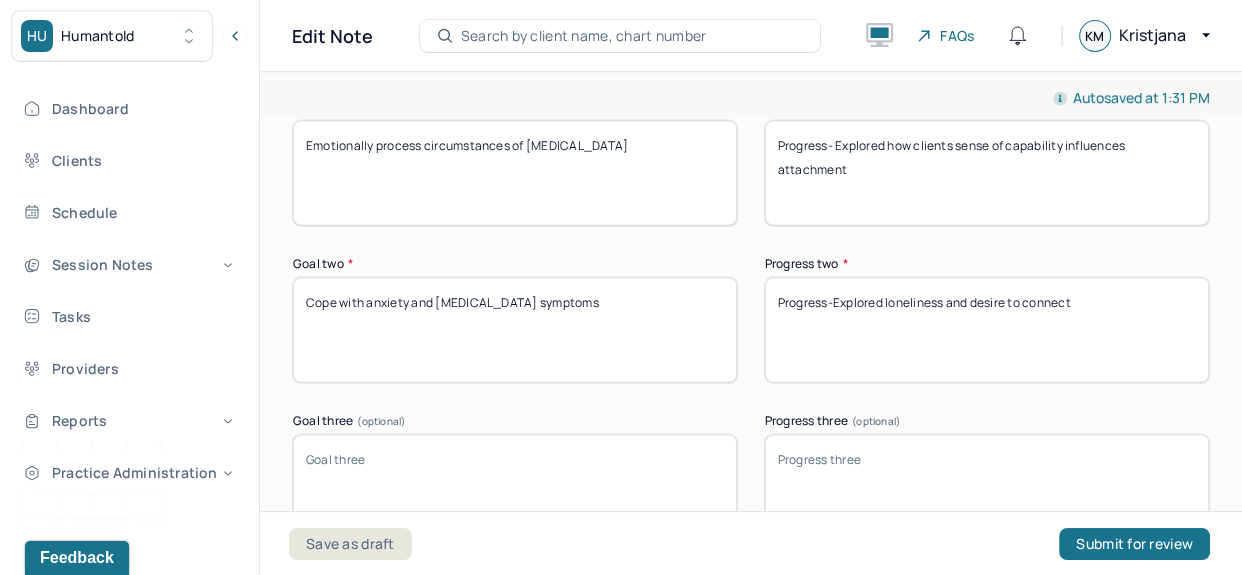 scroll, scrollTop: 3714, scrollLeft: 0, axis: vertical 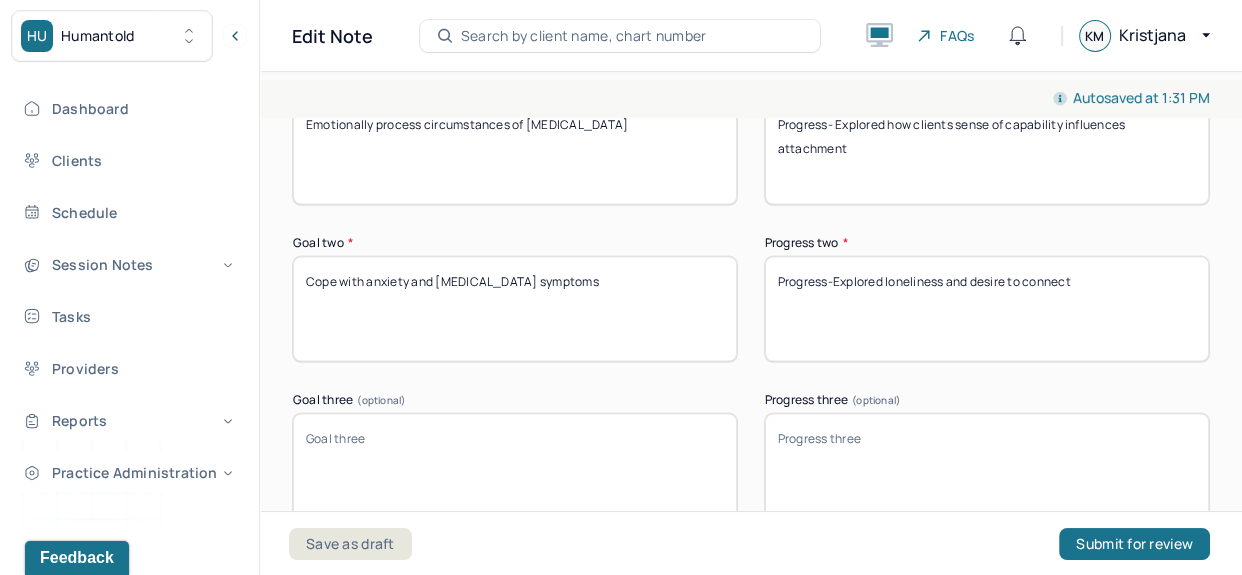 type on "Progress- Explored how clients sense of capability influences attachment" 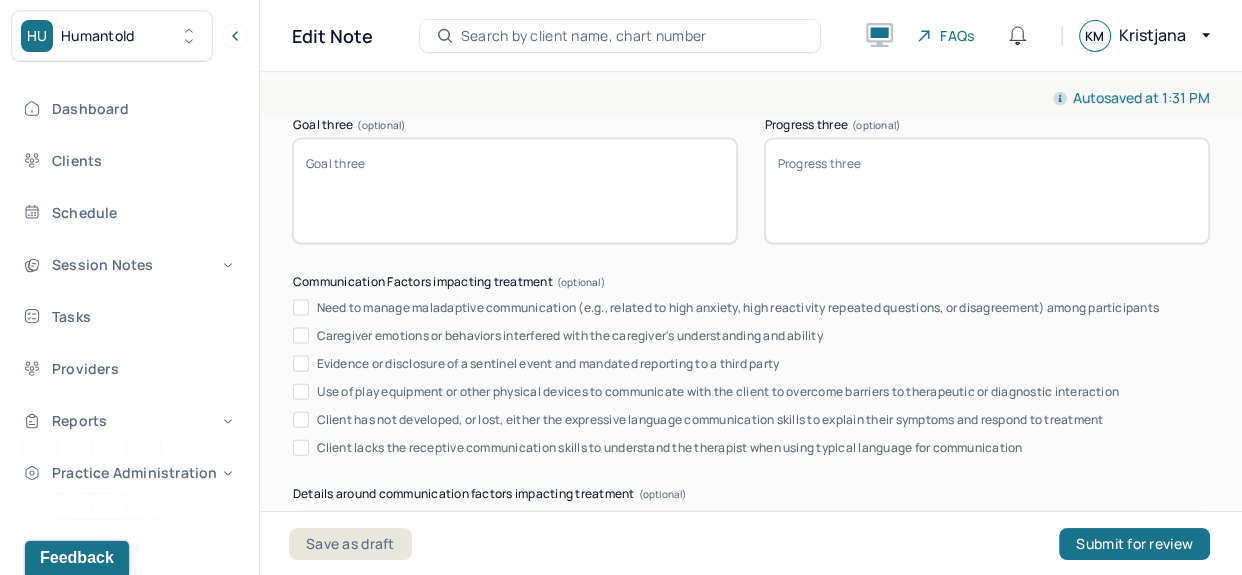 scroll, scrollTop: 4147, scrollLeft: 0, axis: vertical 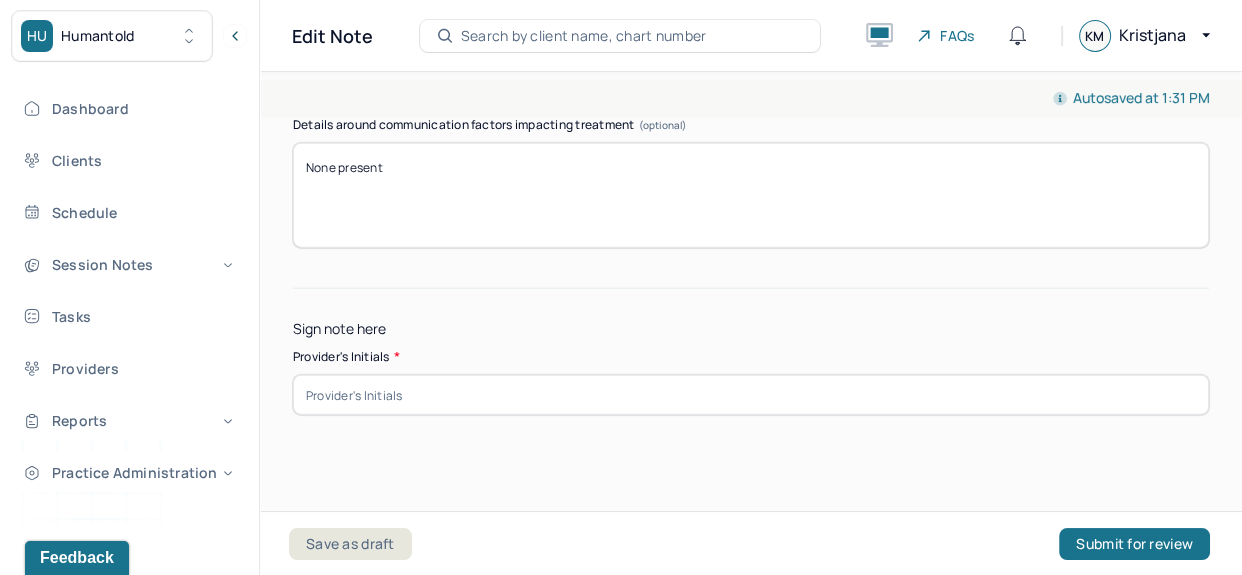 type on "Progress-explored how core belief increases depressive symptoms" 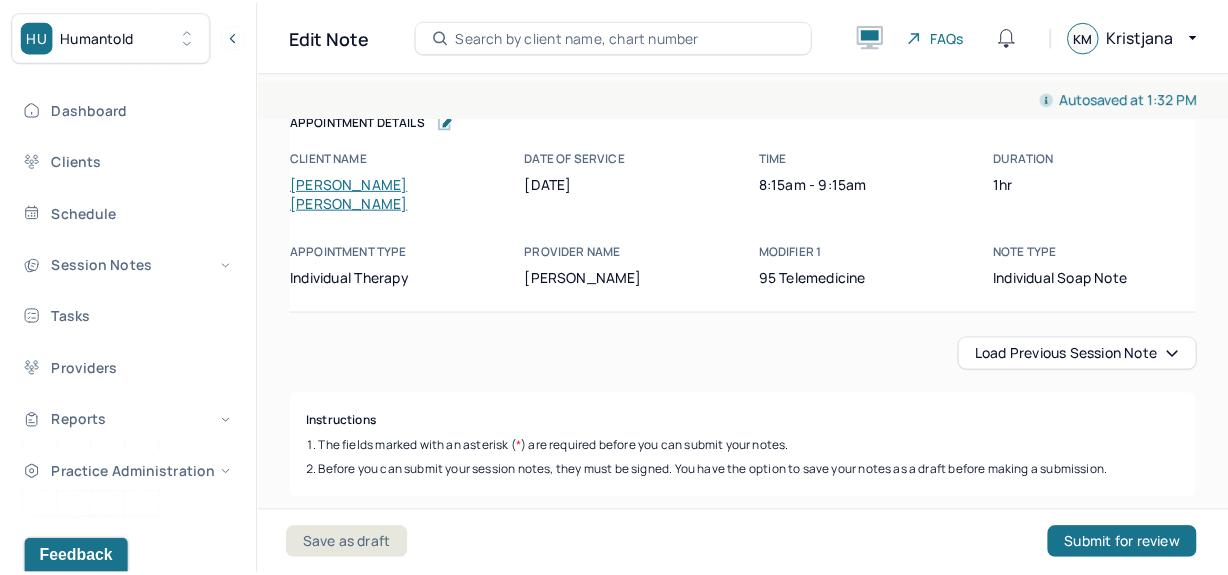 scroll, scrollTop: 0, scrollLeft: 0, axis: both 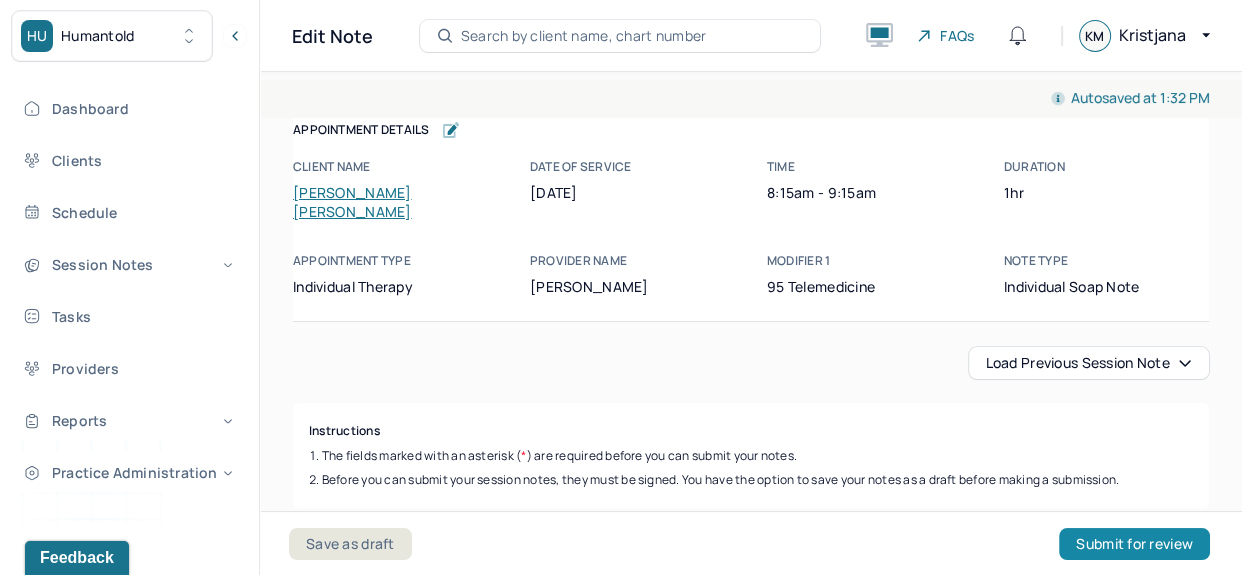 type on "kem" 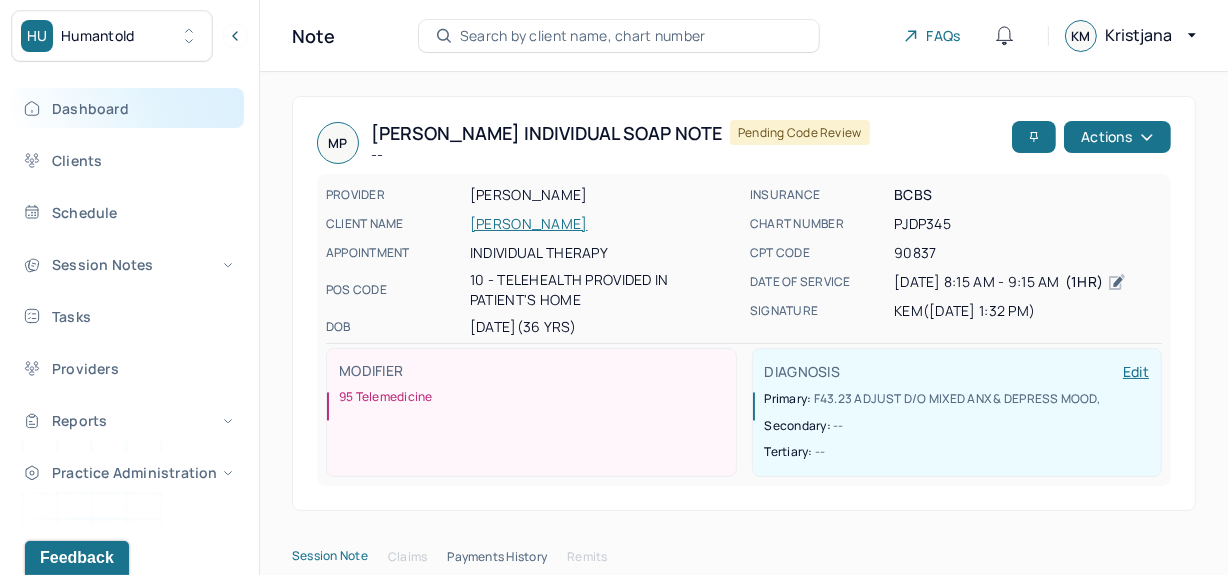 click on "Dashboard" at bounding box center [128, 108] 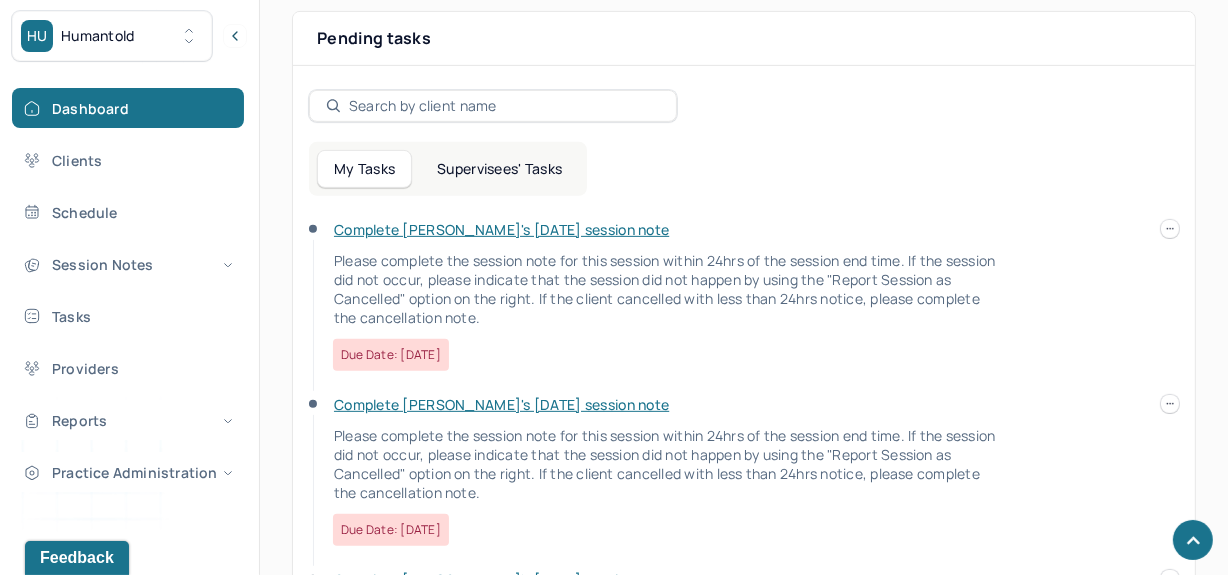 scroll, scrollTop: 730, scrollLeft: 0, axis: vertical 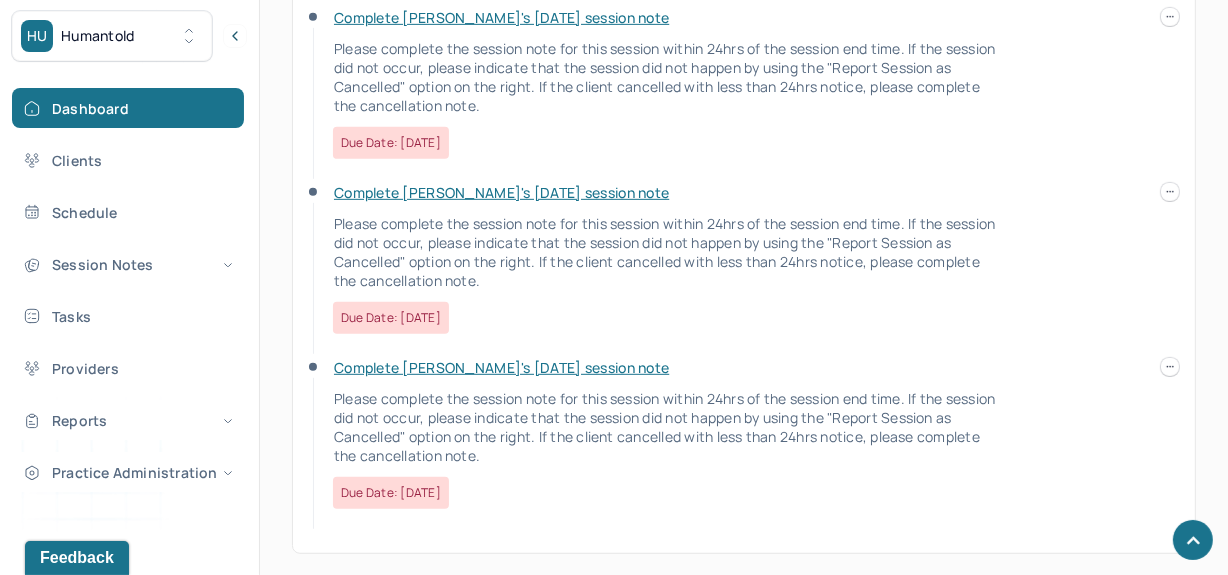 click on "Complete [PERSON_NAME]'s [DATE] session note" at bounding box center [501, 367] 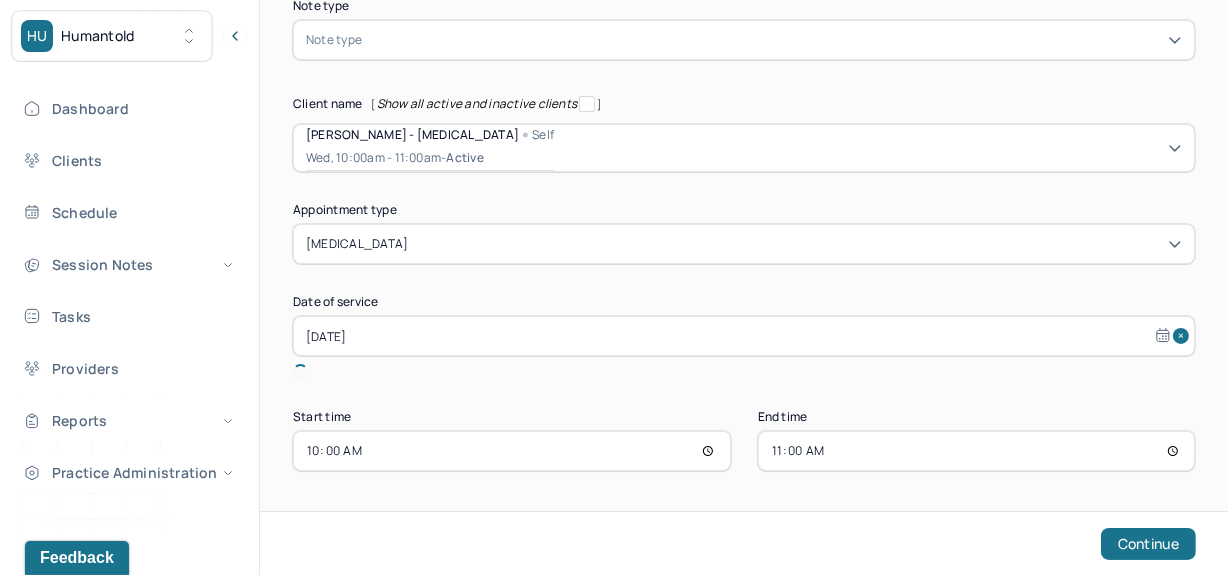 scroll, scrollTop: 151, scrollLeft: 0, axis: vertical 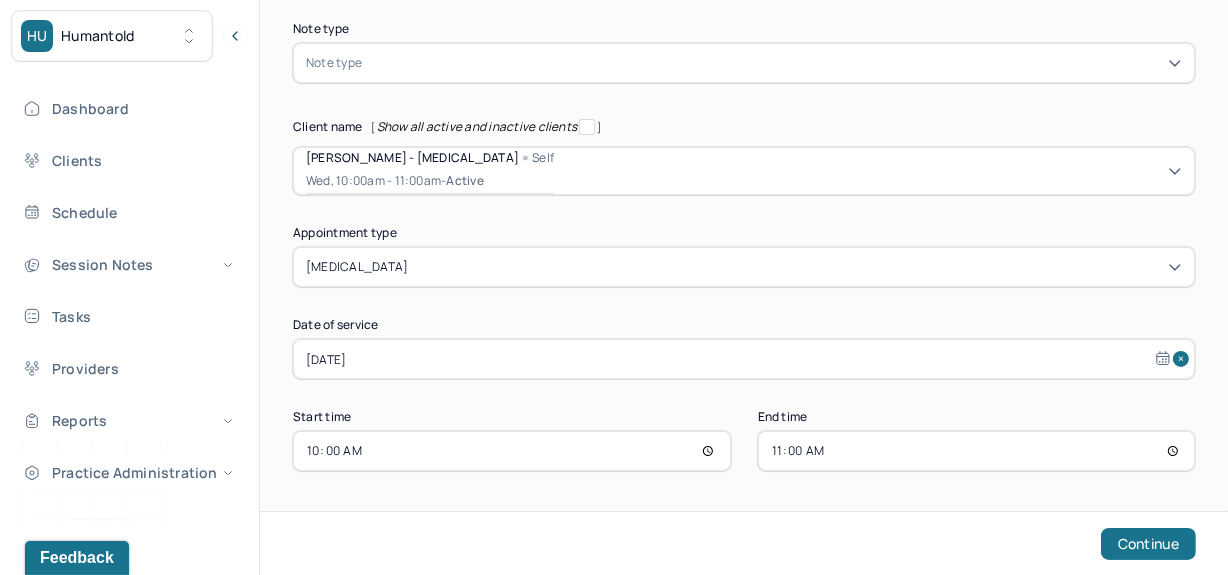 click at bounding box center [774, 63] 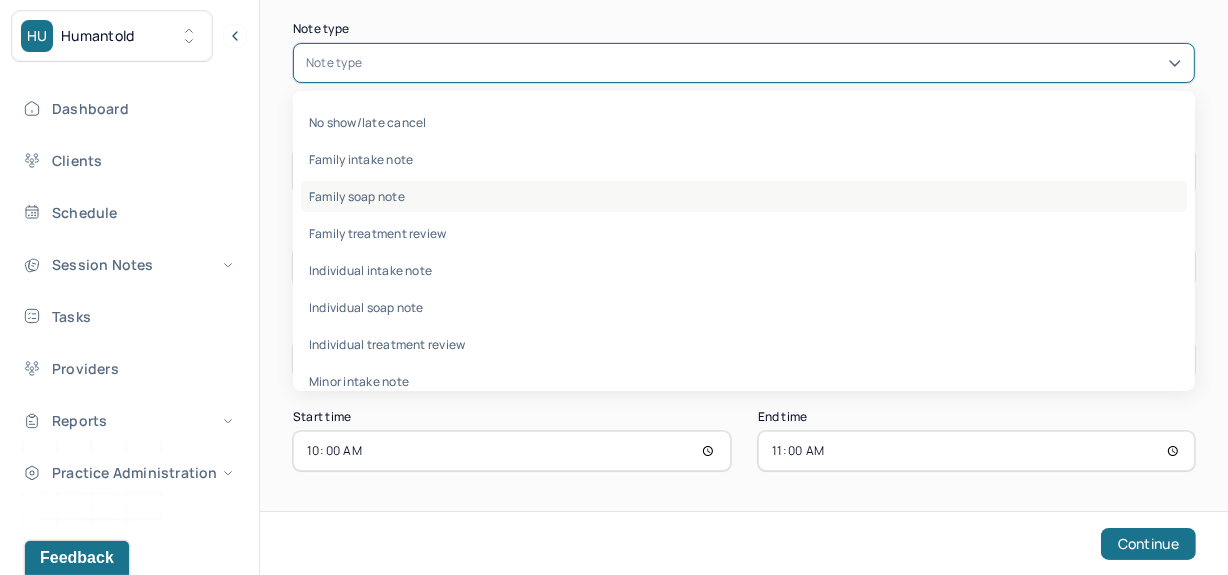 click on "Family soap note" at bounding box center (744, 196) 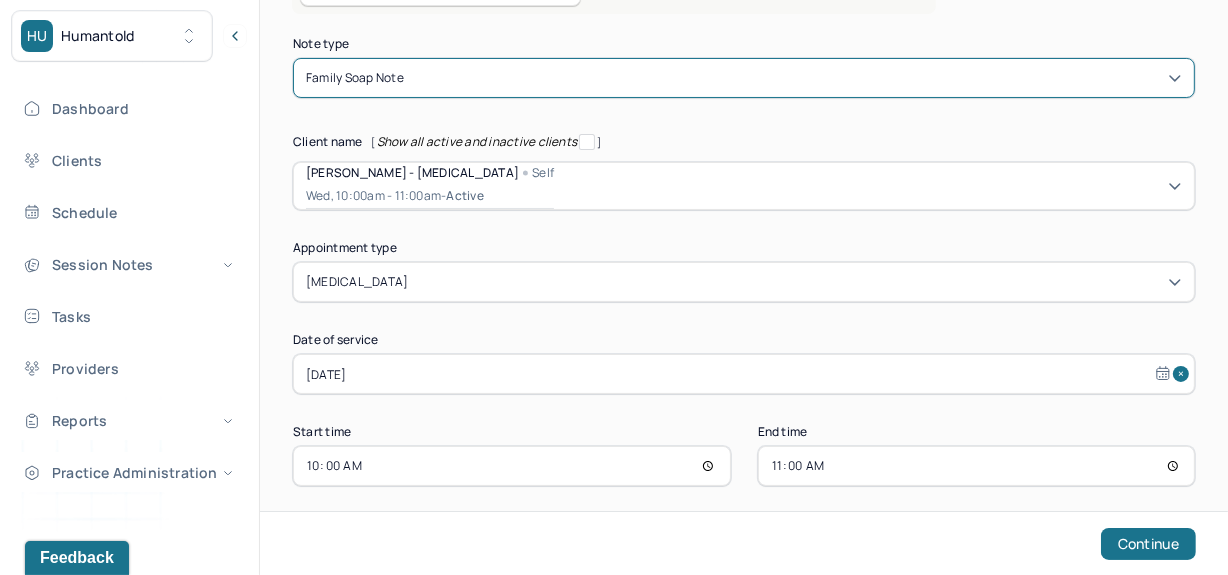 scroll, scrollTop: 151, scrollLeft: 0, axis: vertical 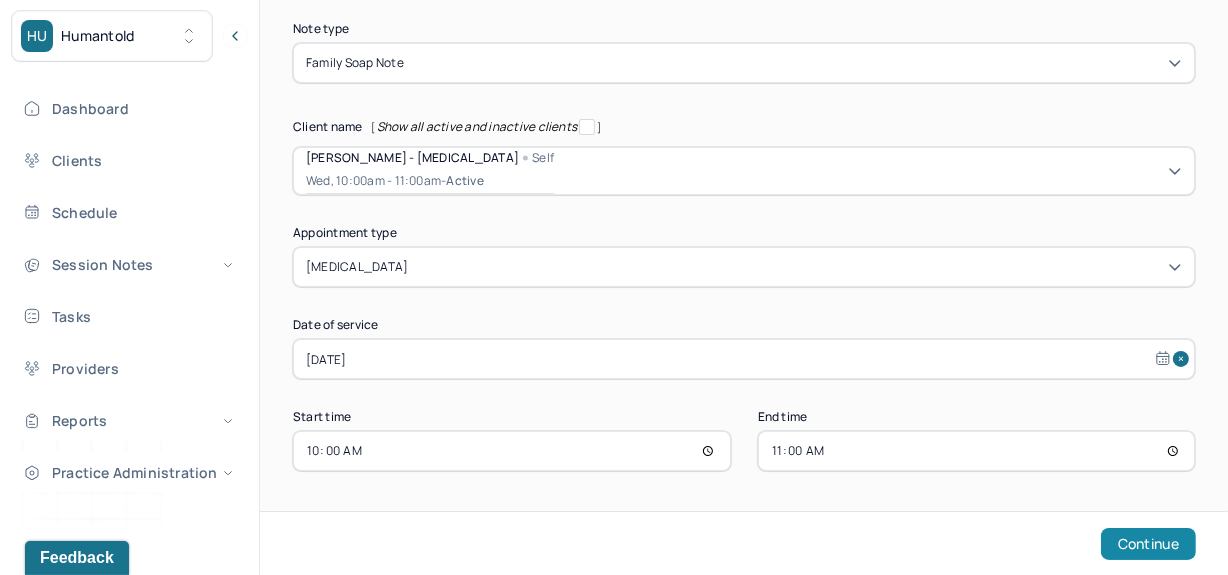 click on "Continue" at bounding box center (1148, 544) 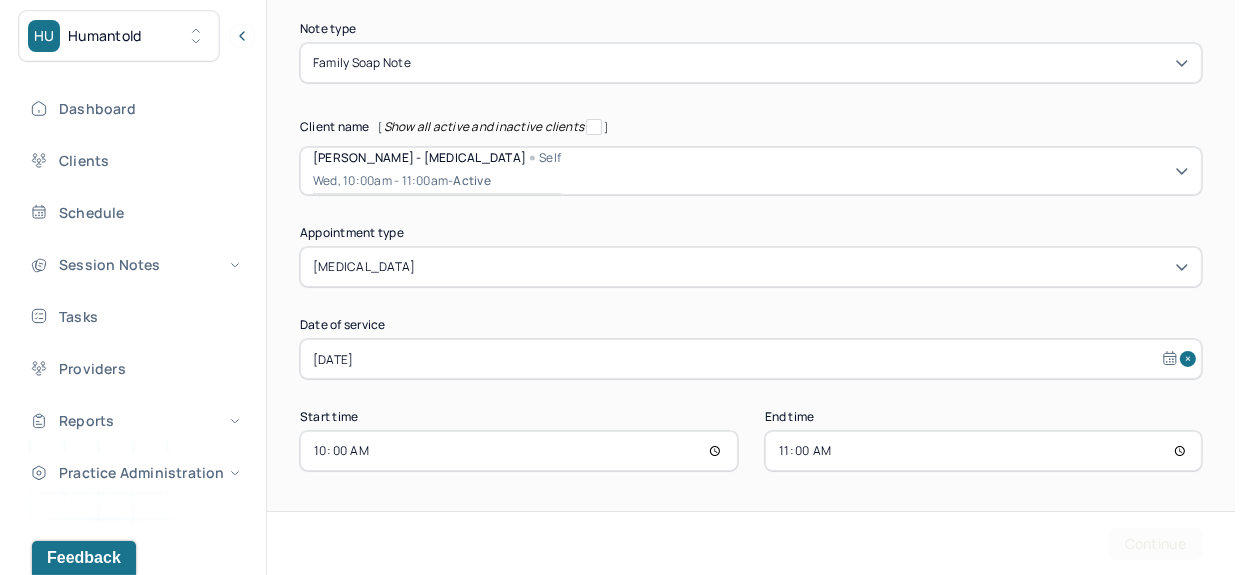 scroll, scrollTop: 0, scrollLeft: 0, axis: both 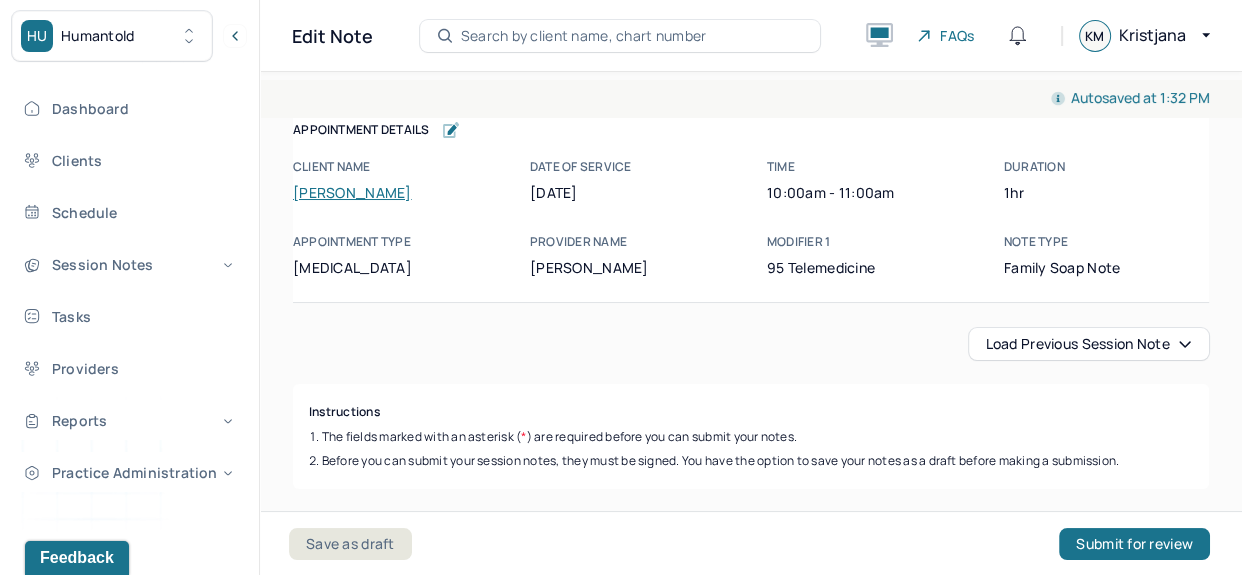click on "Load previous session note" at bounding box center (1089, 344) 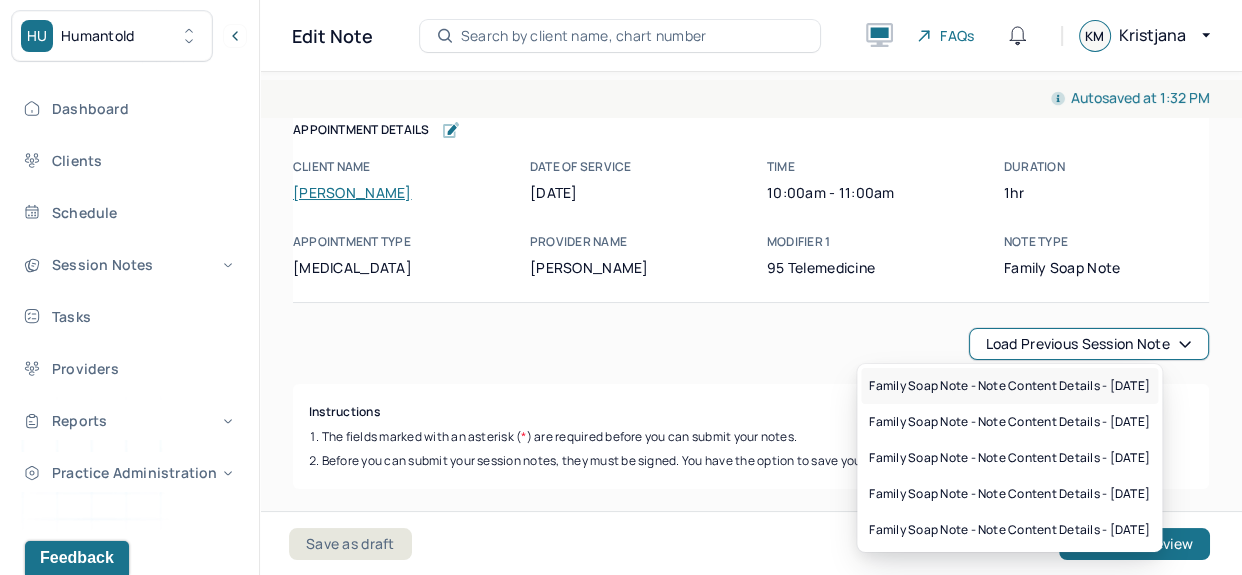 click on "Family soap note   - Note content Details -   [DATE]" at bounding box center (1009, 386) 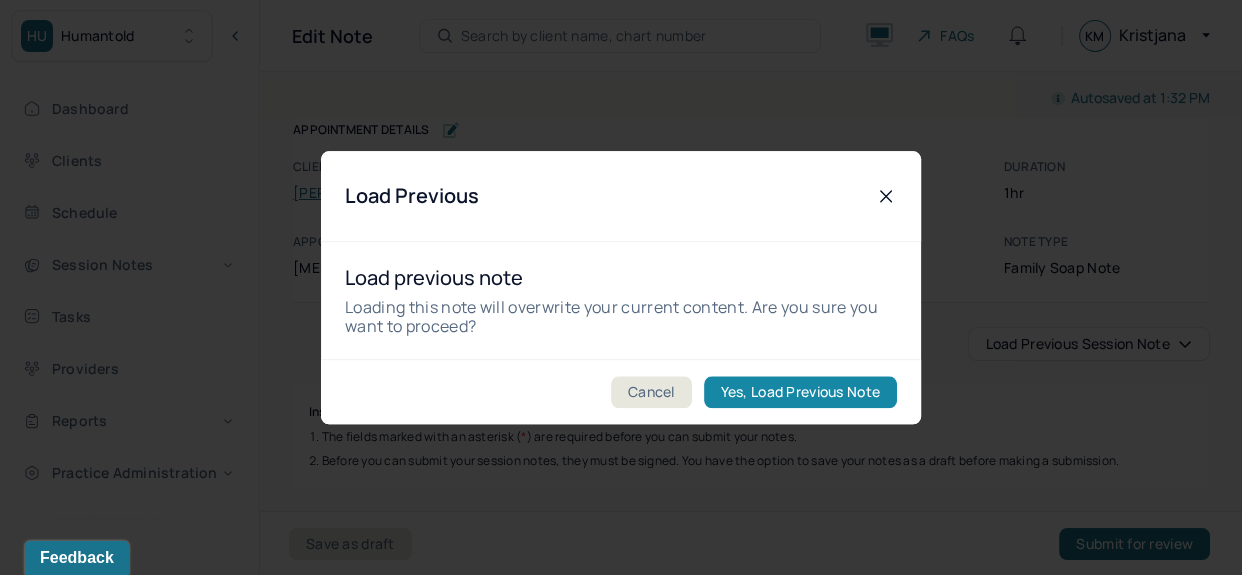click on "Yes, Load Previous Note" at bounding box center (800, 392) 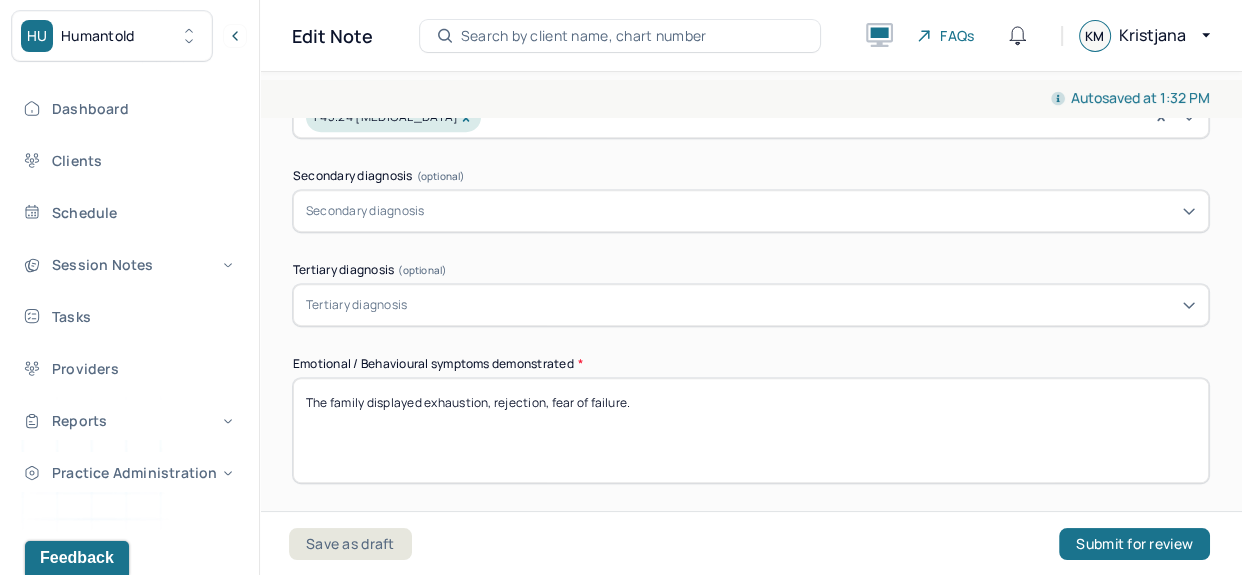 scroll, scrollTop: 859, scrollLeft: 0, axis: vertical 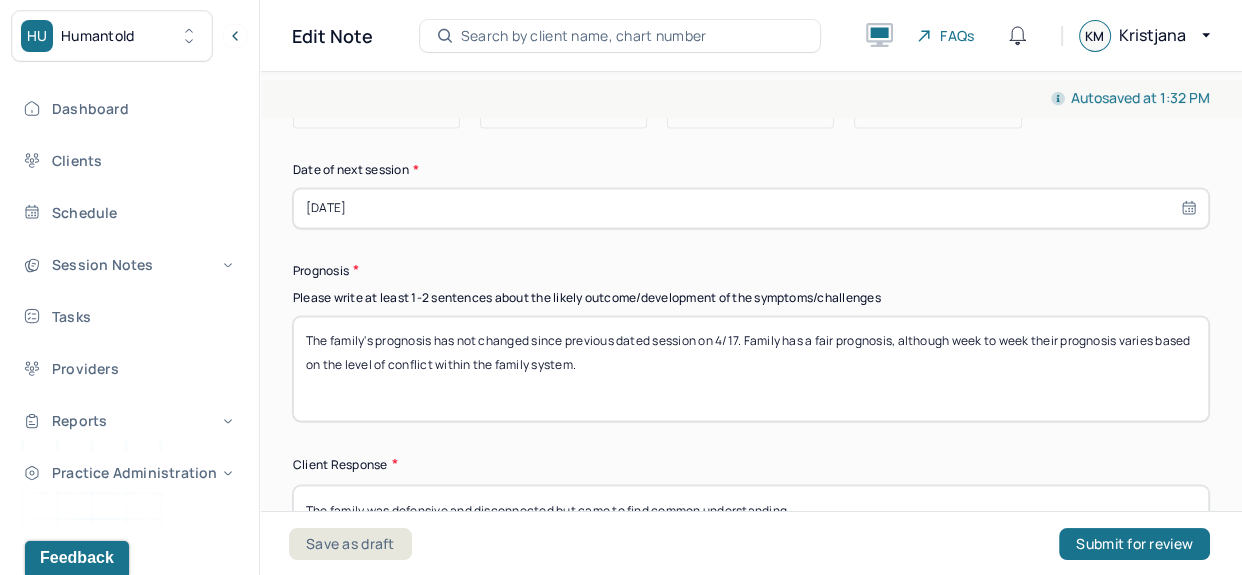 click on "The family's prognosis has not changed since previous dated session on 4/17. Family has a fair prognosis, although week to week their prognosis varies based on the level of conflict within the family system." at bounding box center [751, 368] 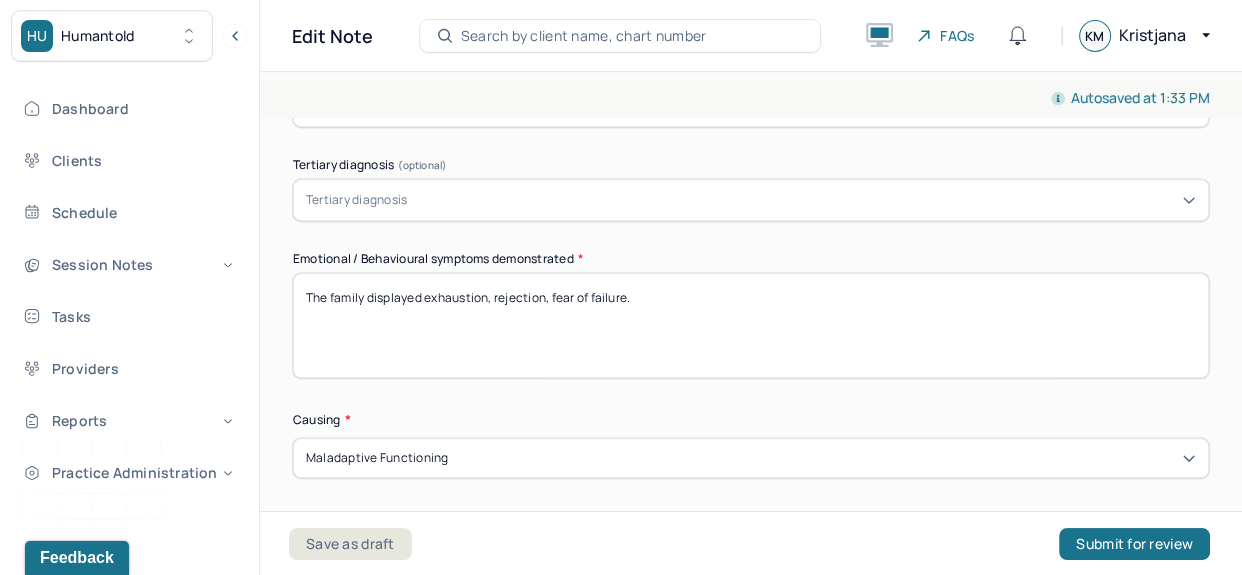 scroll, scrollTop: 942, scrollLeft: 0, axis: vertical 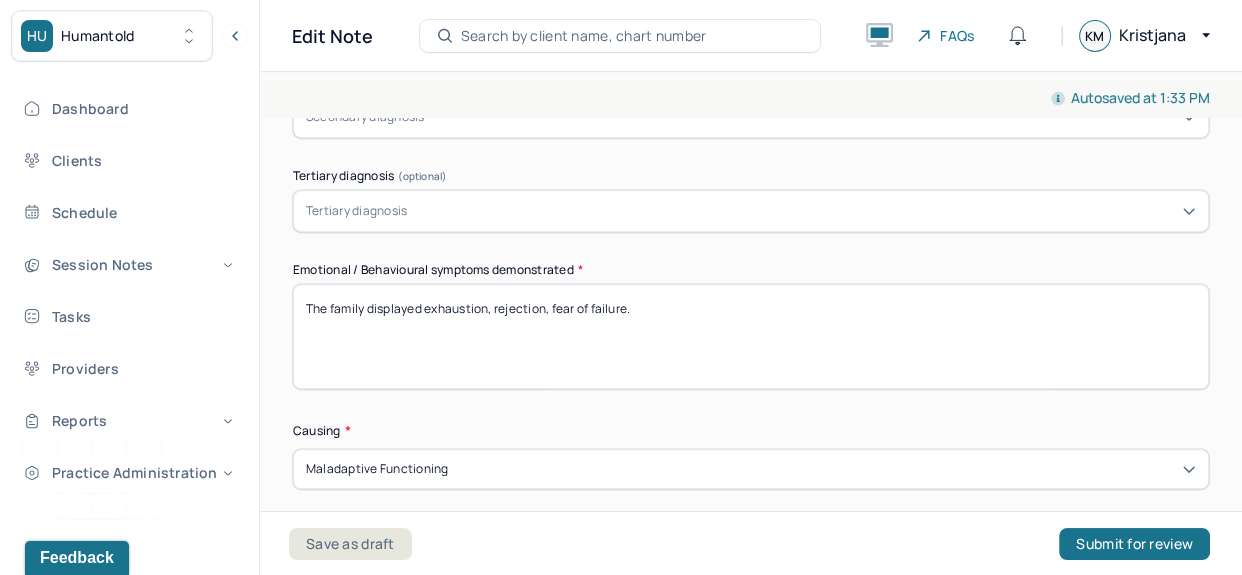 type on "The family's prognosis has not changed since previous dated session on 4/24. Family has a fair prognosis, although week to week their prognosis varies based on the level of conflict within the family system." 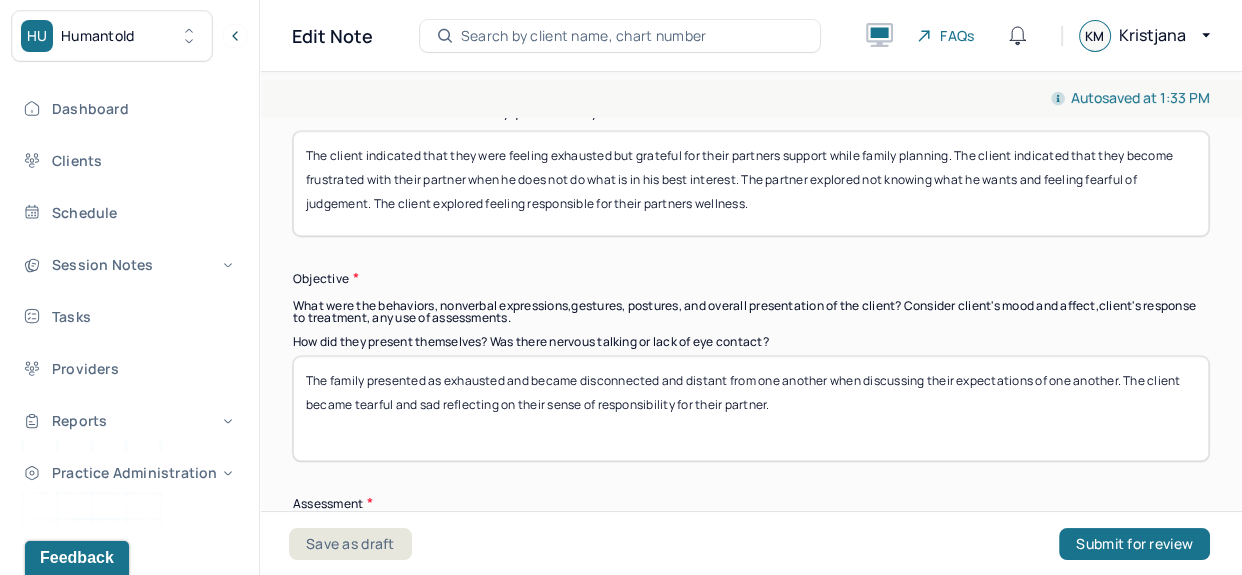 scroll, scrollTop: 1560, scrollLeft: 0, axis: vertical 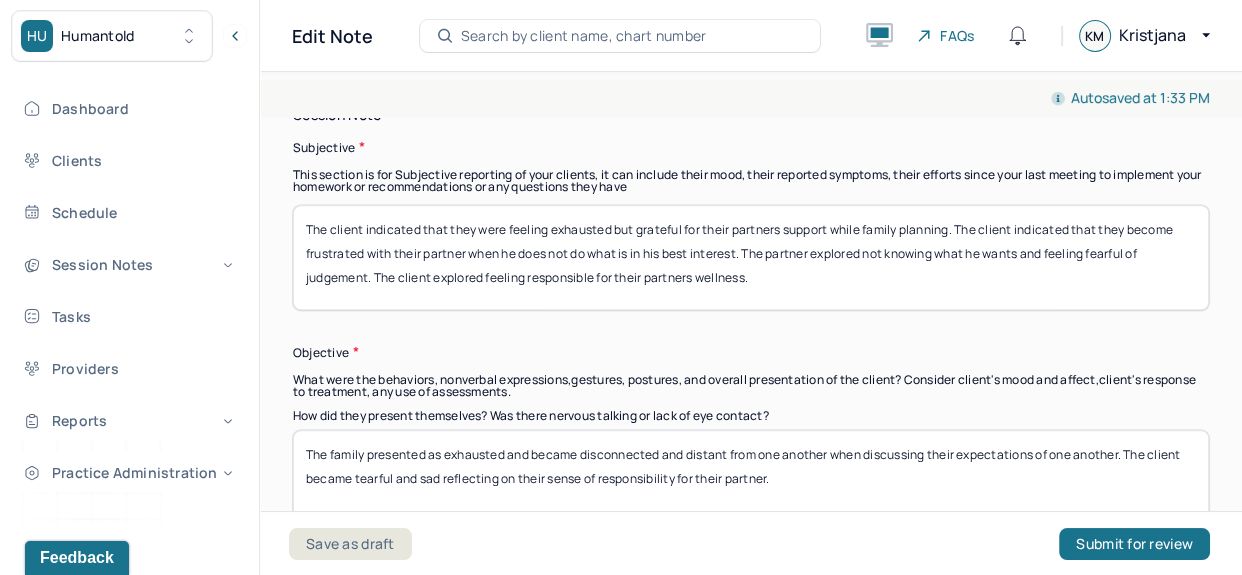 type on "The family displayed disconnection, resentment, lack of hope." 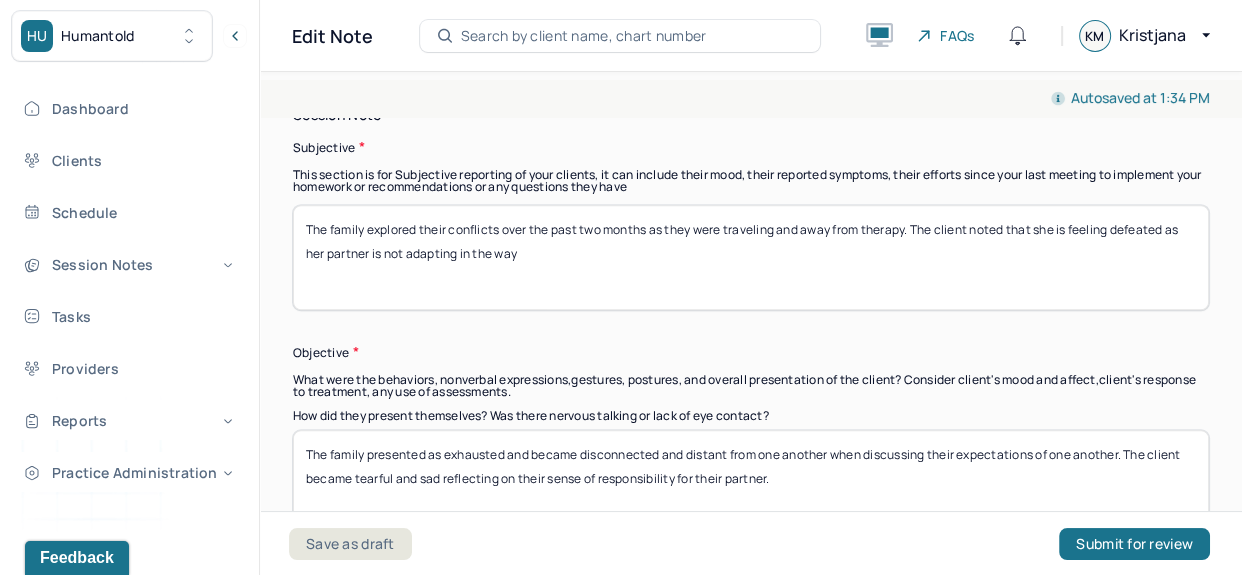 click on "The family explored their conflicts over the past two months as they were traveling and away from therapy. The client noted that she is feeling defeated as her partner is not adpating in the way" at bounding box center [751, 257] 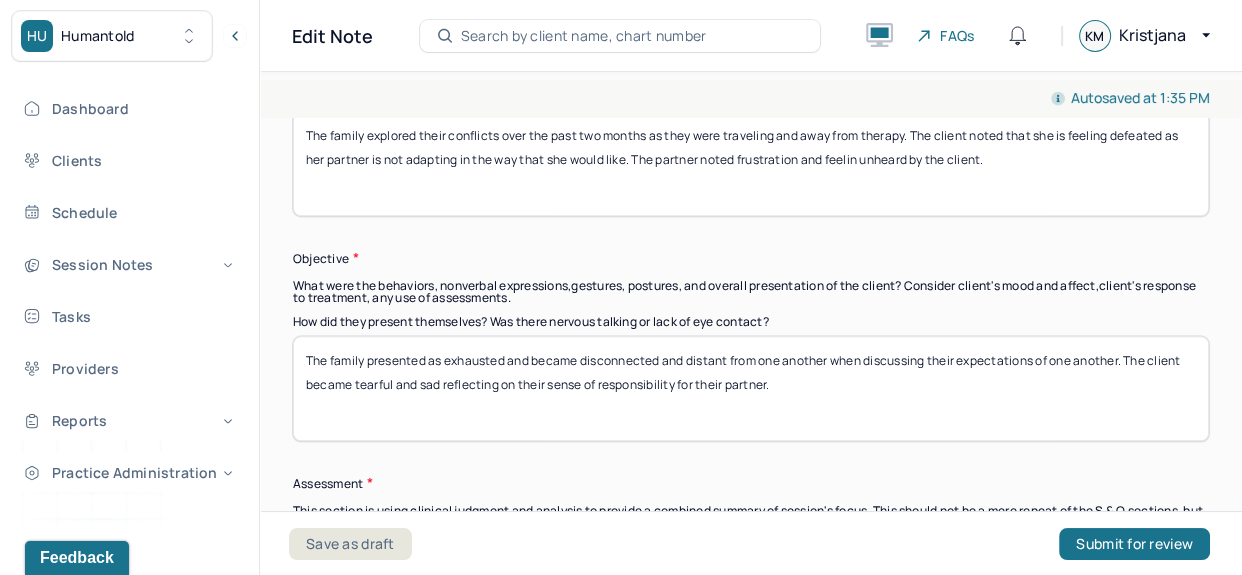 scroll, scrollTop: 1508, scrollLeft: 0, axis: vertical 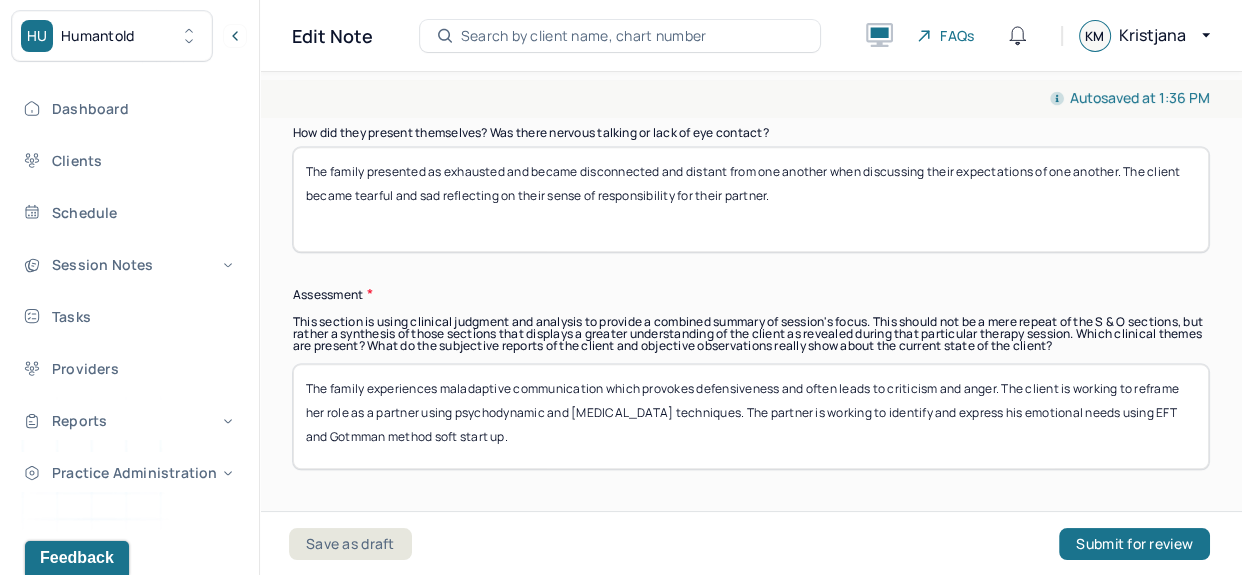type on "The family explored their conflicts over the past two months as they were traveling and away from therapy. The client noted that she is feeling defeated as her partner is not adapting in the way that she would like. The partner noted frustration and feelin unheard by the client. The family did note that they are resolving conflict sooner and feeling more connected after conflict." 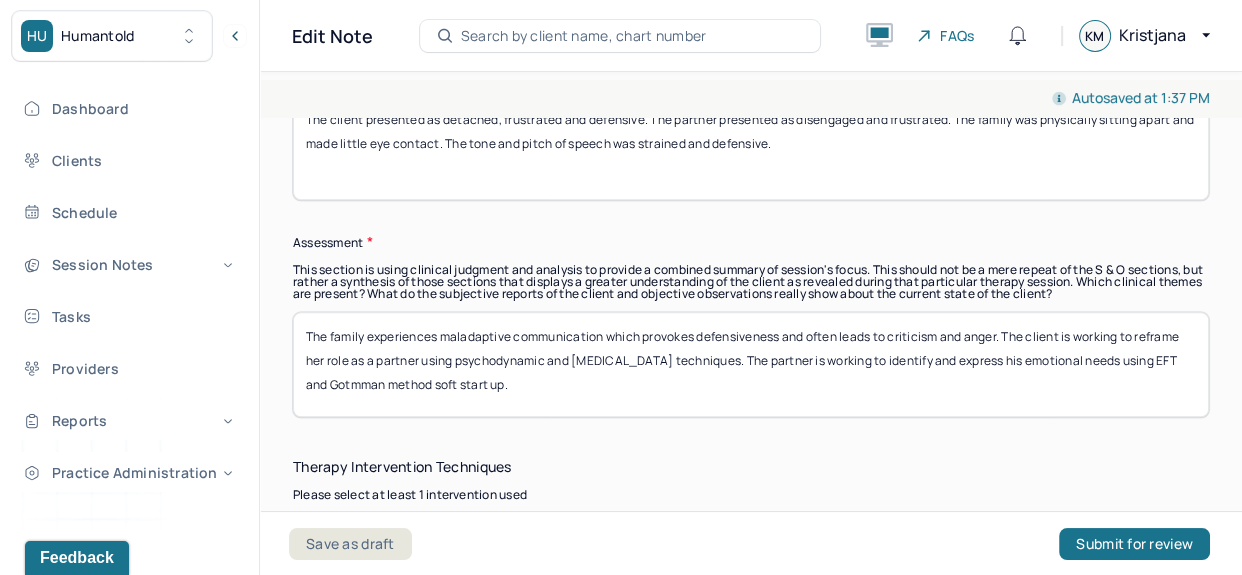 scroll, scrollTop: 1948, scrollLeft: 0, axis: vertical 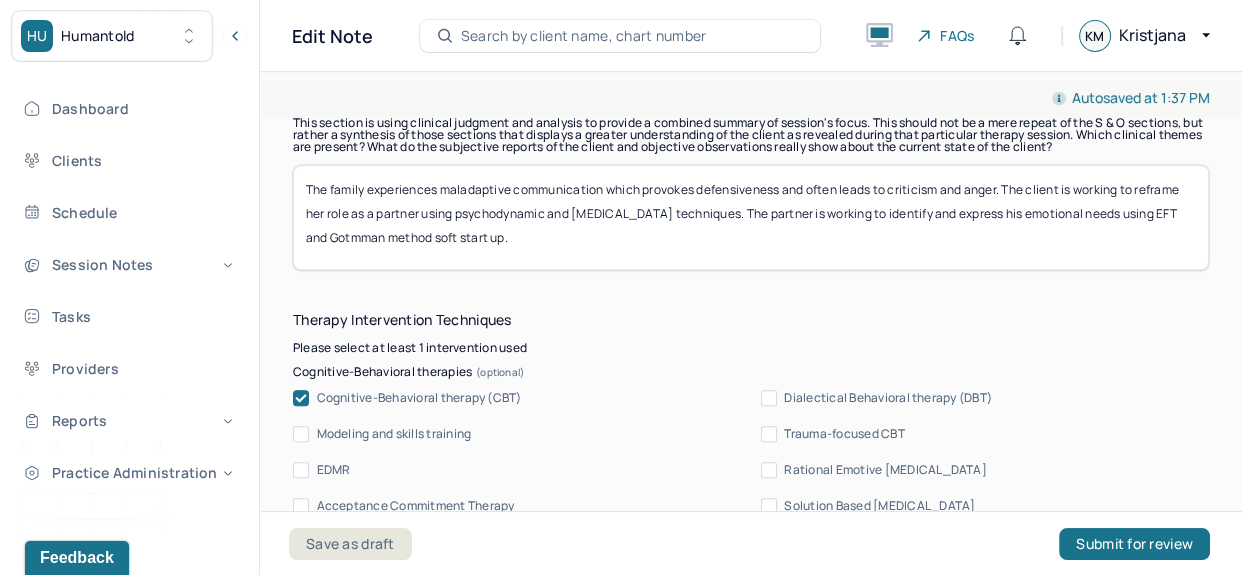 type on "The client presented as detached, frustrated and defensive. The partner presented as disengaged and frustrated. The family was physically sitting apart and made little eye contact. The tone and pitch of speech was strained and defensive." 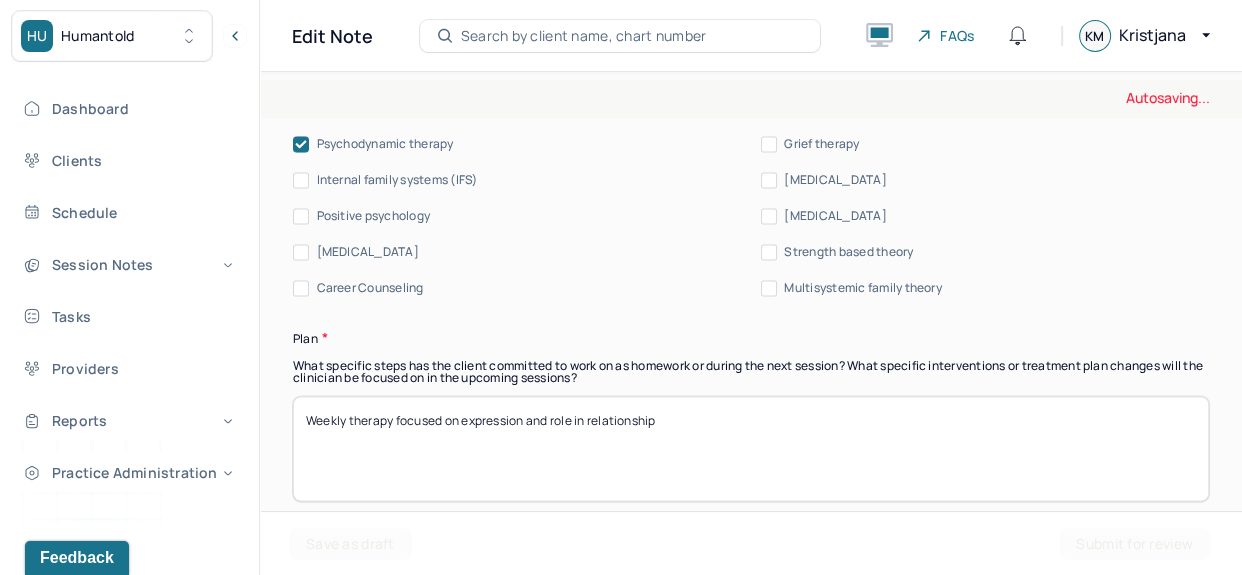 scroll, scrollTop: 2587, scrollLeft: 0, axis: vertical 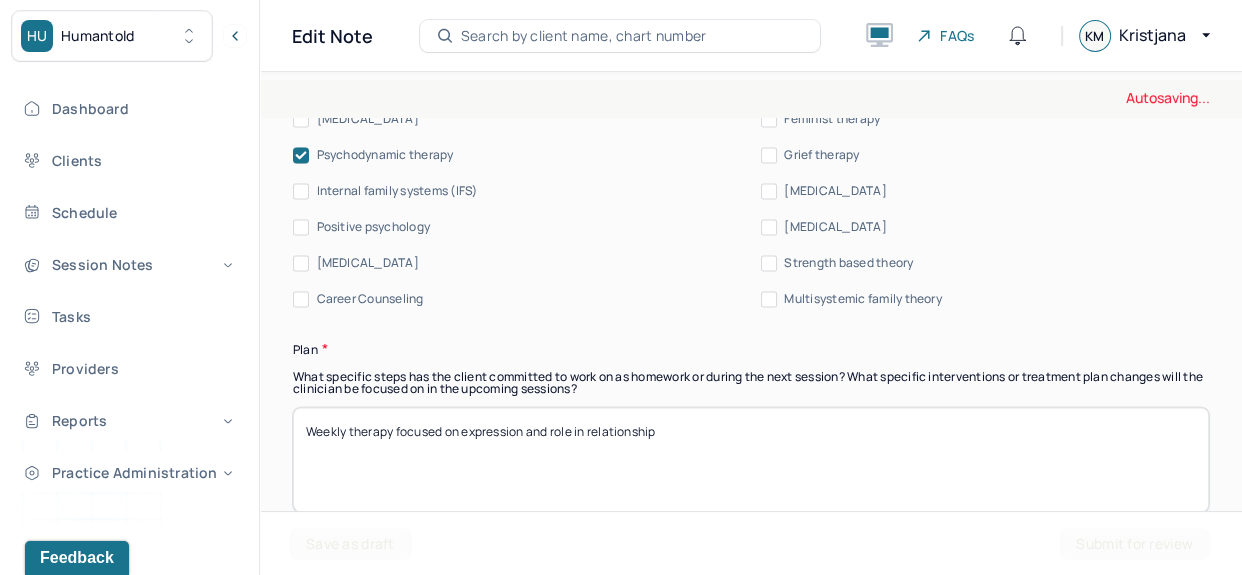 type on "The family experiences tense communication which results in ruptures and a sense of disconnection. The partner feels unheard and struggles to express their emotions in a regulated manner. The family's defensiveness often leads to [MEDICAL_DATA] and resentment. [PERSON_NAME] method and EFT were utilized to encourage open and emotional conversations." 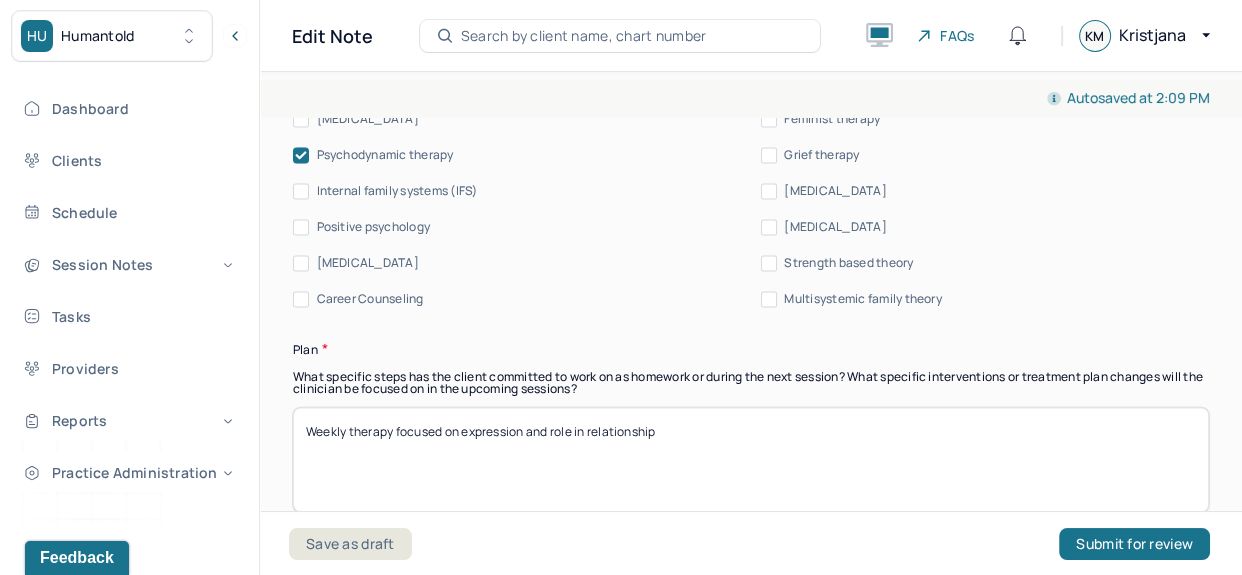 click on "Weekly therapy focused on expression and role in relationship" at bounding box center (751, 459) 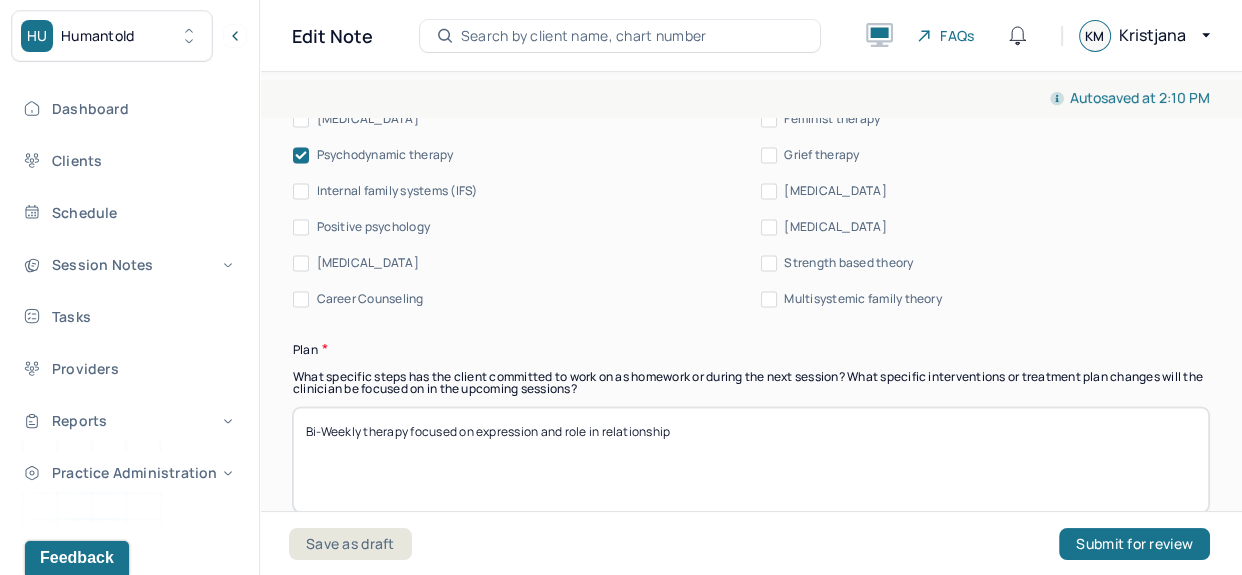 drag, startPoint x: 716, startPoint y: 437, endPoint x: 478, endPoint y: 446, distance: 238.1701 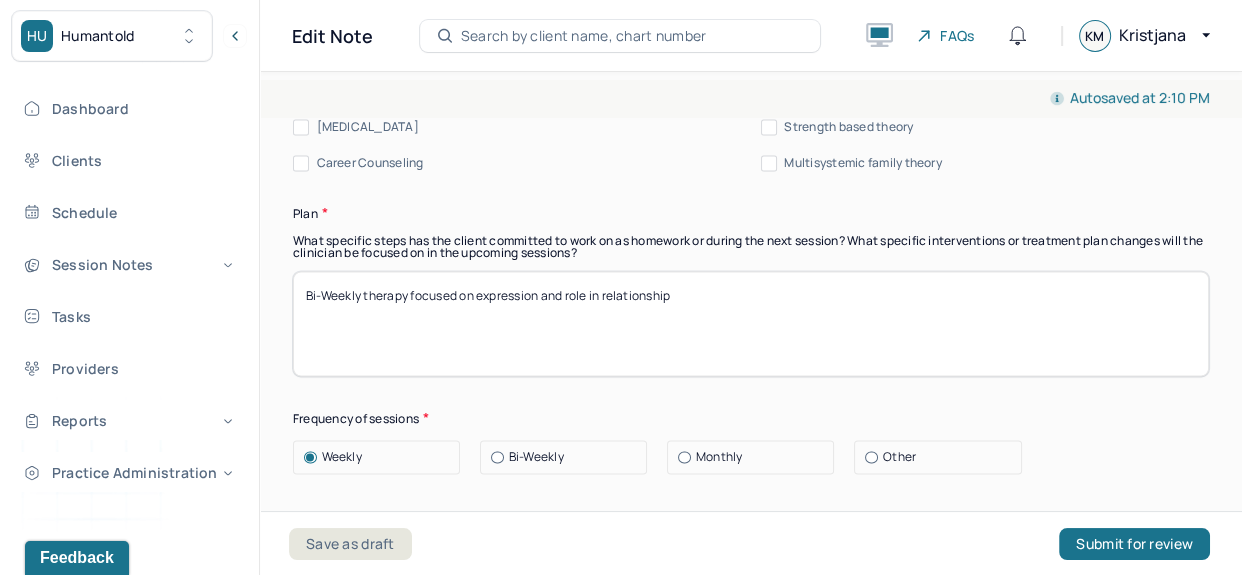 scroll, scrollTop: 2776, scrollLeft: 0, axis: vertical 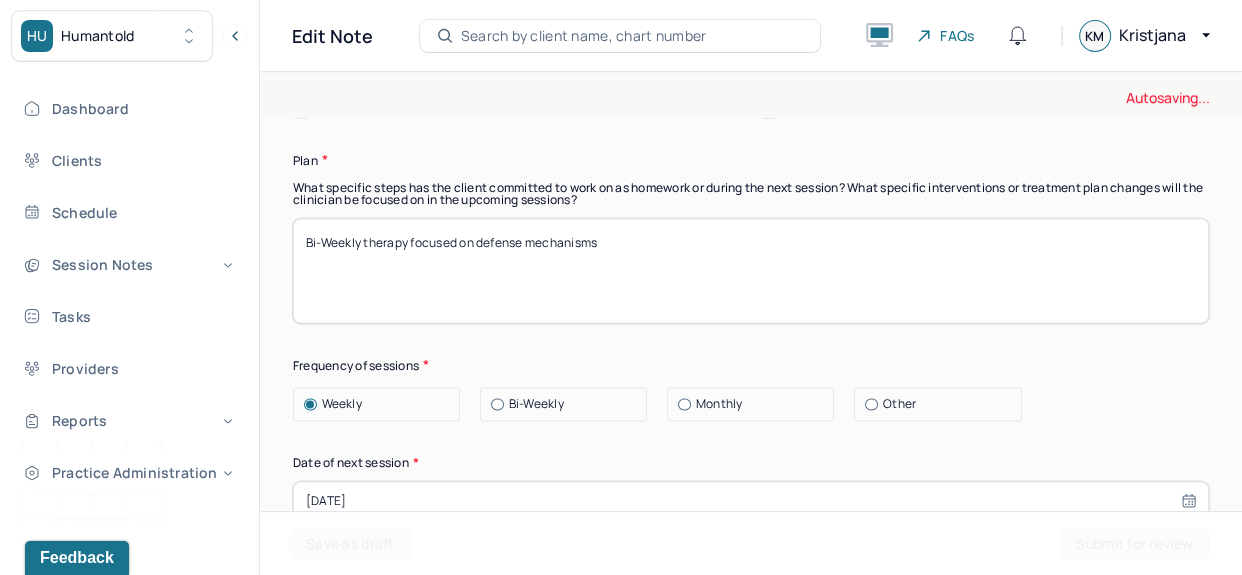 type on "Bi-Weekly therapy focused on defense mechanisms" 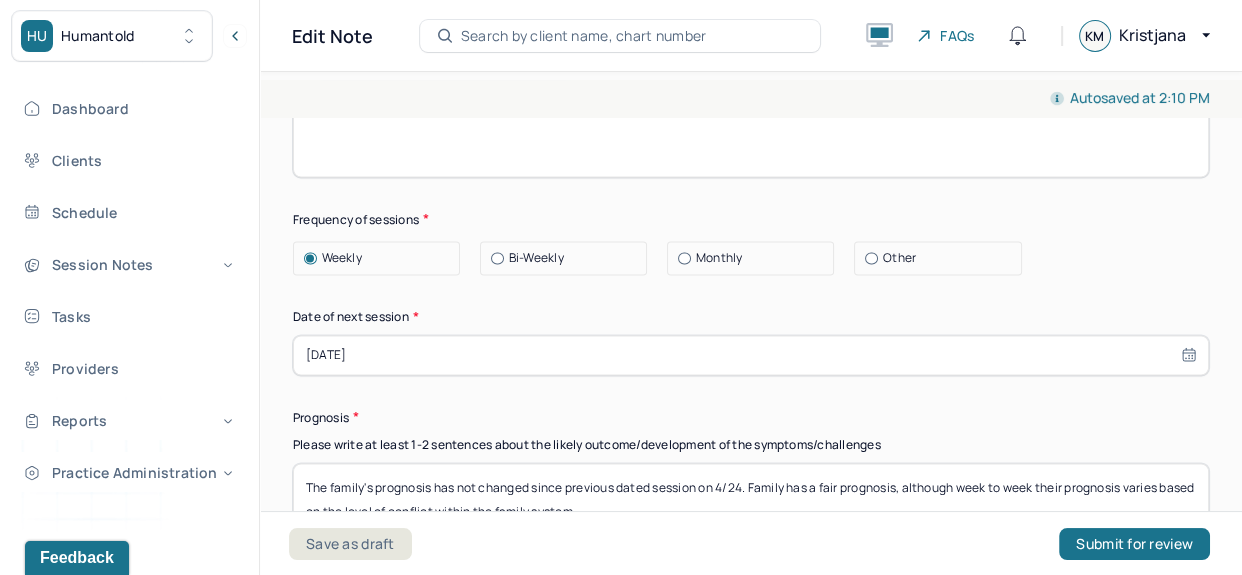 scroll, scrollTop: 2964, scrollLeft: 0, axis: vertical 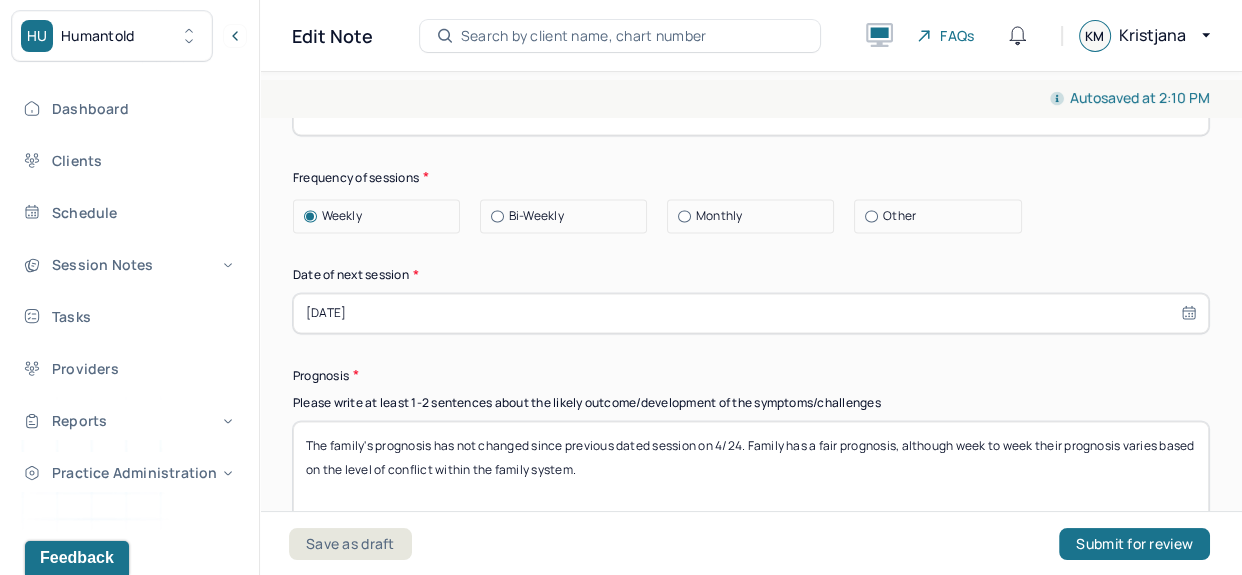 click on "Other" at bounding box center [942, 216] 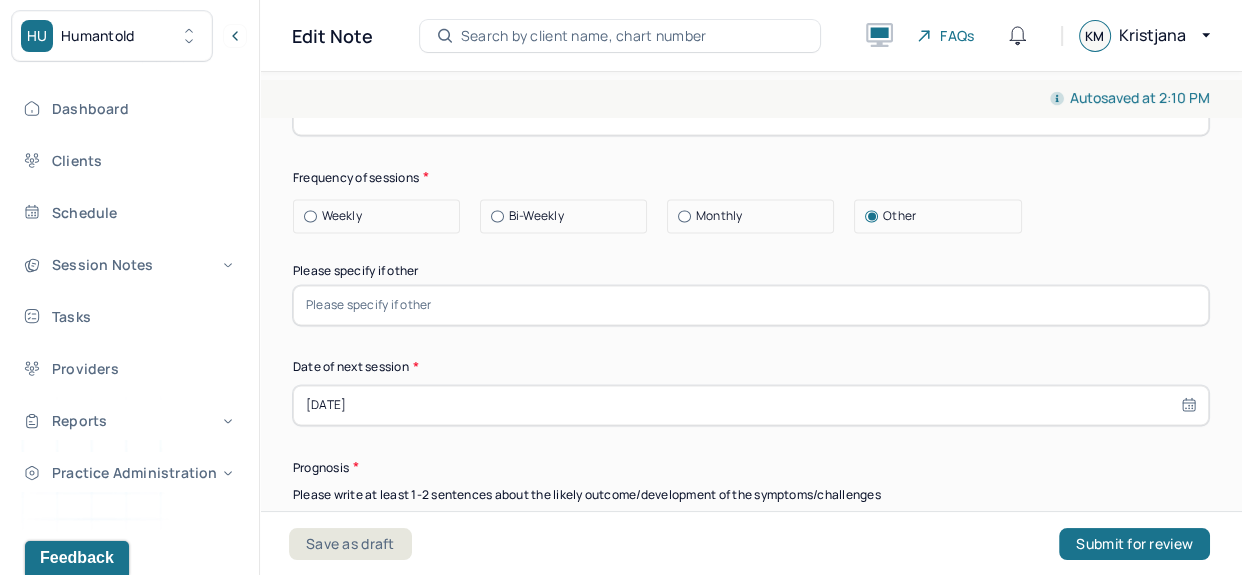 drag, startPoint x: 439, startPoint y: 311, endPoint x: 386, endPoint y: 312, distance: 53.009434 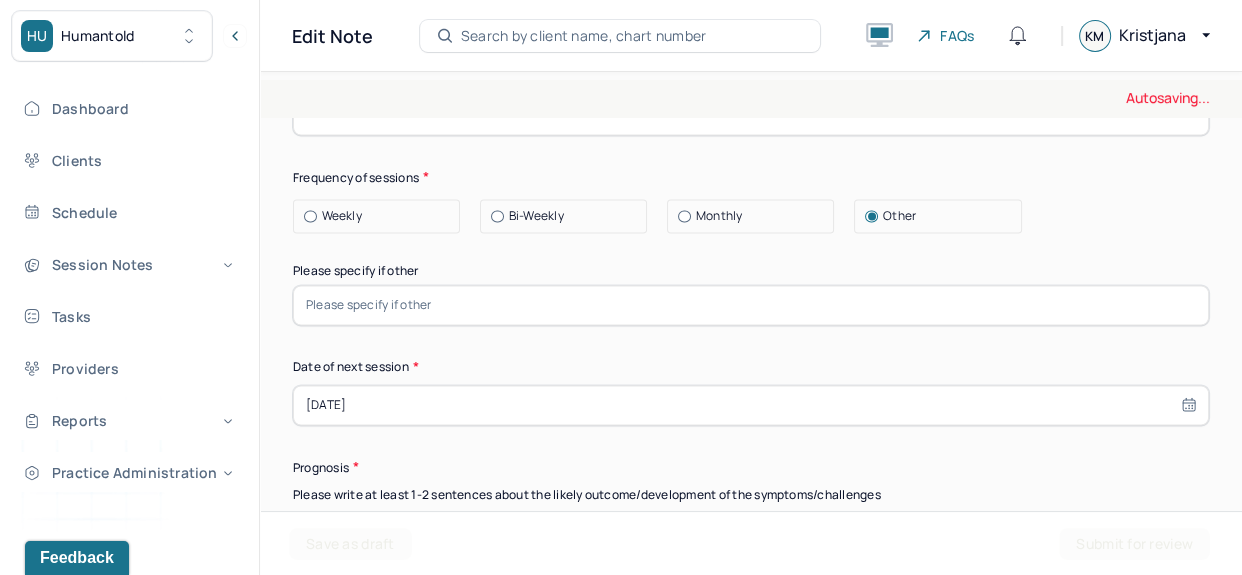 click on "Therapy Intervention Techniques Please select at least 1 intervention used Cognitive-Behavioral therapies Cognitive-Behavioral therapy (CBT) Dialectical Behavioral therapy (DBT) Modeling and skills training Trauma-focused CBT EDMR Rational Emotive [MEDICAL_DATA] Acceptance Commitment Therapy Solution Based [MEDICAL_DATA] [MEDICAL_DATA] Relationship based Interventions Attachment-oriented interventions Parent-child interaction therapy Parent interventions Other Client centered therapy/ Humanism [MEDICAL_DATA] [MEDICAL_DATA] Feminist therapy Psychodynamic therapy Grief therapy Internal family systems (IFS) [MEDICAL_DATA] Positive psychology [MEDICAL_DATA] [MEDICAL_DATA] Strength based theory Career Counseling Multisystemic family theory Plan What specific steps has the client committed to work on as homework or during the next session? What specific interventions or treatment plan changes will the clinician be focused on in the upcoming sessions? Frequency of sessions Weekly Other" at bounding box center [751, 40] 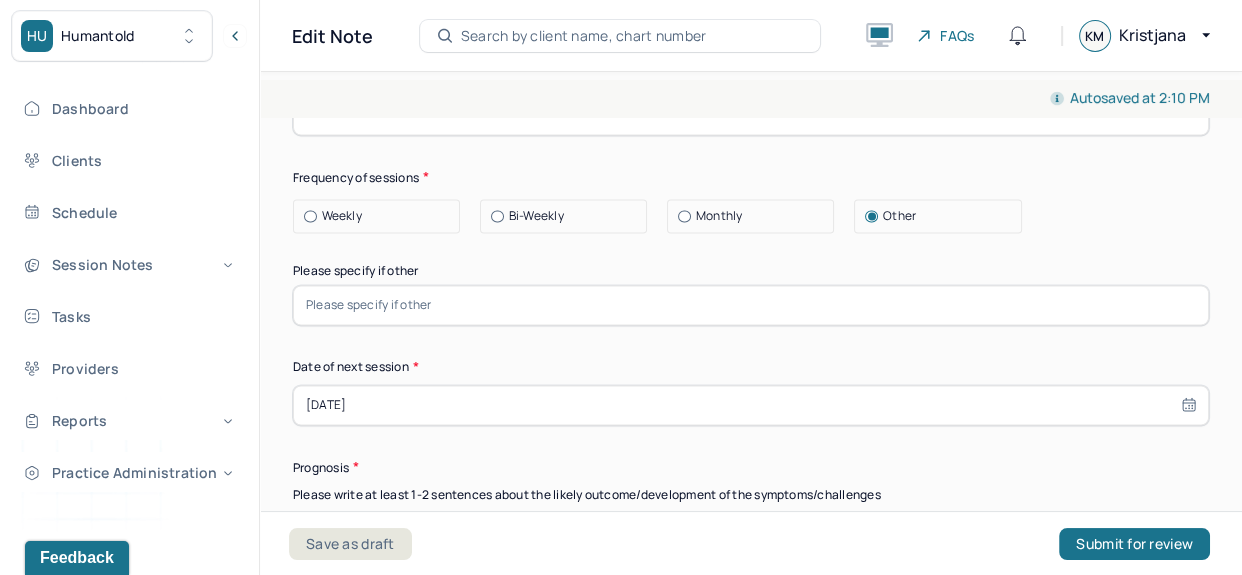 click at bounding box center (751, 305) 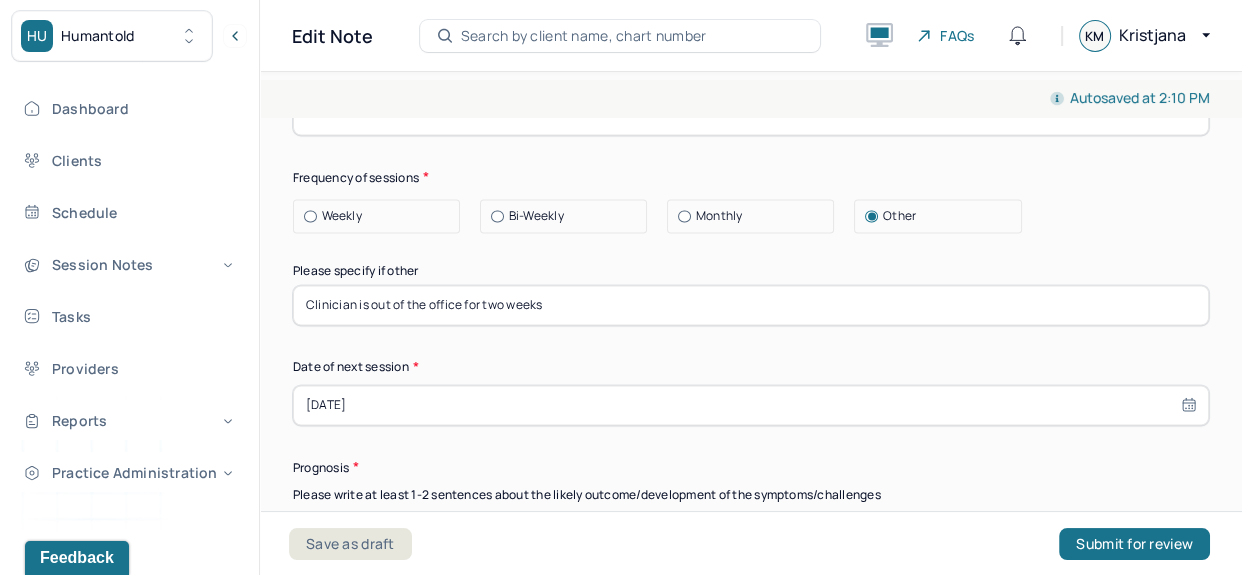 select on "6" 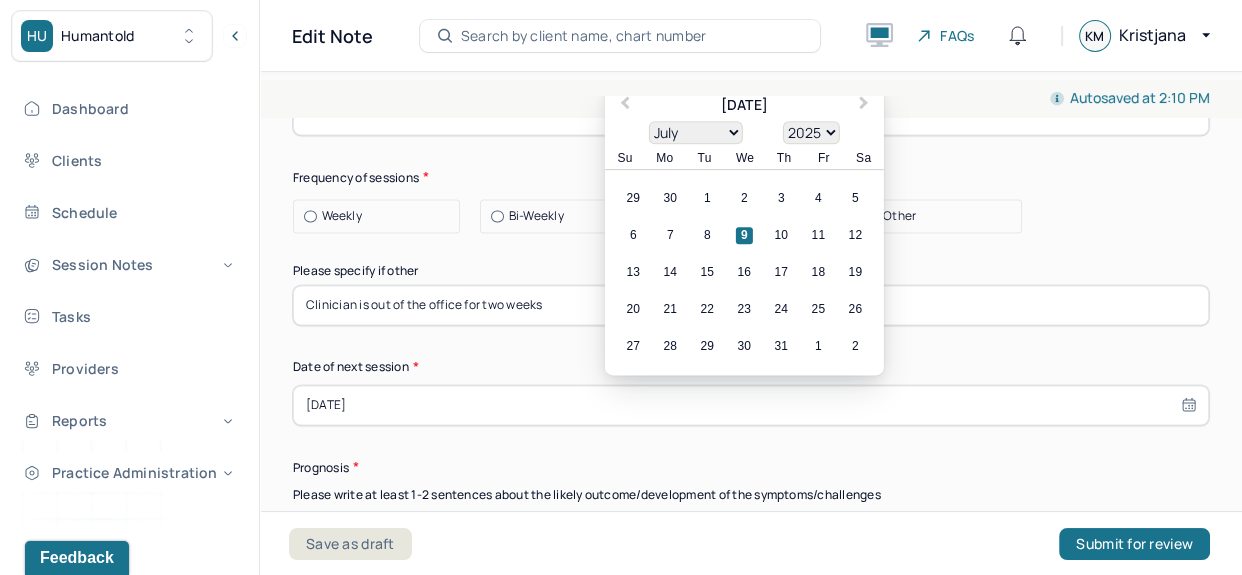 click on "[DATE]" at bounding box center (751, 405) 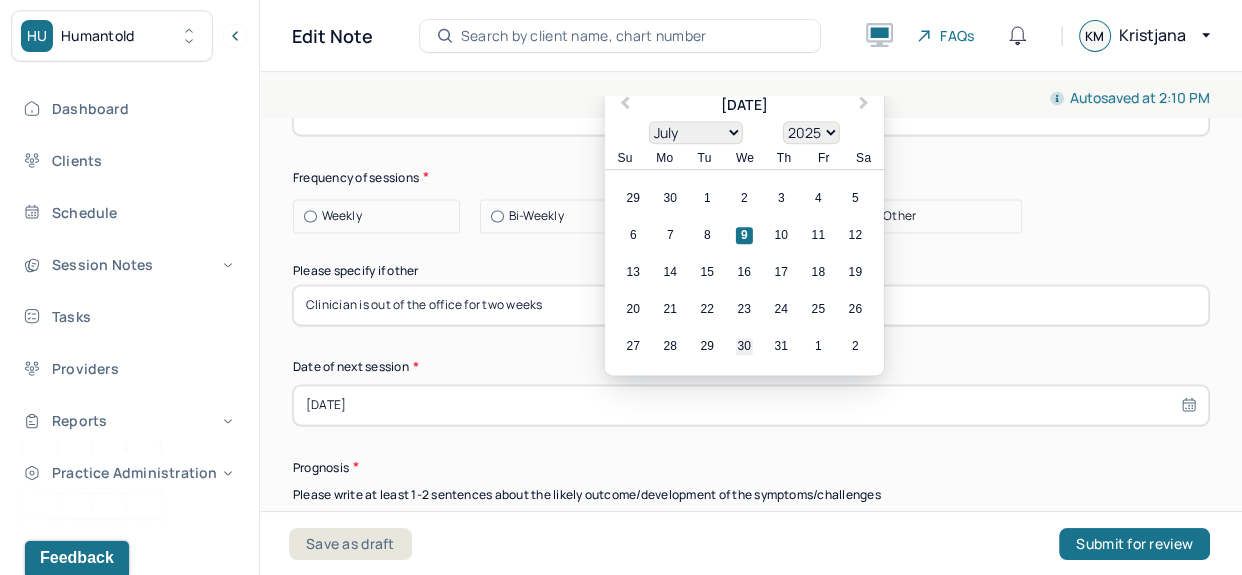 click on "30" at bounding box center (744, 346) 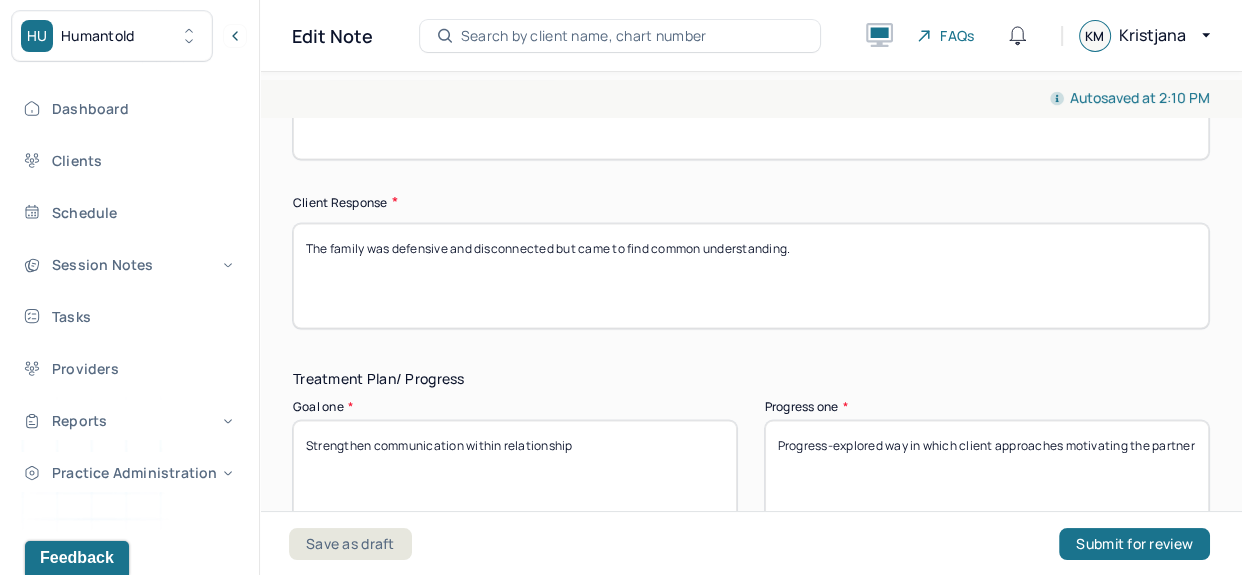 scroll, scrollTop: 3455, scrollLeft: 0, axis: vertical 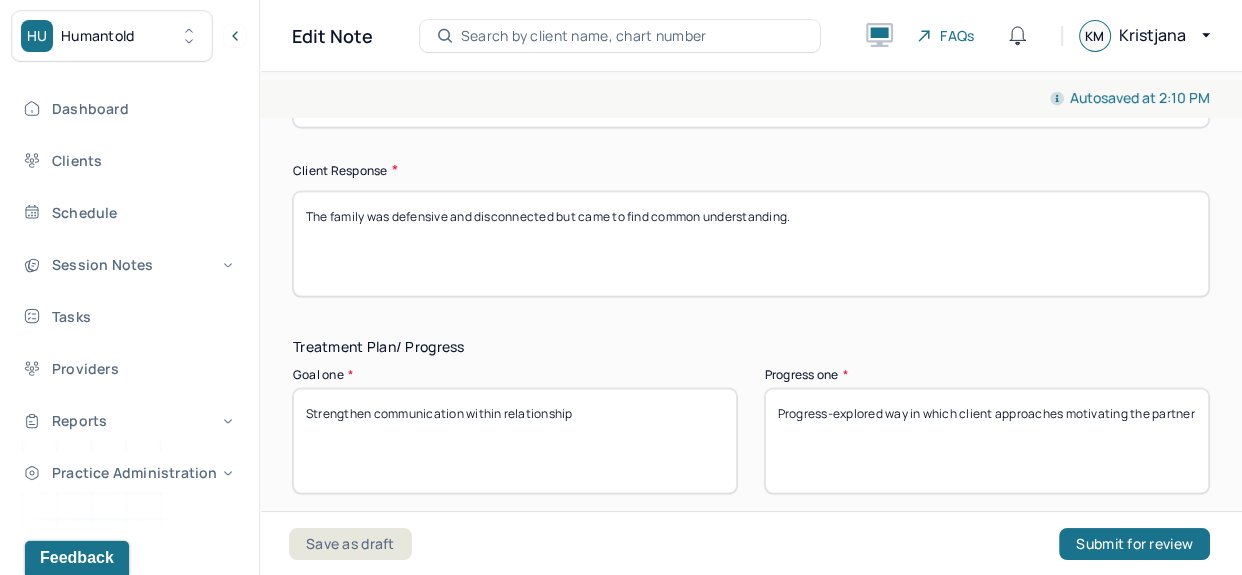 drag, startPoint x: 888, startPoint y: 239, endPoint x: 295, endPoint y: 237, distance: 593.00336 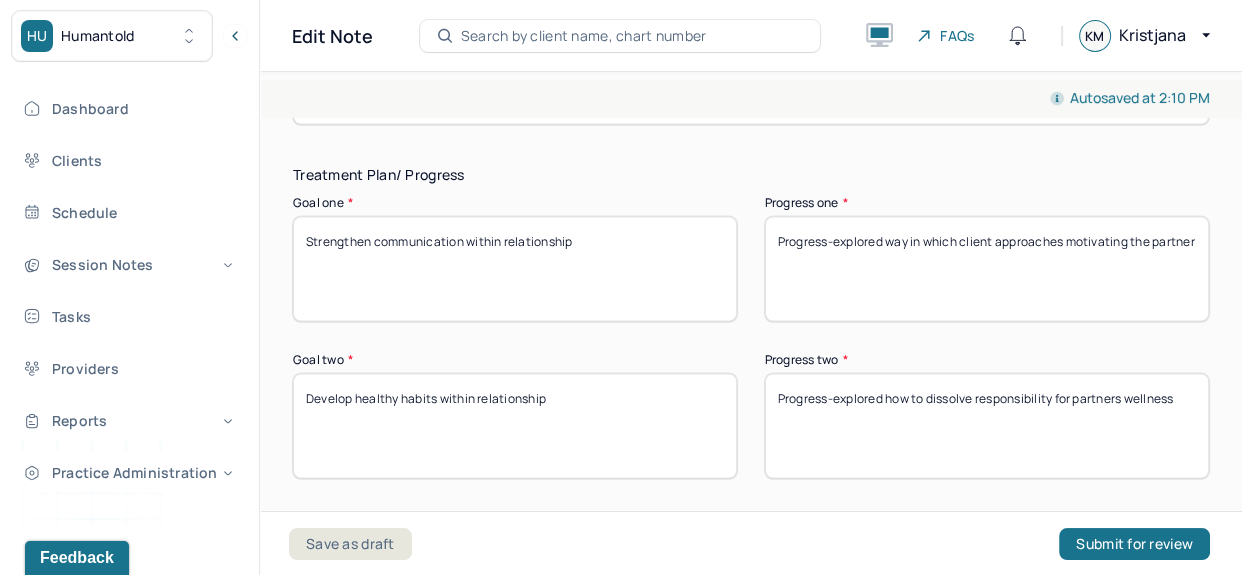 scroll, scrollTop: 3647, scrollLeft: 0, axis: vertical 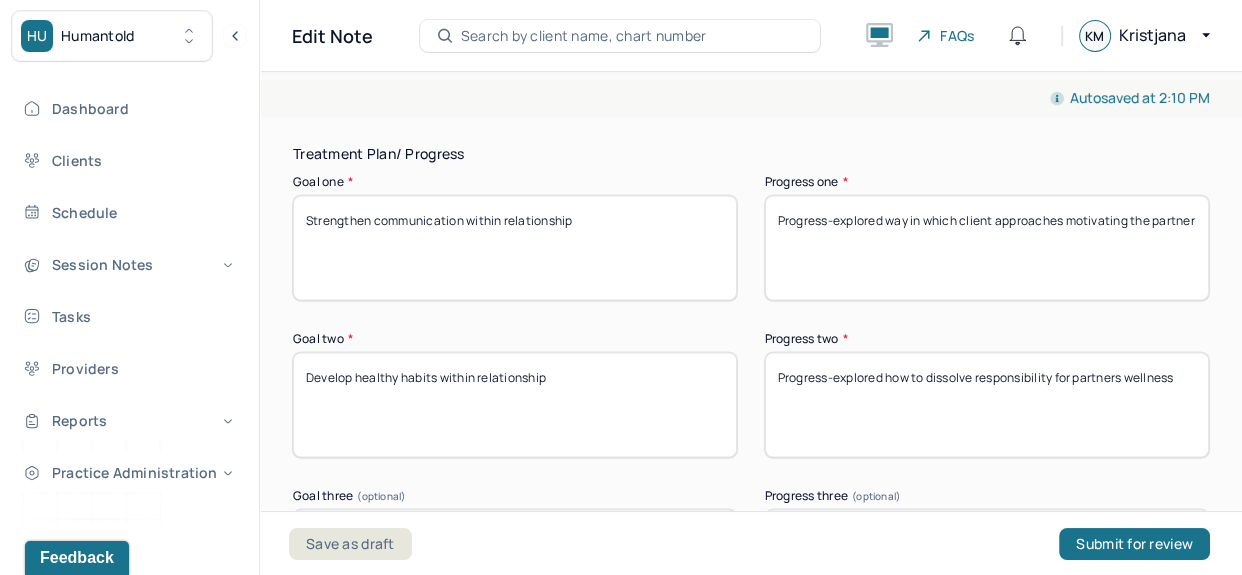 type on "The family responded as disconnected and defensive." 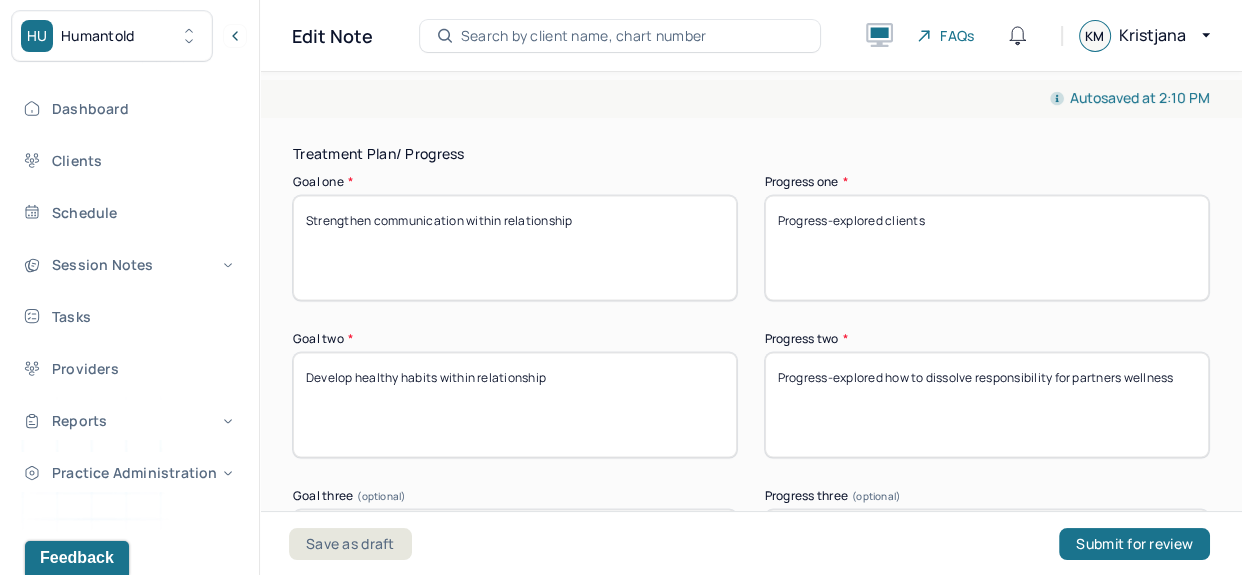 click on "Progress-exxplored clients" at bounding box center (987, 248) 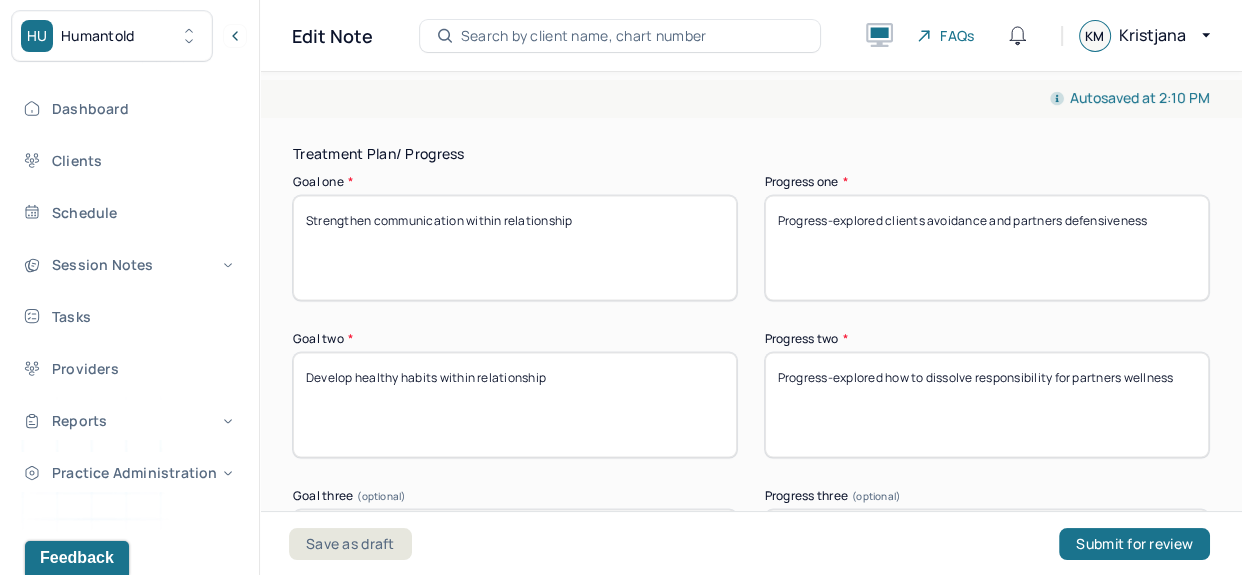 scroll, scrollTop: 3669, scrollLeft: 0, axis: vertical 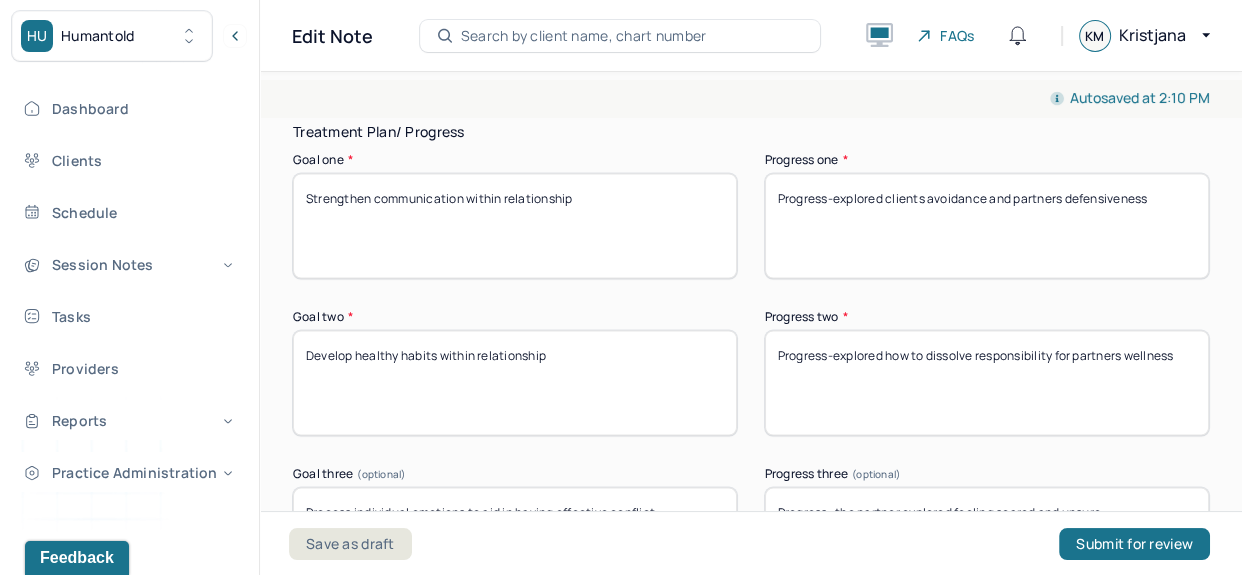 click on "Progress-explored clients avoidnce and partners defensiveness" at bounding box center (987, 226) 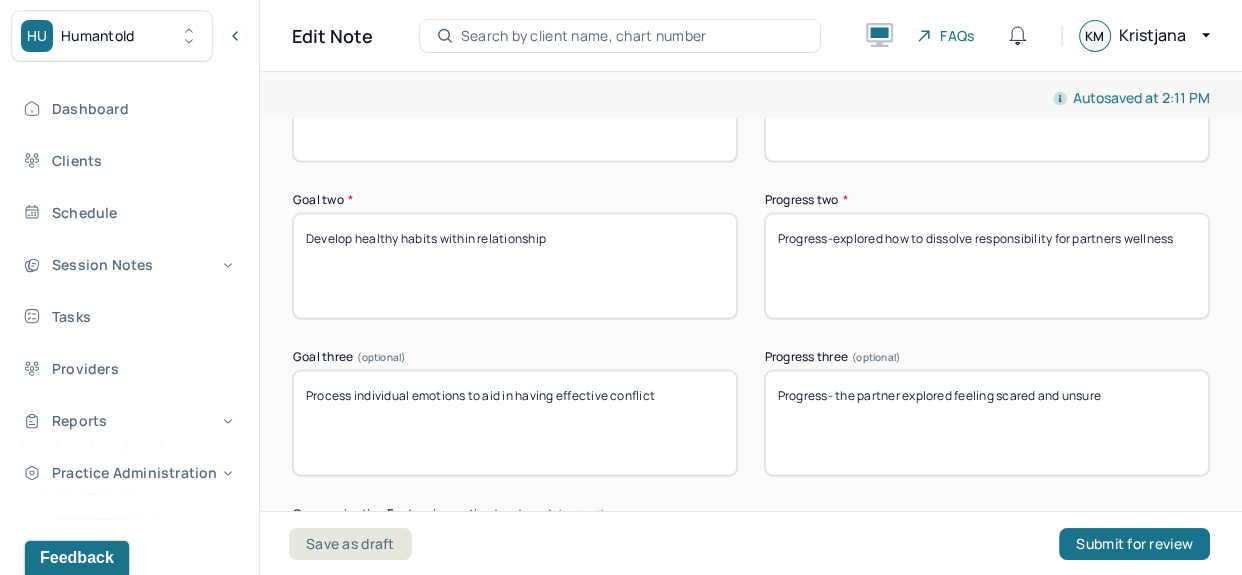 scroll, scrollTop: 3850, scrollLeft: 0, axis: vertical 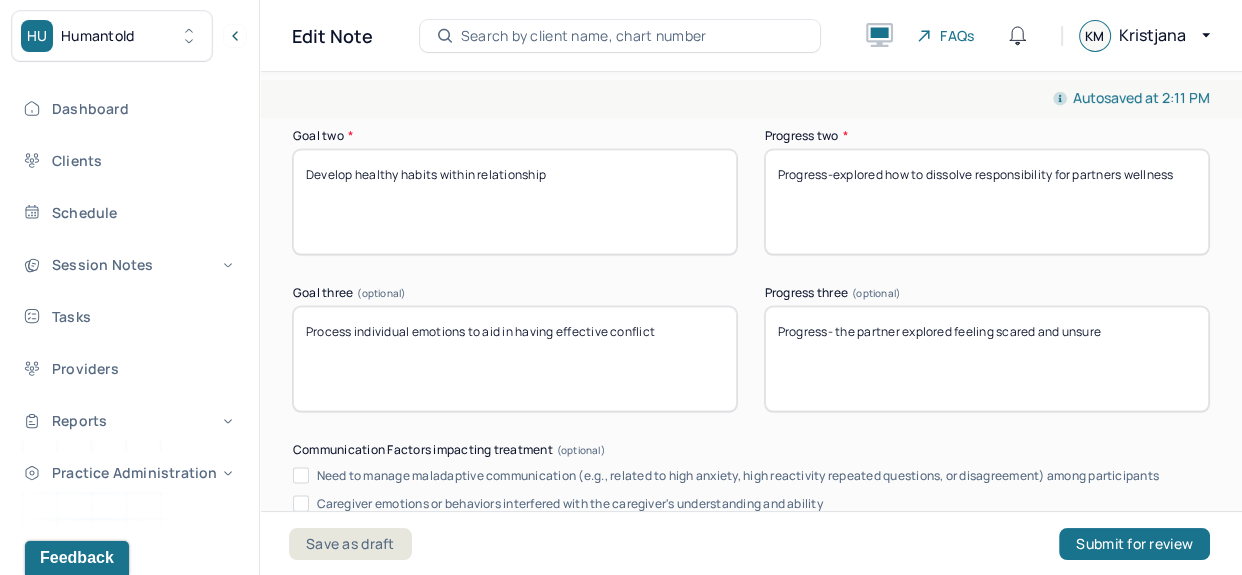 type on "Progress-explored clients avoidance and partners defensiveness as a perpetrator of conflict" 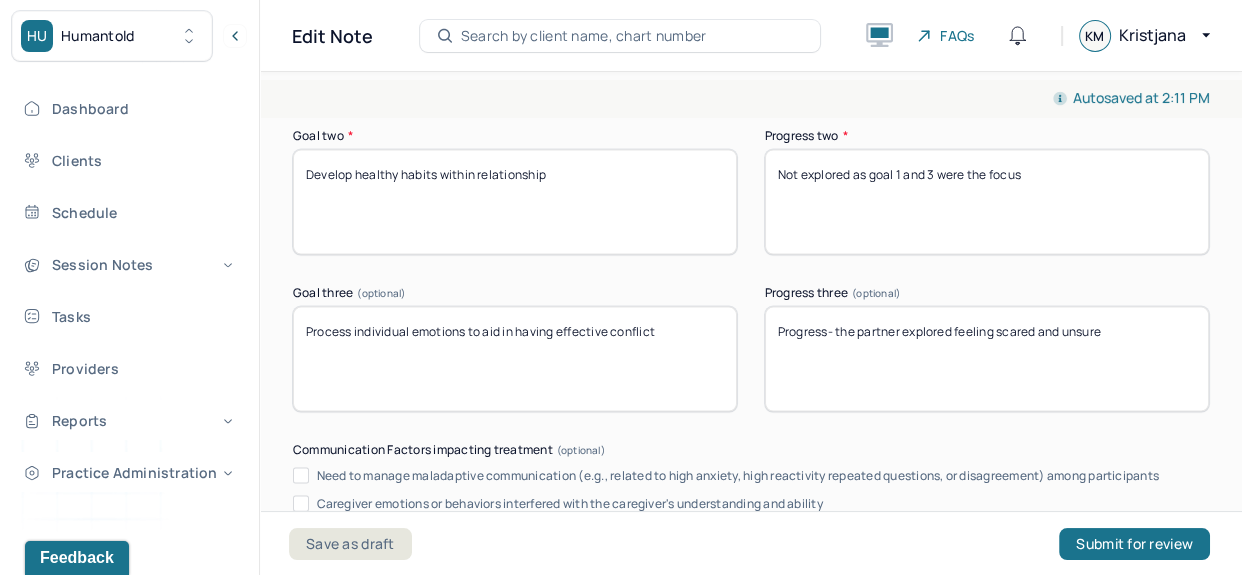 type on "Not explored as goal 1 and 3 were the focus" 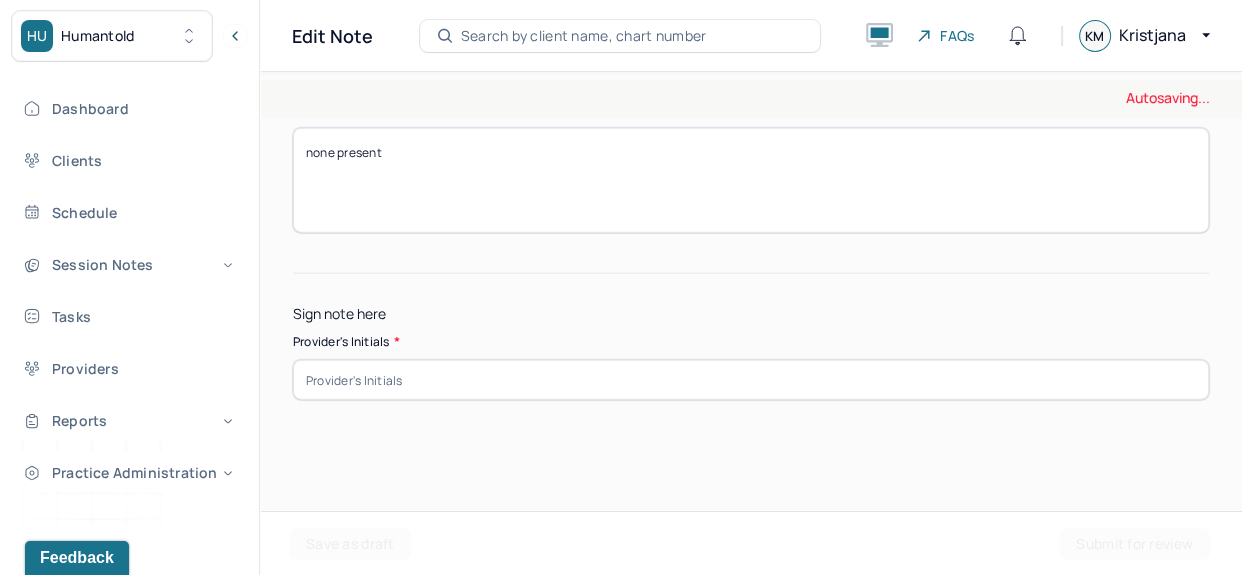 scroll, scrollTop: 4418, scrollLeft: 0, axis: vertical 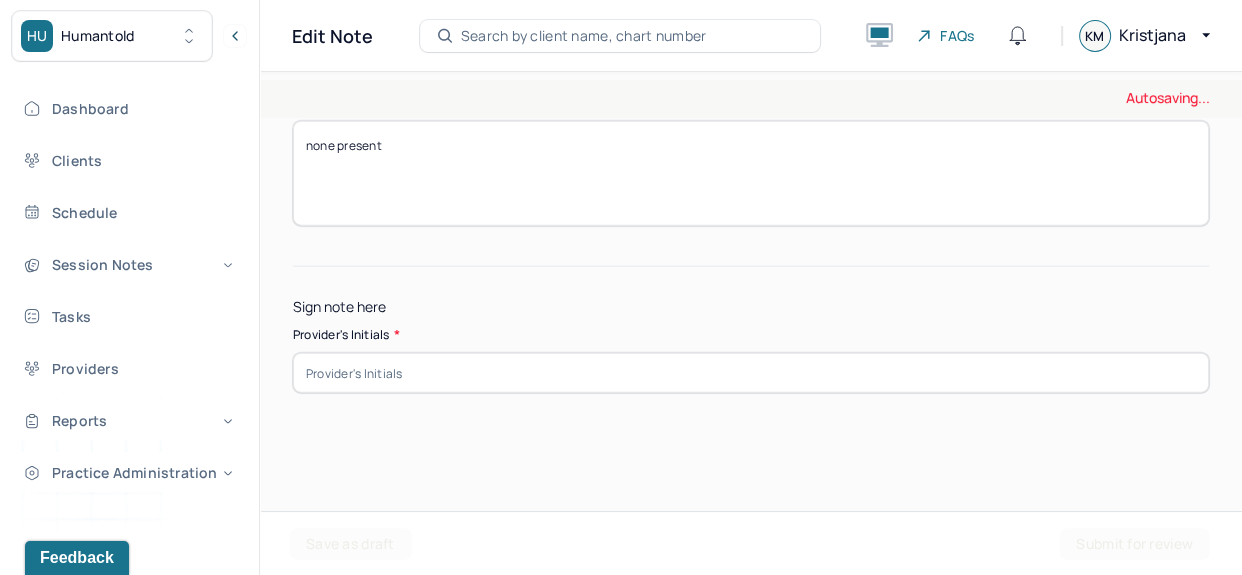 type on "Progress- the partner explored feeling unheard and the client explored feeling disrespected" 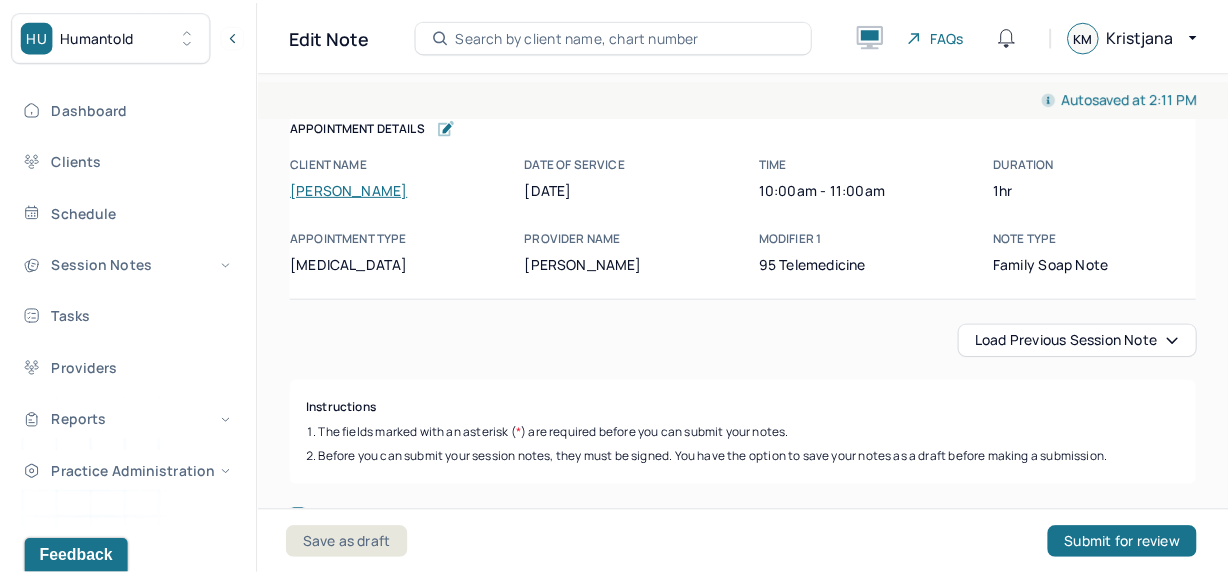scroll, scrollTop: 0, scrollLeft: 0, axis: both 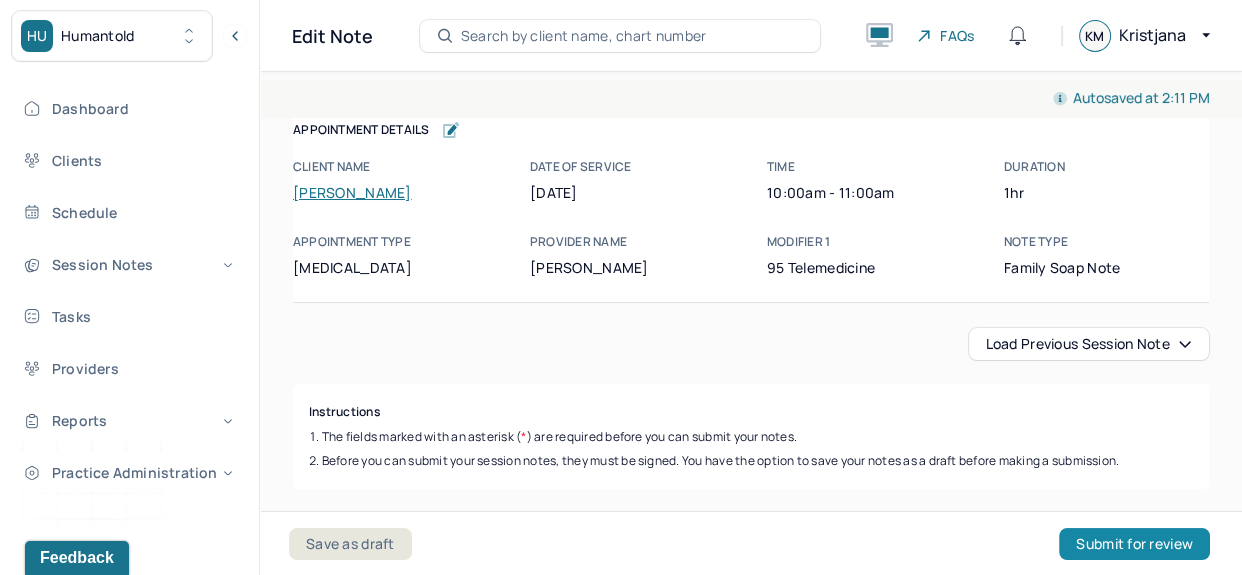 type on "kem" 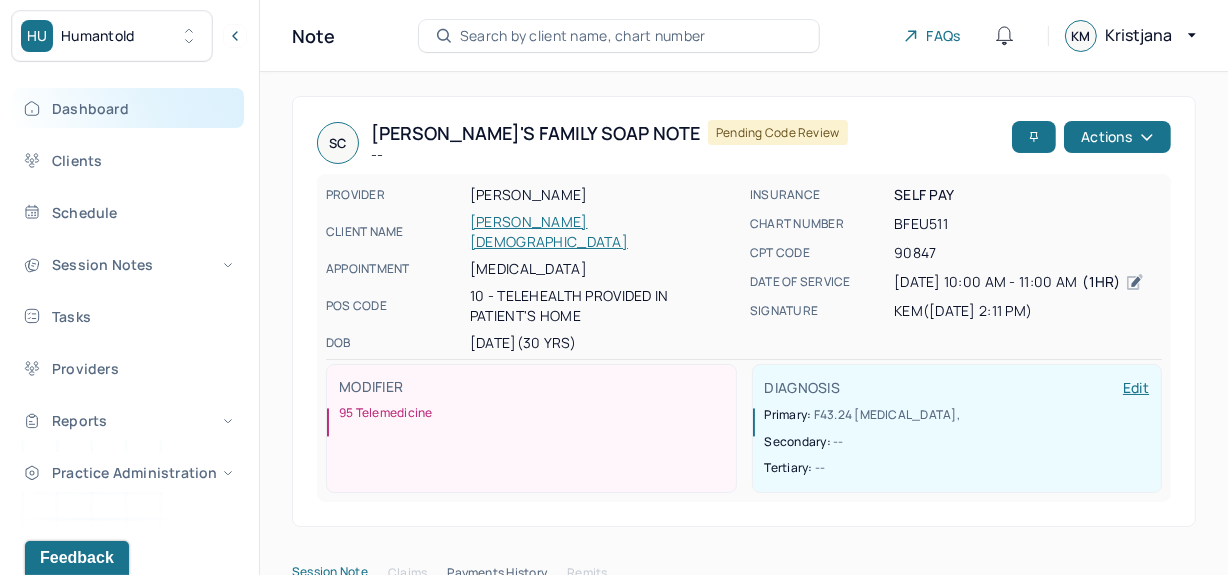 click on "Dashboard" at bounding box center (128, 108) 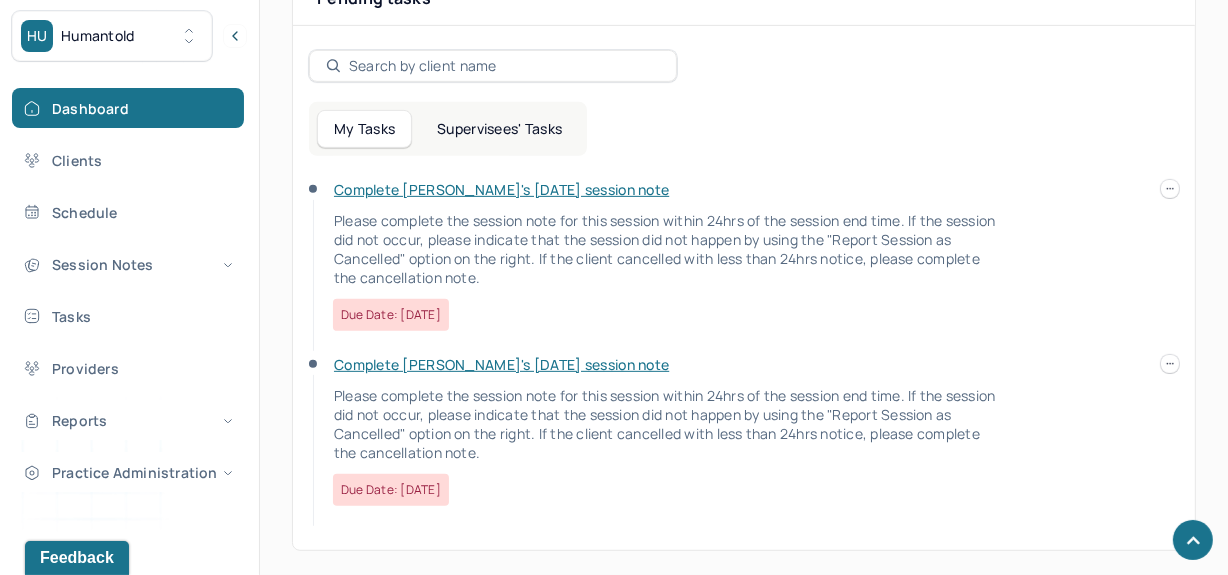 click on "Complete [PERSON_NAME]'s [DATE] session note" at bounding box center (501, 189) 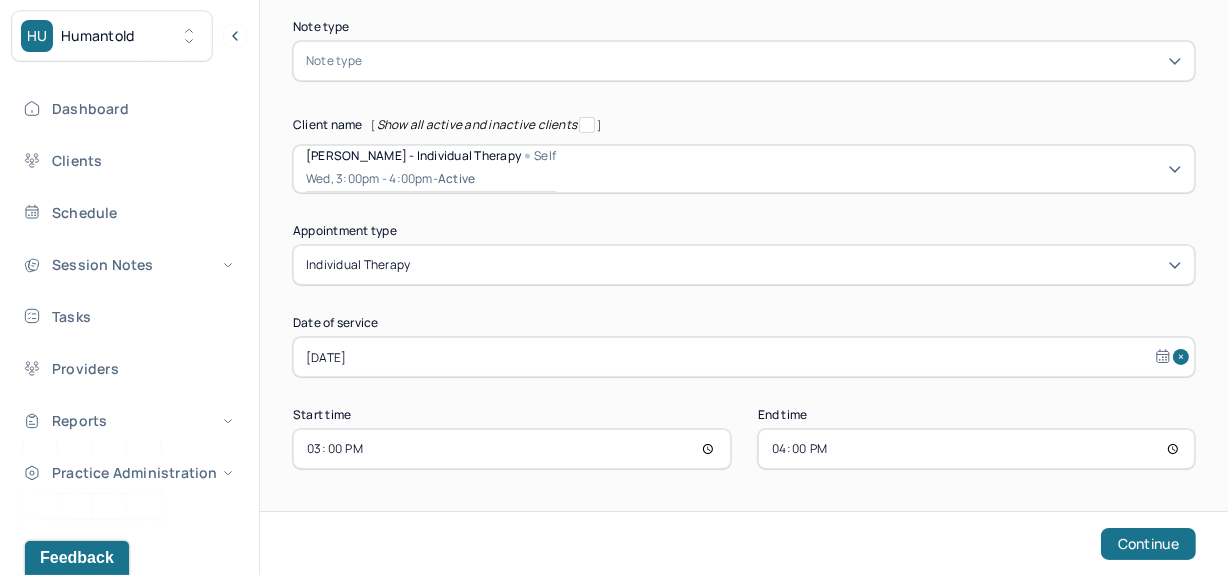 scroll, scrollTop: 151, scrollLeft: 0, axis: vertical 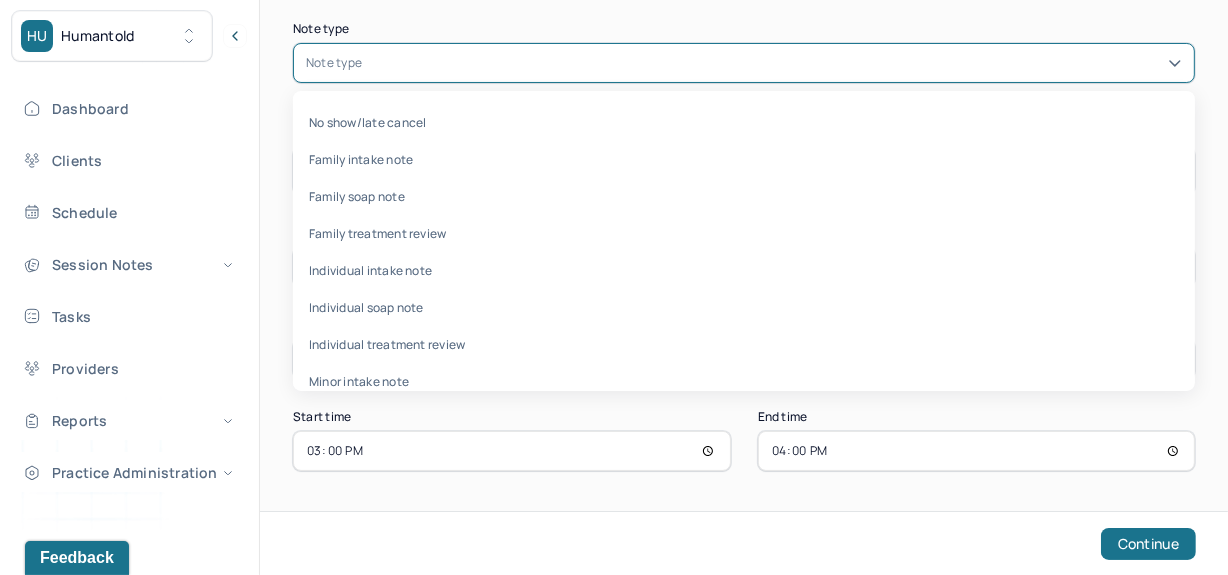 click at bounding box center (774, 63) 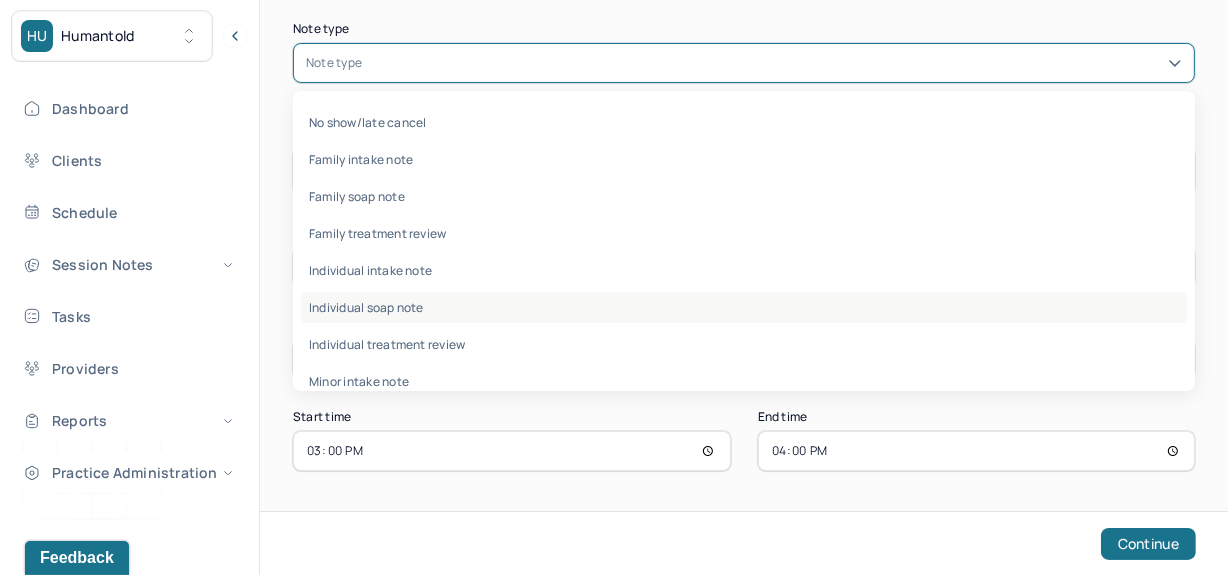 click on "Individual soap note" at bounding box center [744, 307] 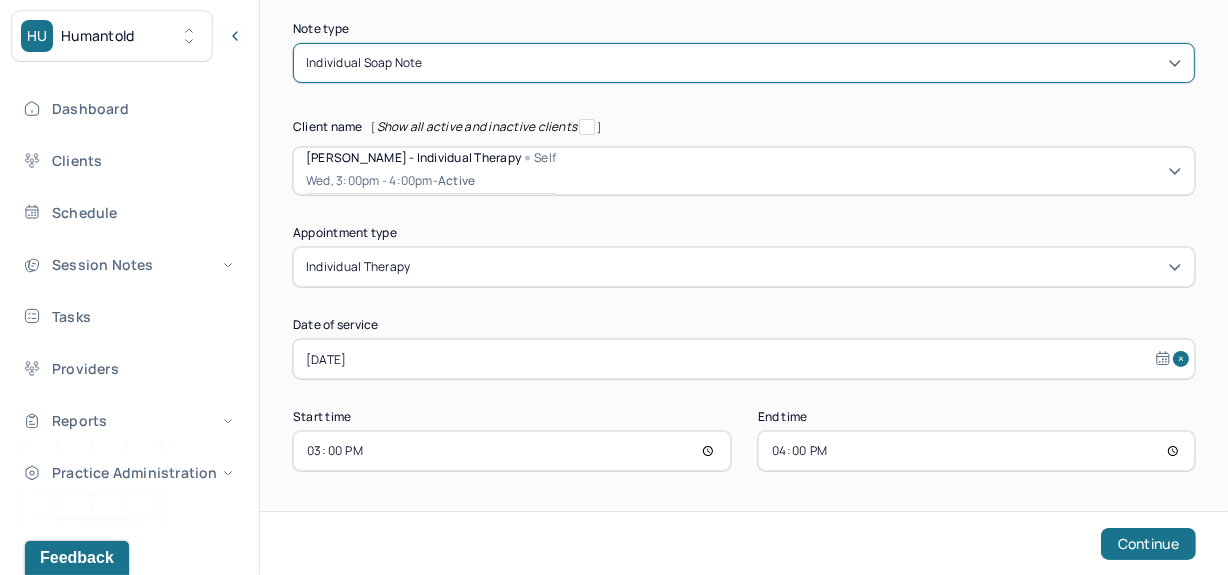select on "6" 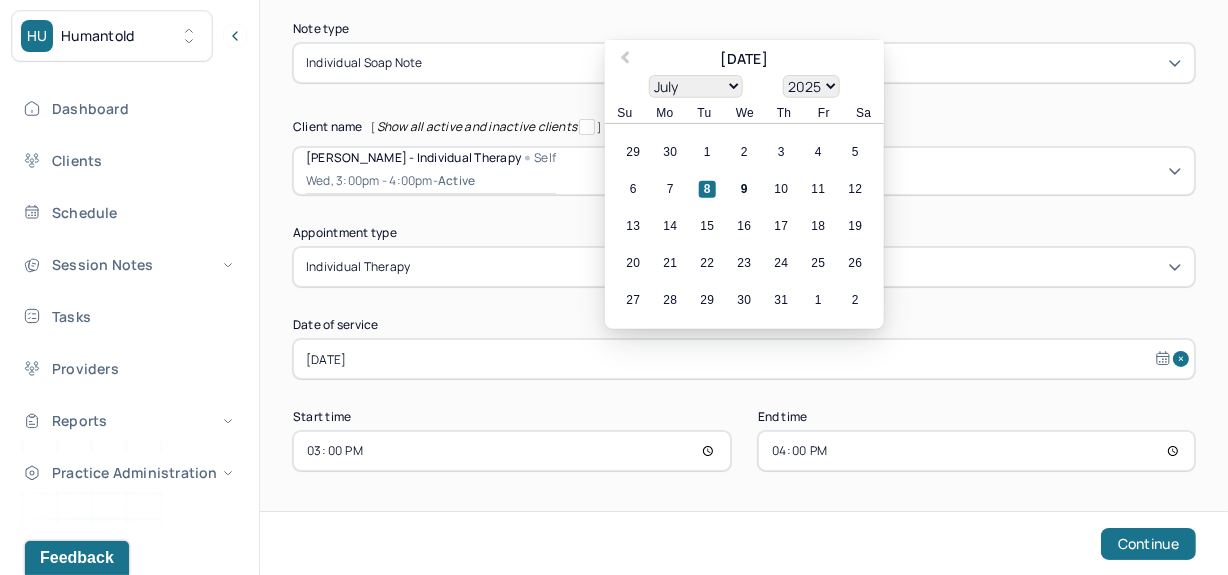 click on "[DATE]" at bounding box center [744, 359] 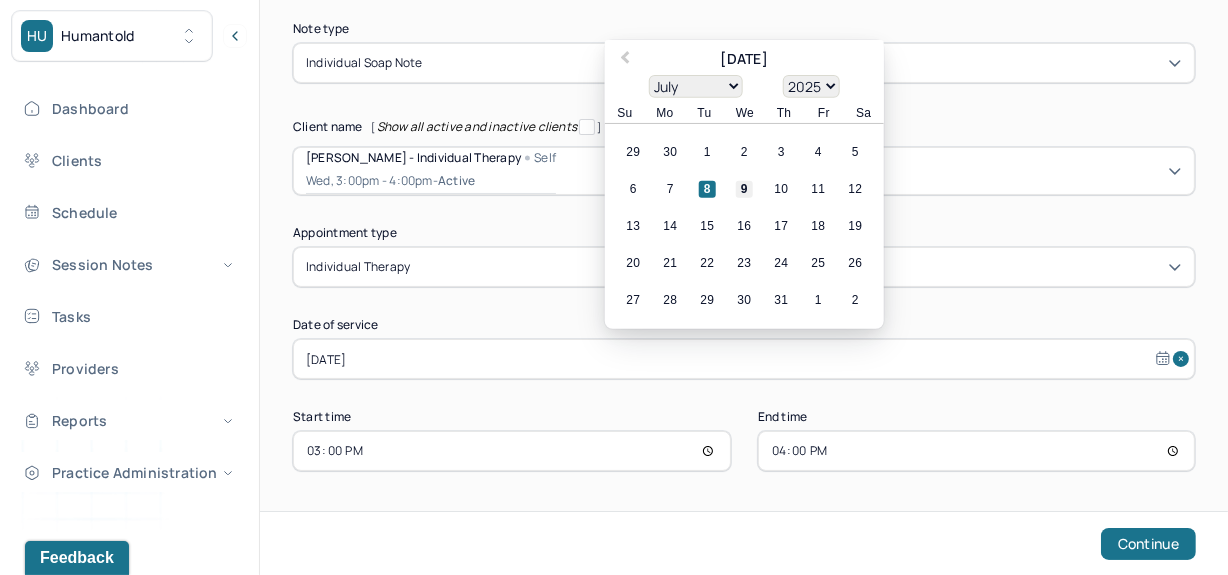 click on "9" at bounding box center (744, 189) 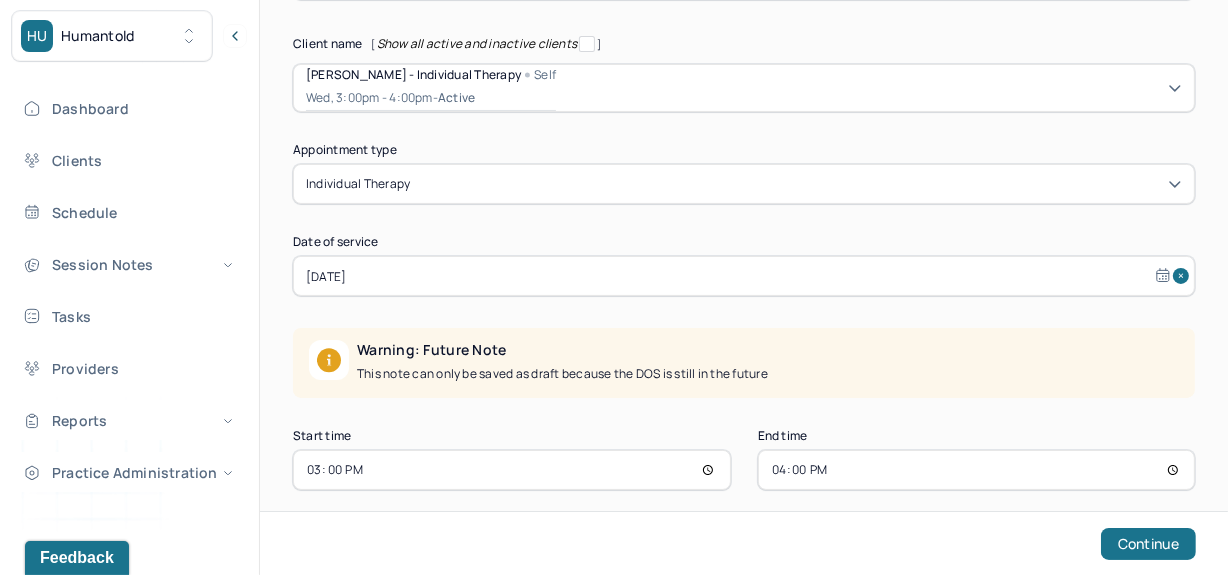 scroll, scrollTop: 253, scrollLeft: 0, axis: vertical 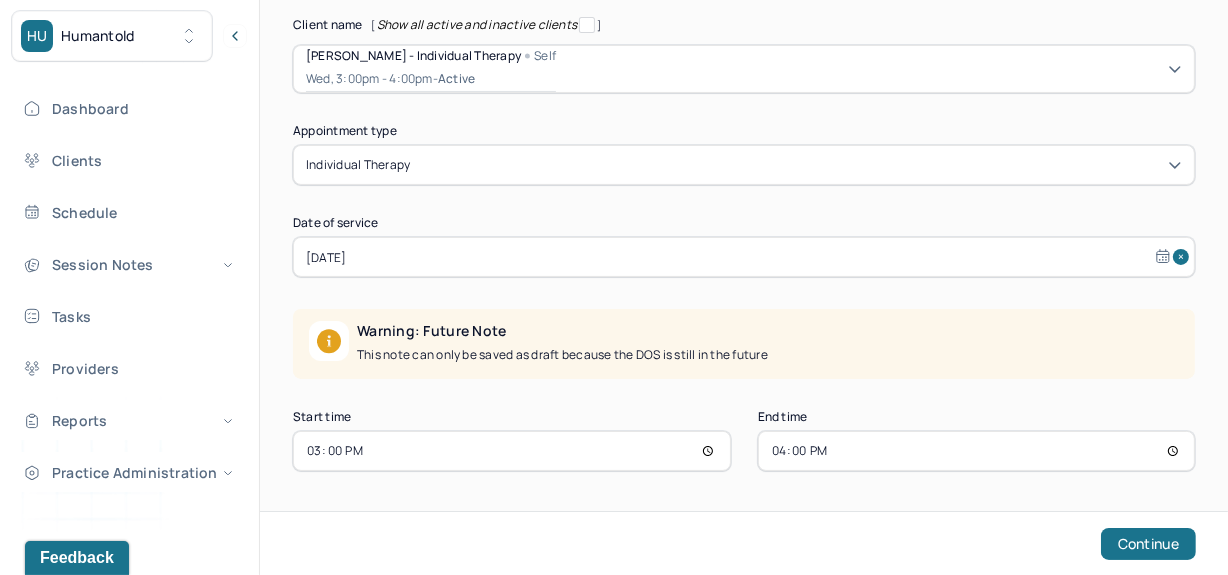 click on "15:00" at bounding box center [512, 451] 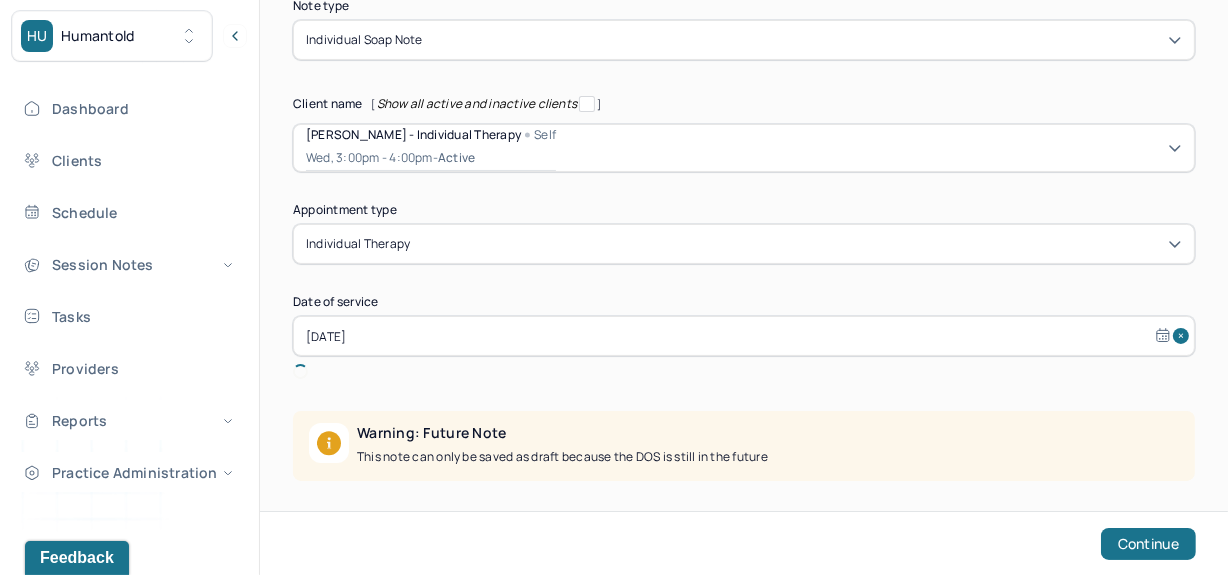 scroll, scrollTop: 253, scrollLeft: 0, axis: vertical 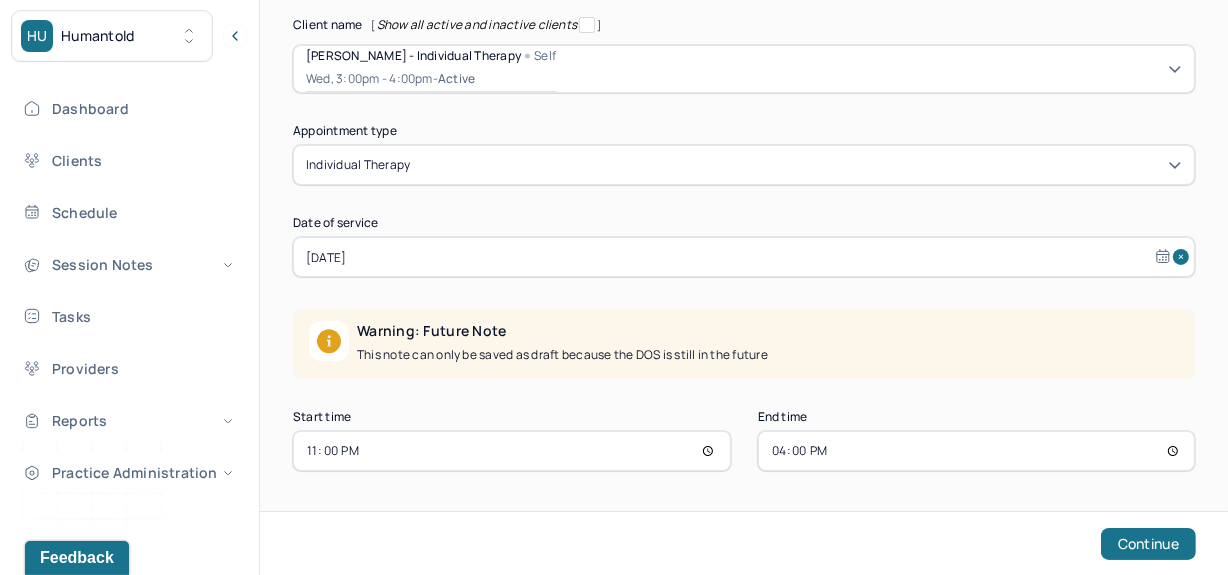 click on "23:00" at bounding box center (512, 451) 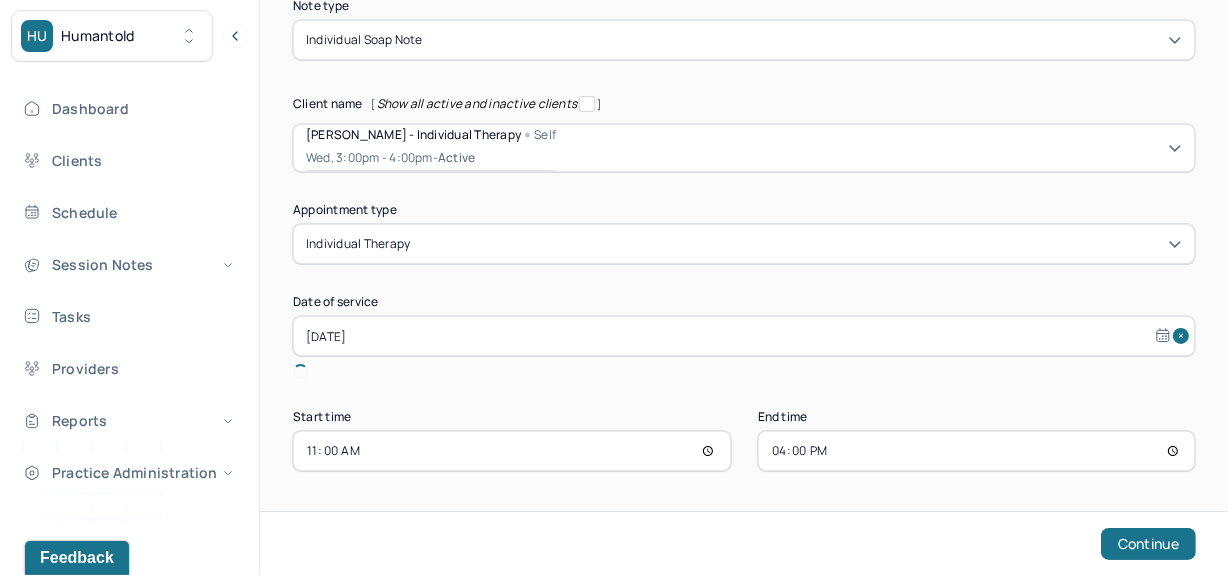 scroll, scrollTop: 151, scrollLeft: 0, axis: vertical 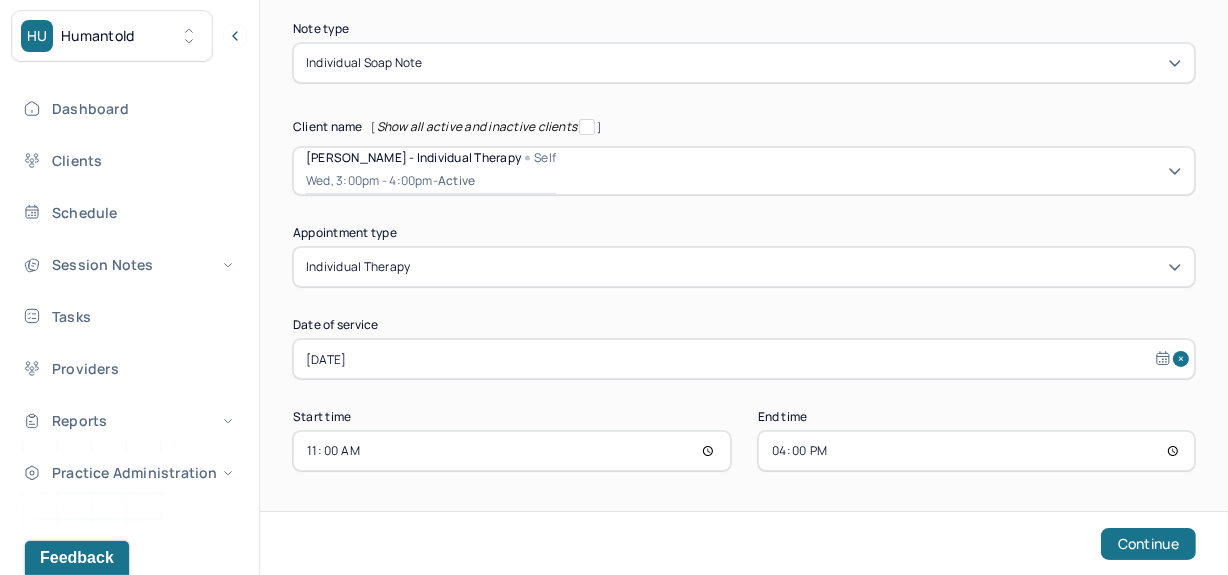 click on "16:00" at bounding box center (977, 451) 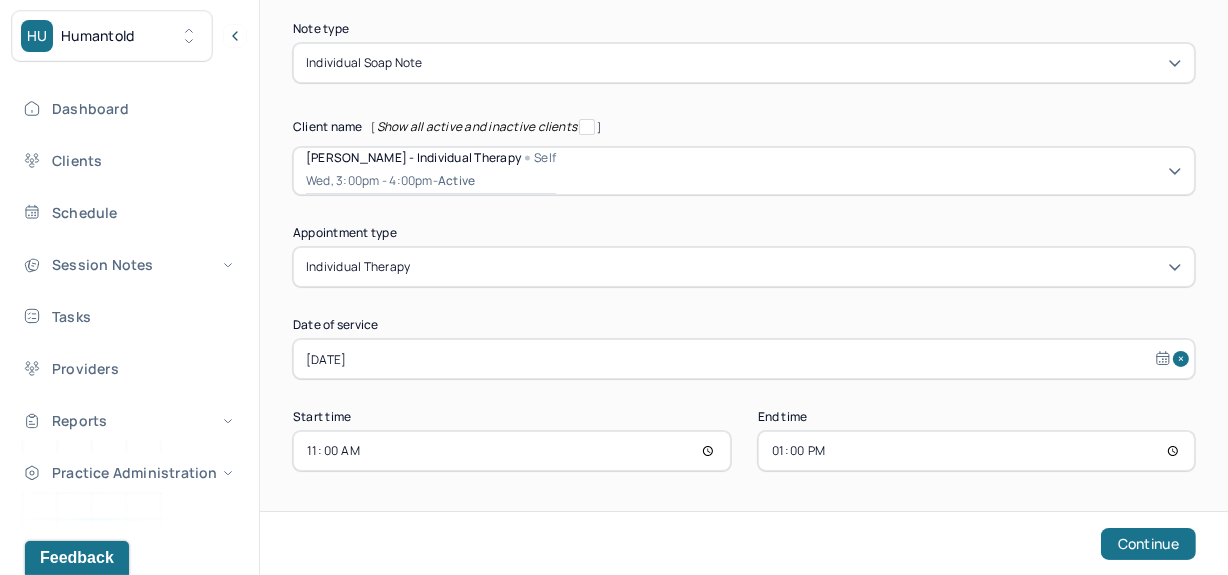 type on "12:00" 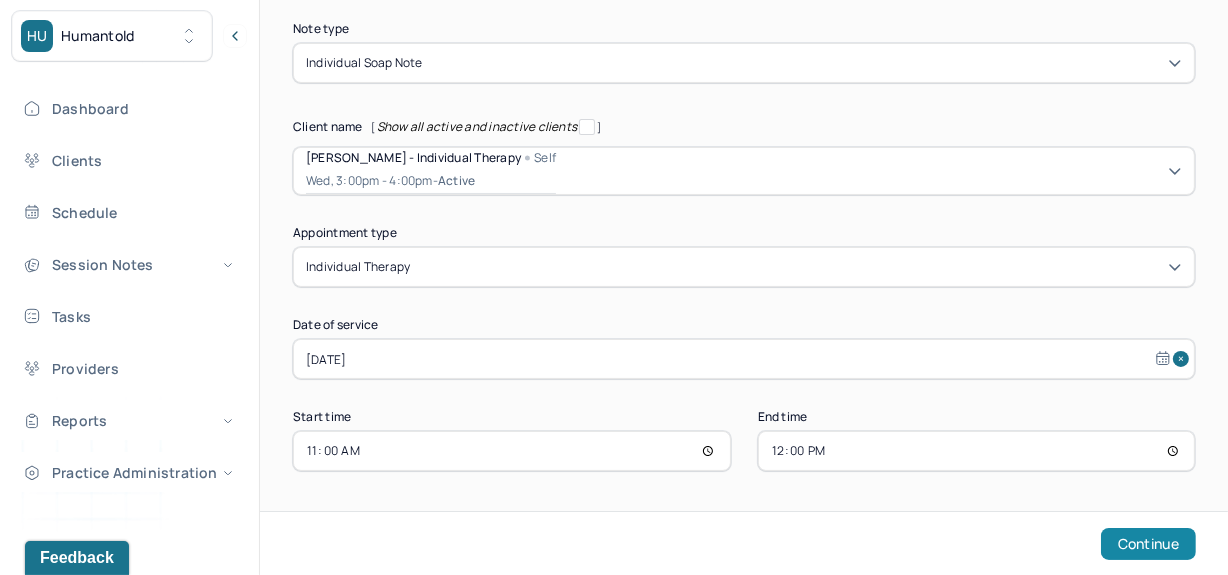 click on "Continue" at bounding box center [1148, 544] 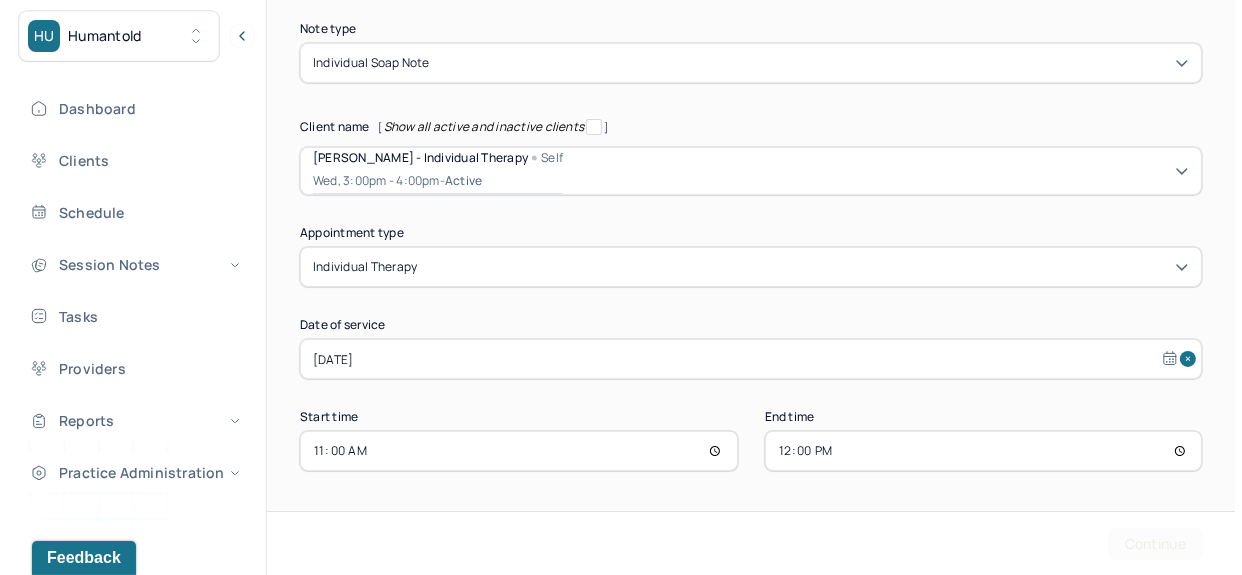 scroll, scrollTop: 0, scrollLeft: 0, axis: both 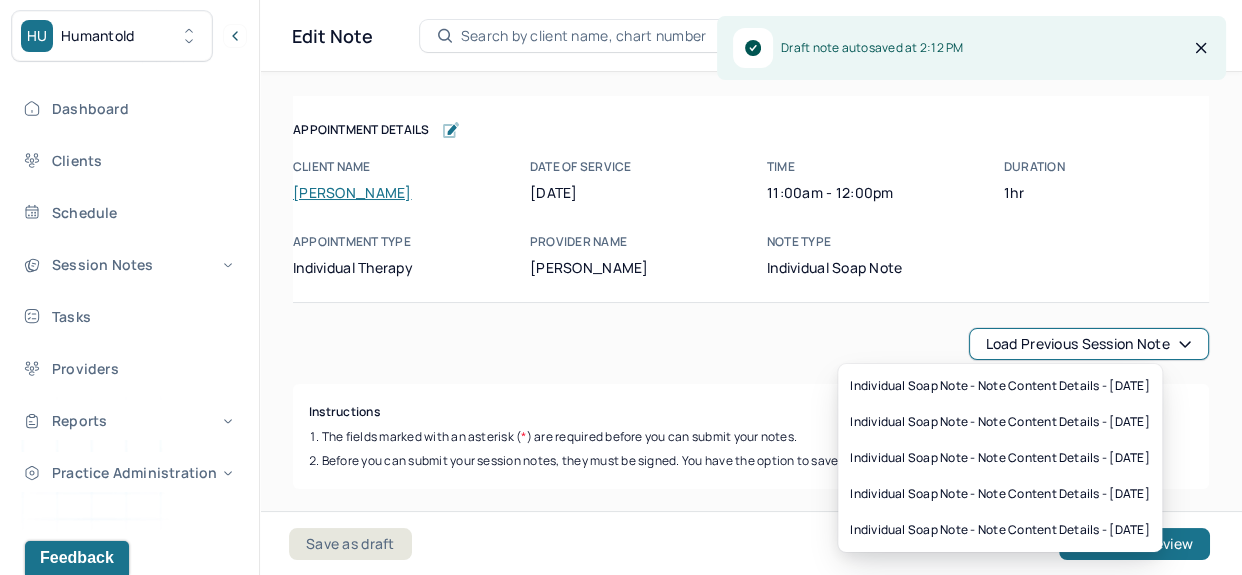 click on "Load previous session note" at bounding box center (1089, 344) 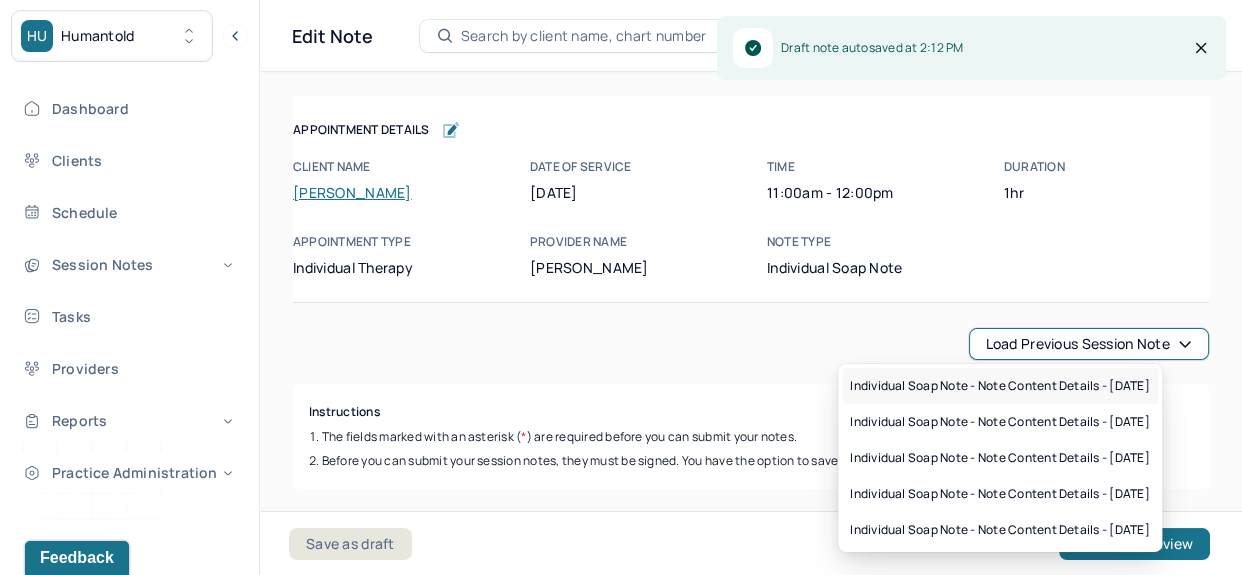 click on "Individual soap note   - Note content Details -   [DATE]" at bounding box center [1000, 386] 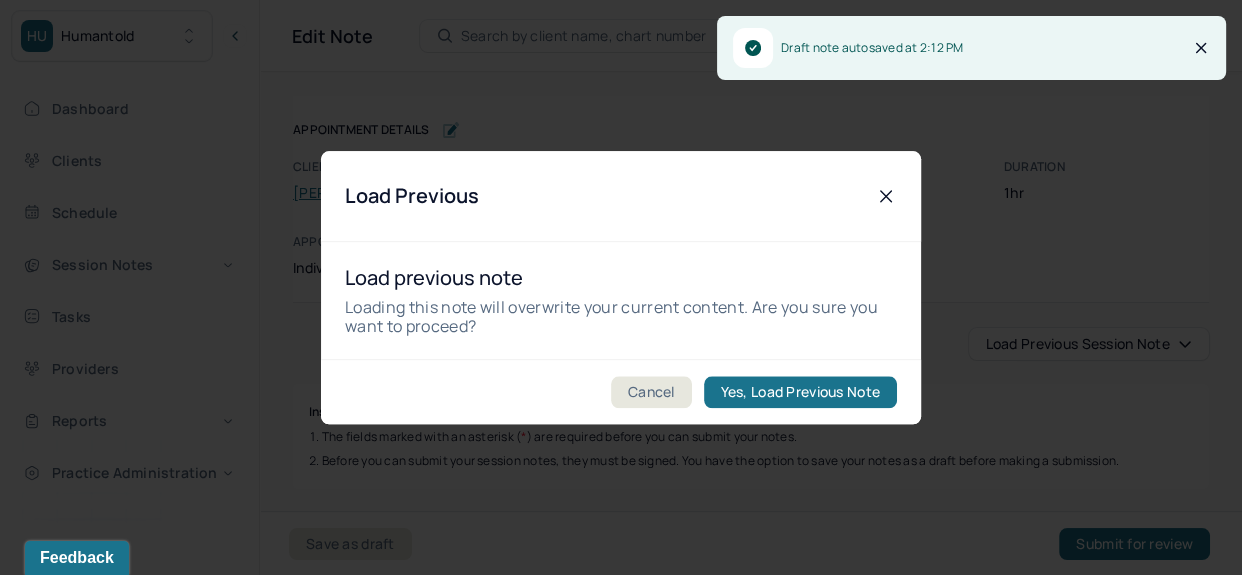 drag, startPoint x: 830, startPoint y: 388, endPoint x: 853, endPoint y: 380, distance: 24.351591 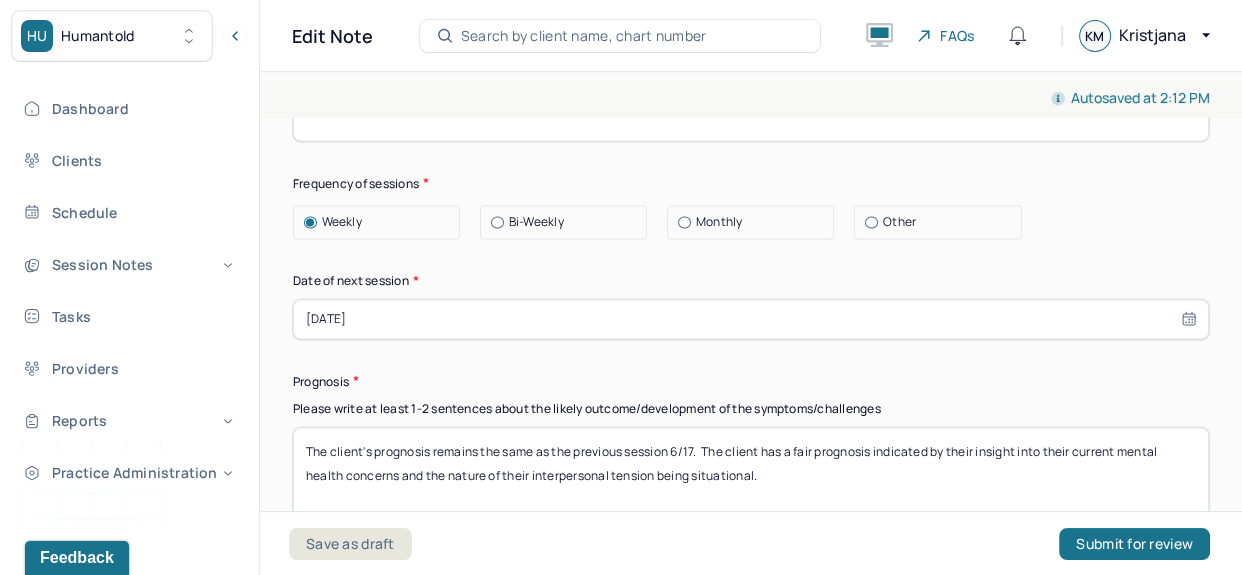scroll, scrollTop: 2931, scrollLeft: 0, axis: vertical 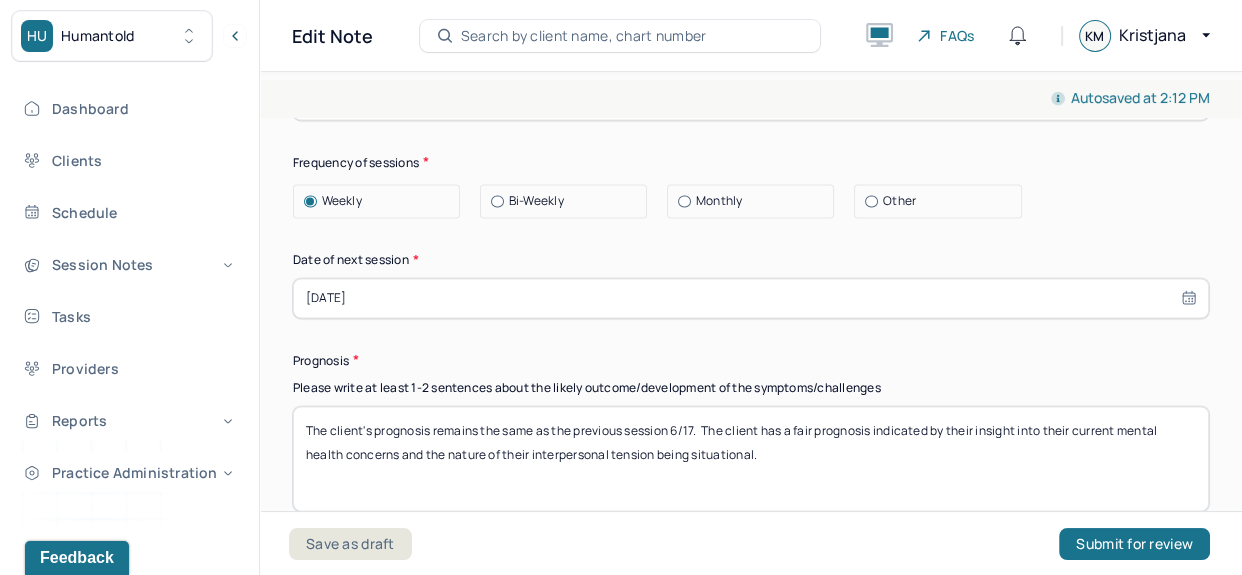 drag, startPoint x: 697, startPoint y: 442, endPoint x: 678, endPoint y: 442, distance: 19 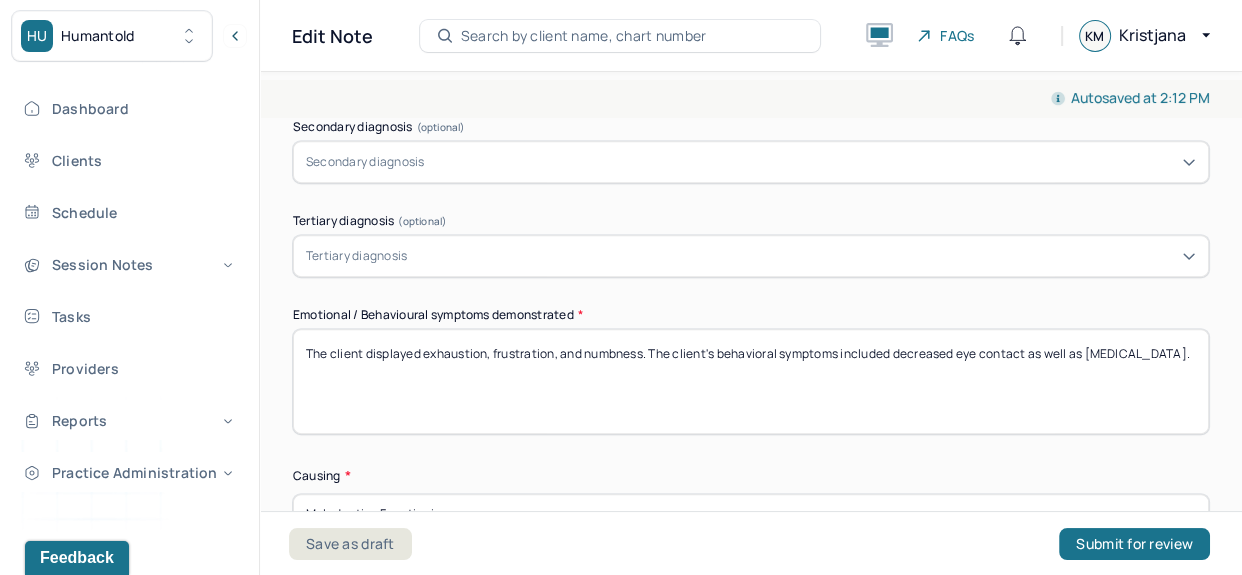 scroll, scrollTop: 829, scrollLeft: 0, axis: vertical 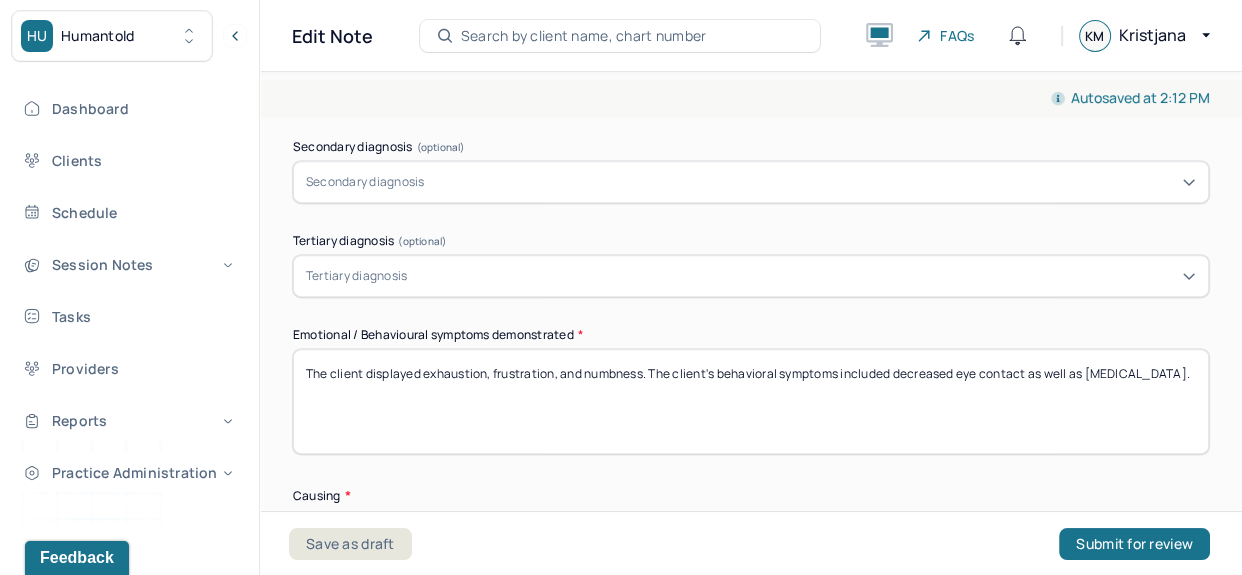 type on "The client's prognosis remains the same as the previous session 7/2.  The client has a fair prognosis indicated by their insight into their current mental health concerns and the nature of their interpersonal tension being situational." 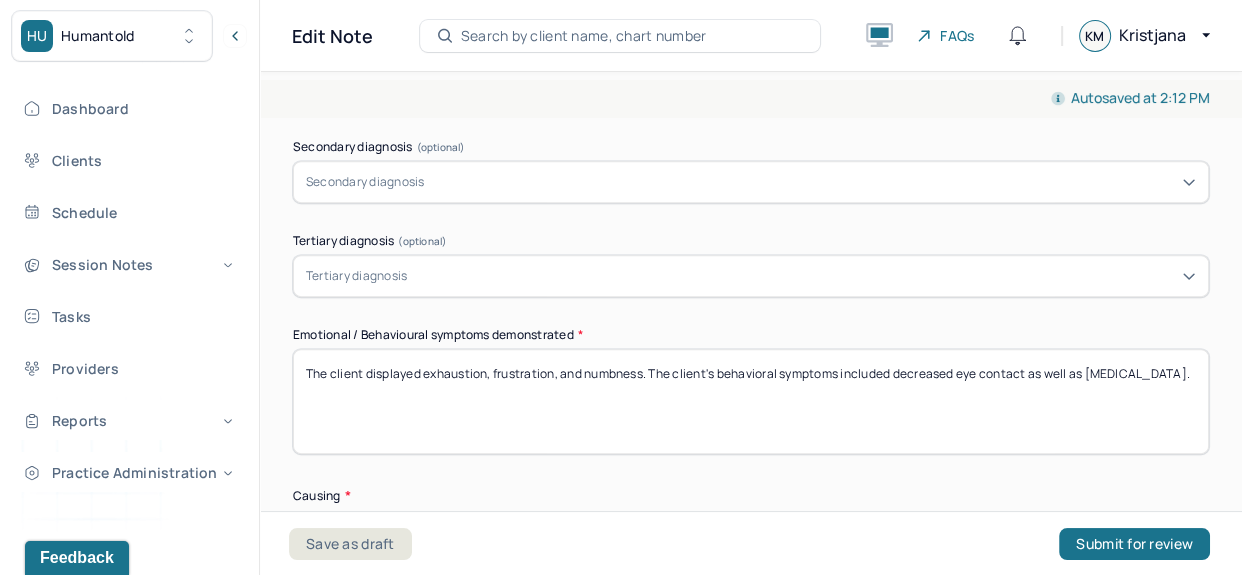 drag, startPoint x: 1168, startPoint y: 365, endPoint x: 248, endPoint y: 401, distance: 920.7041 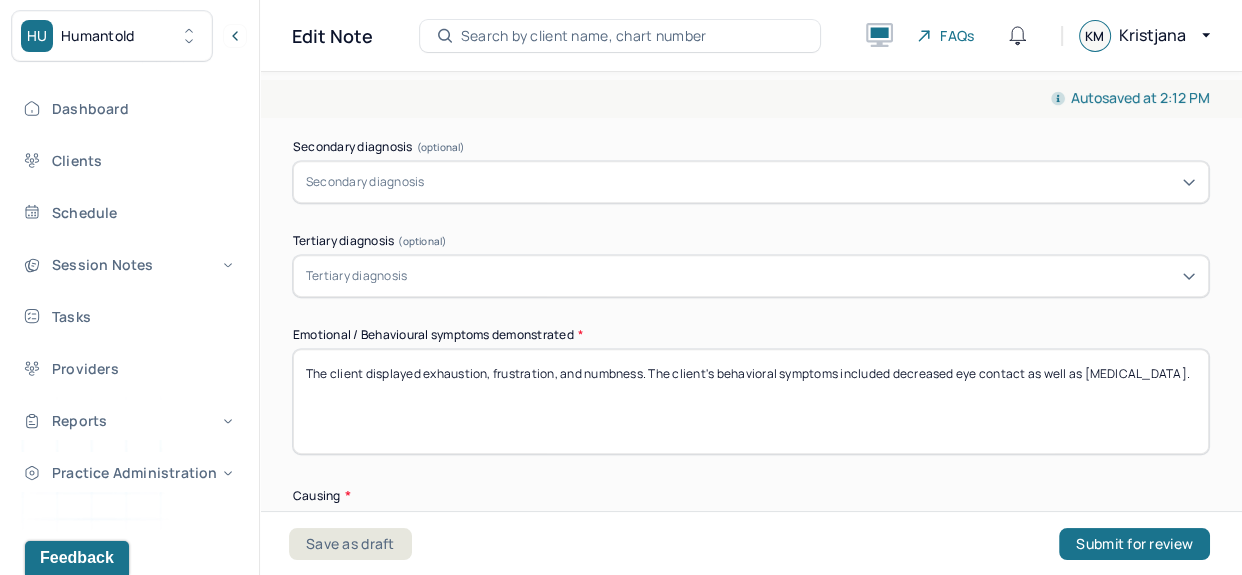 click at bounding box center [803, 276] 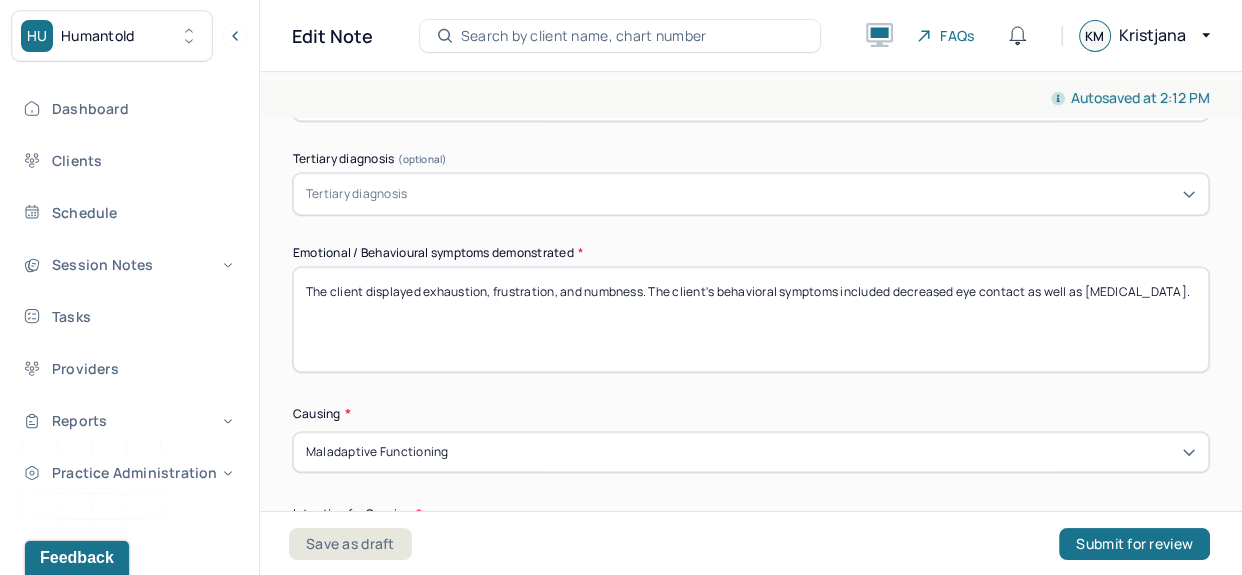 scroll, scrollTop: 942, scrollLeft: 0, axis: vertical 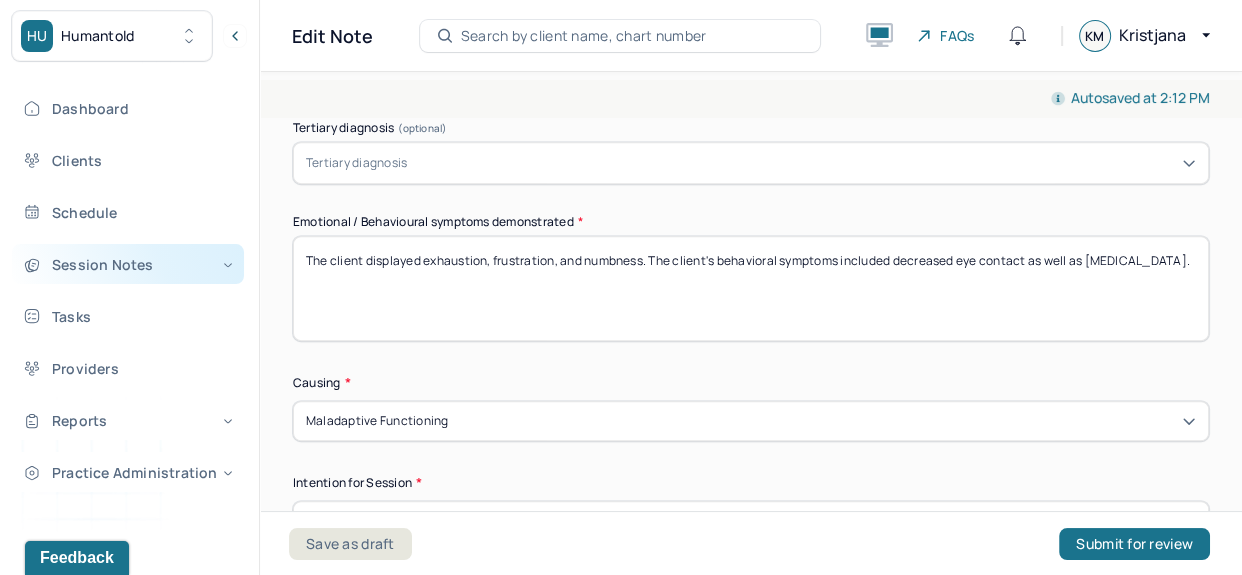 drag, startPoint x: 1169, startPoint y: 257, endPoint x: 167, endPoint y: 269, distance: 1002.07184 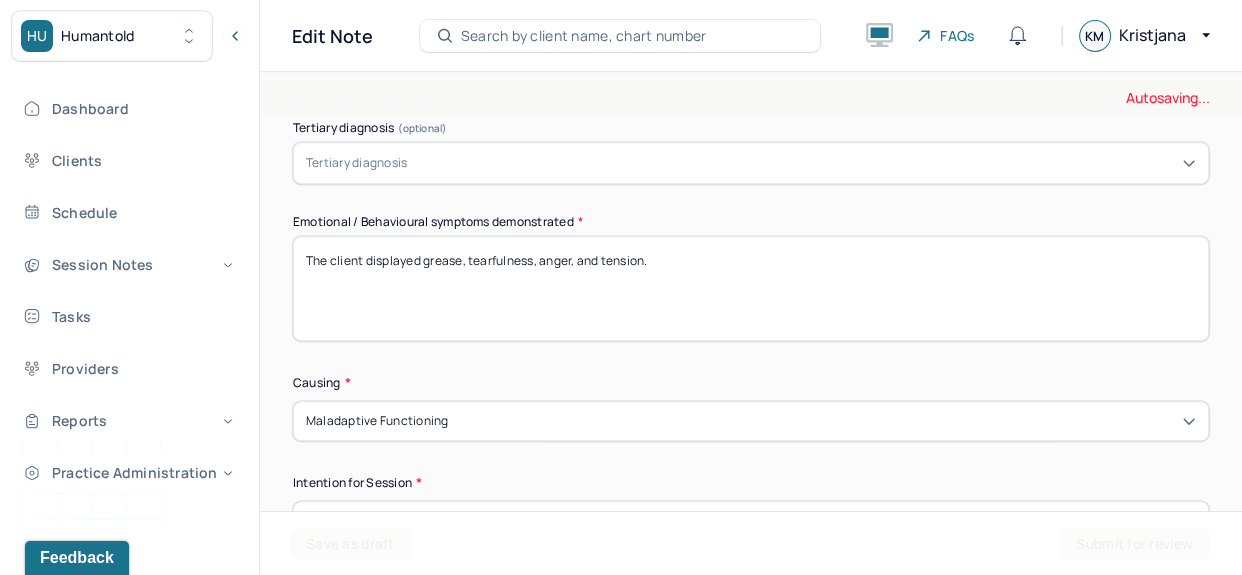 click on "The client displayed grease, tearfulness, anger, and" at bounding box center (751, 288) 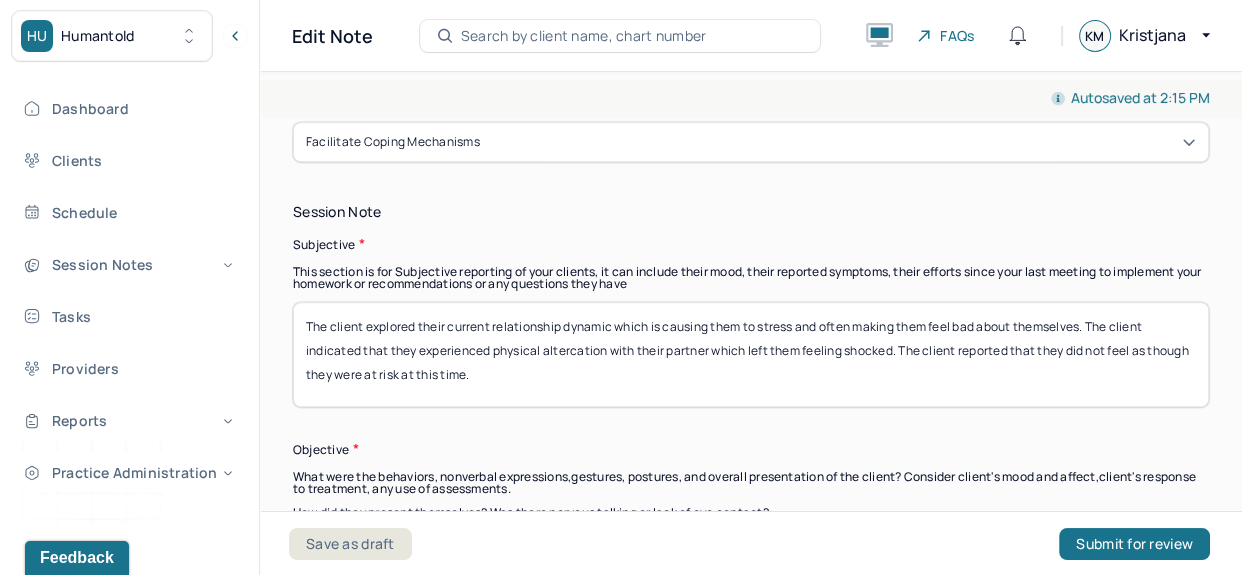 scroll, scrollTop: 1323, scrollLeft: 0, axis: vertical 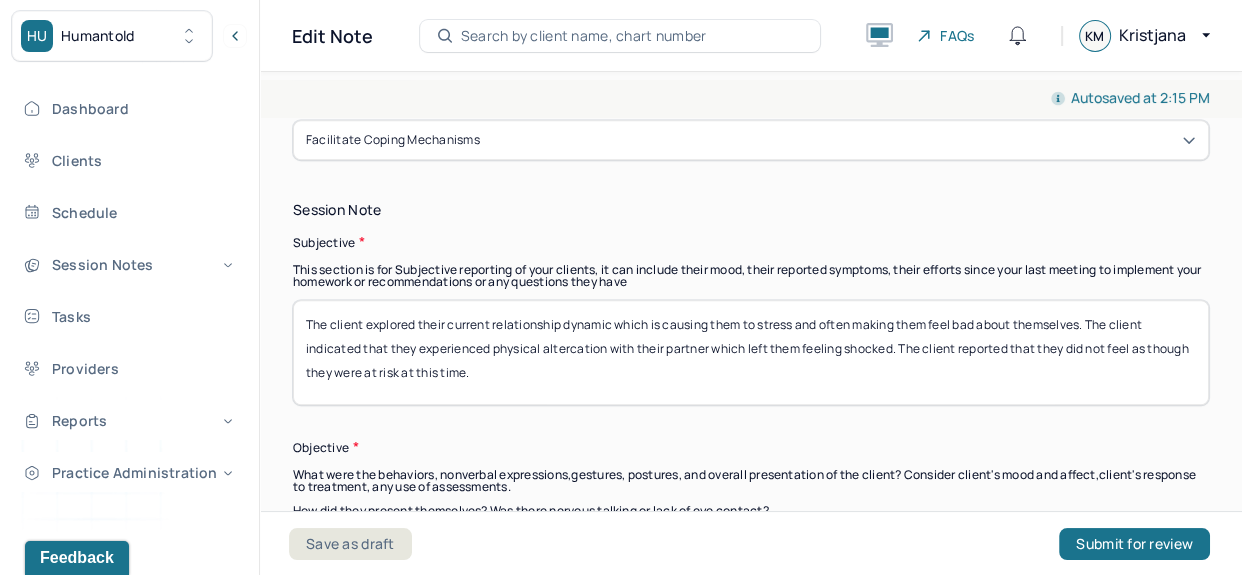 type on "The client displayed grief, tearfulness, anger, and tension." 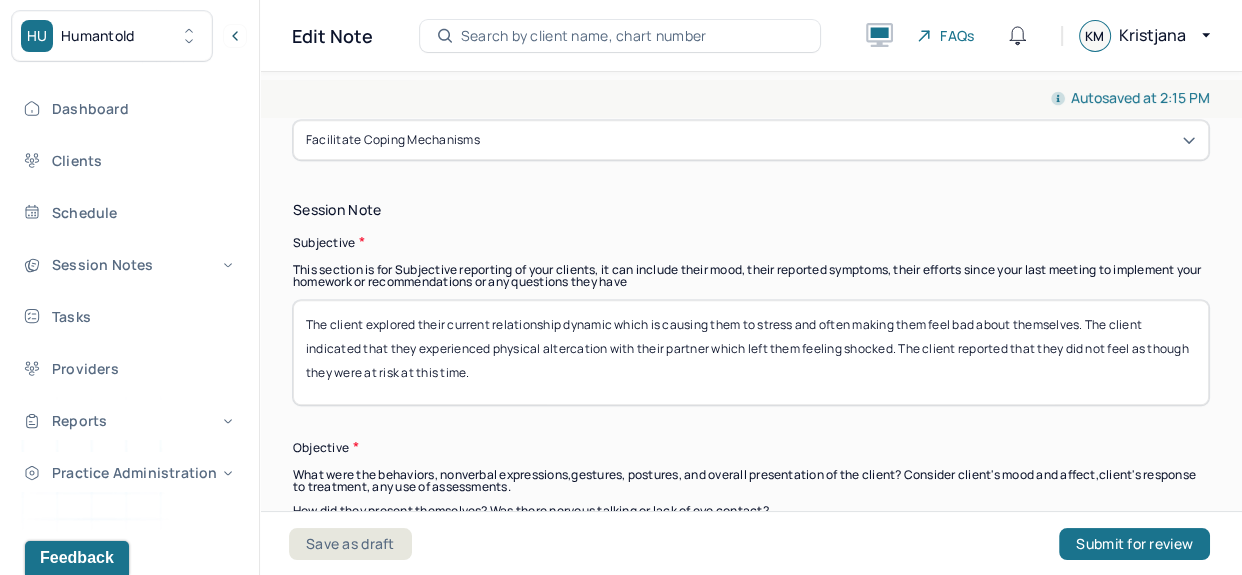 drag, startPoint x: 587, startPoint y: 385, endPoint x: 206, endPoint y: 292, distance: 392.1862 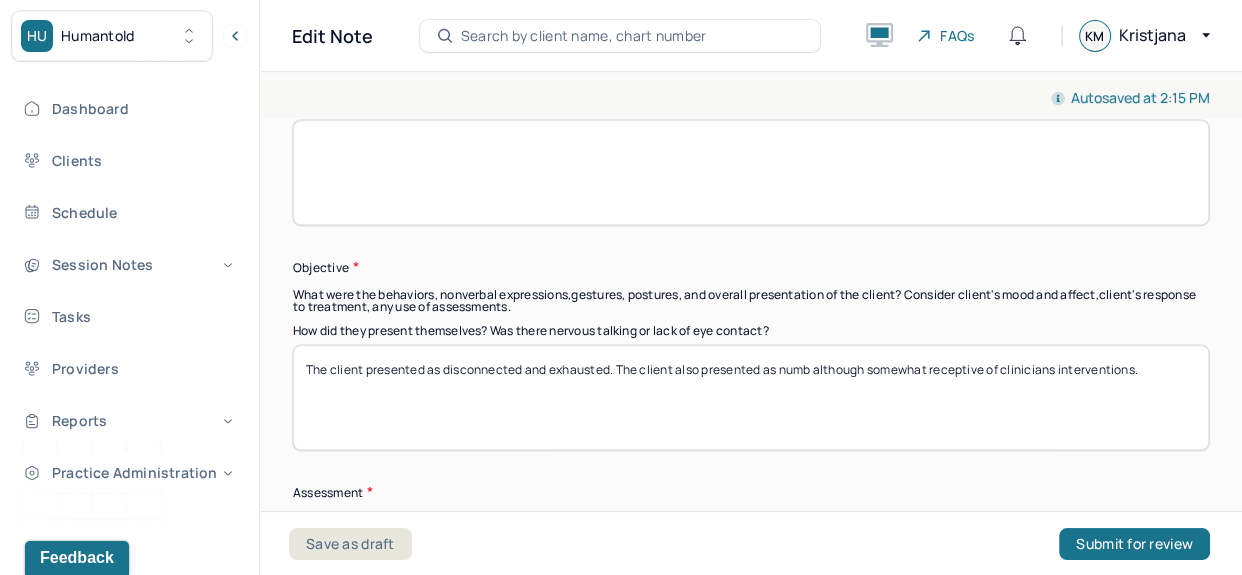 scroll, scrollTop: 1500, scrollLeft: 0, axis: vertical 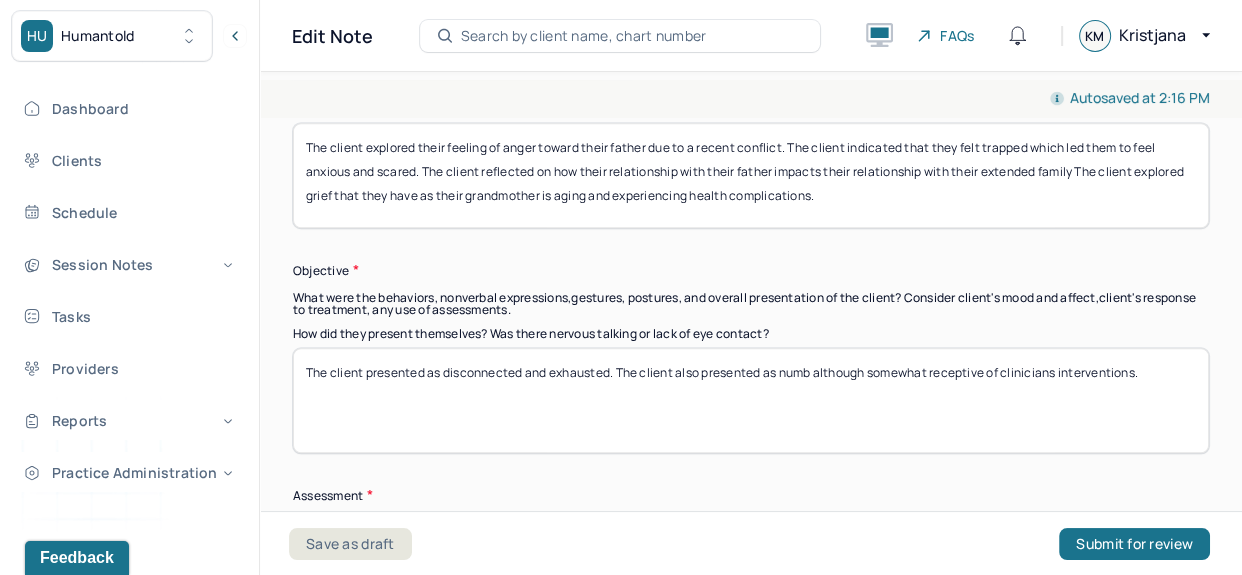 click on "The client presented as disconnected and exhausted. The client also presented as numb although somewhat receptive of clinicians interventions." at bounding box center [751, 400] 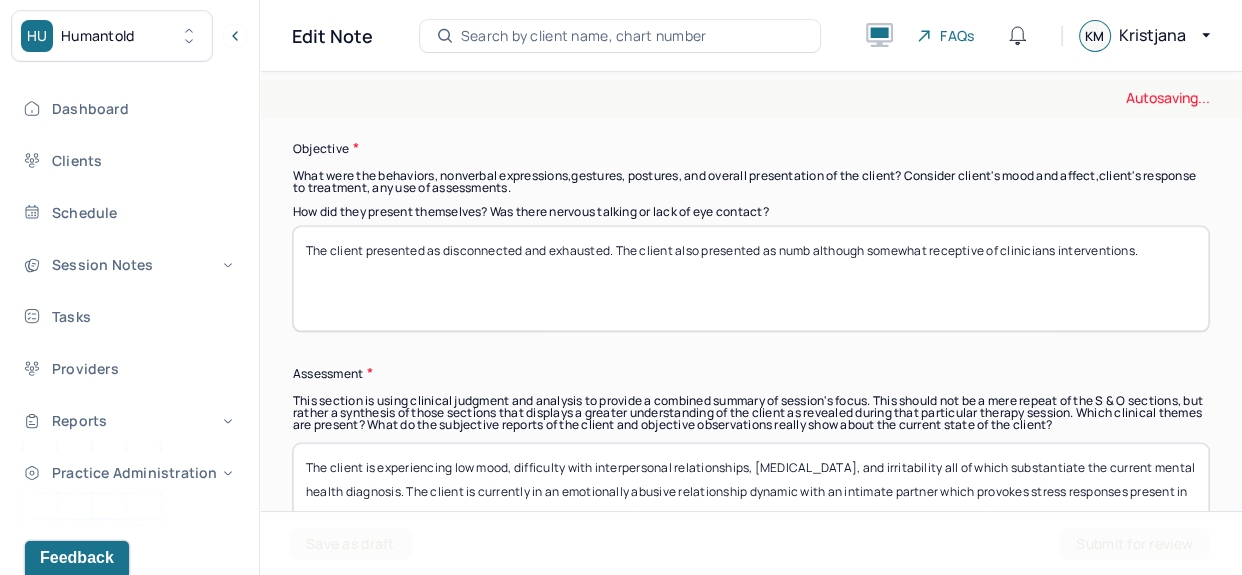 scroll, scrollTop: 1624, scrollLeft: 0, axis: vertical 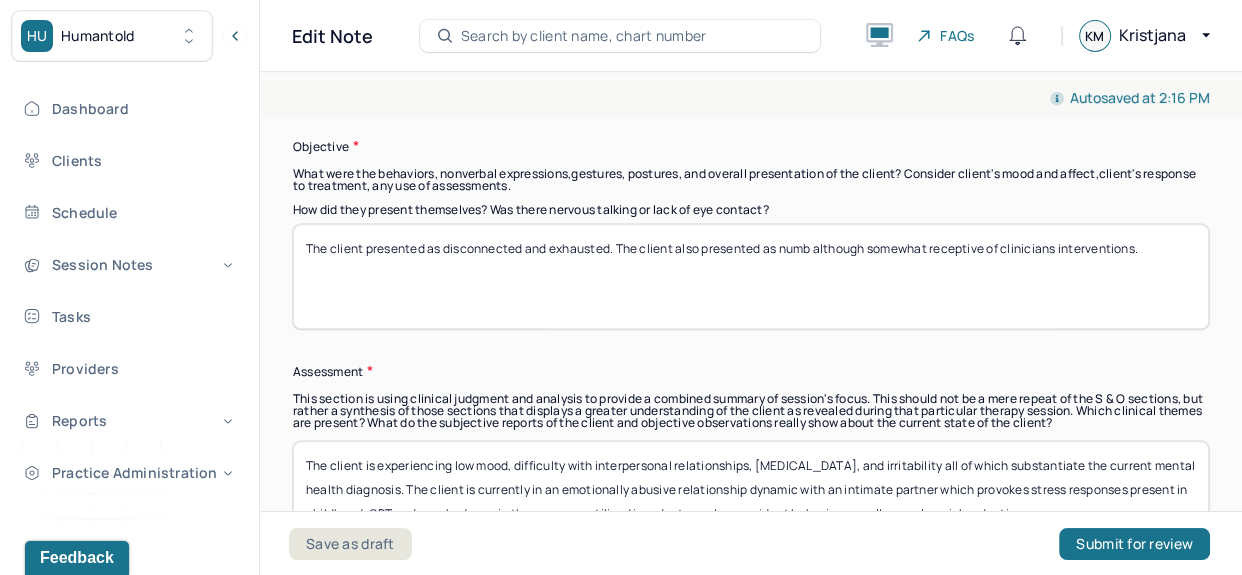 type on "The client explored their feeling of anger toward their father due to a recent conflict. The client indicated that they felt trapped which led them to feel anxious and scared. The client reflected on how their relationship with their father impacts their relationship with their extended family. The client explored grief that they have as their grandmother is aging and experiencing health complications." 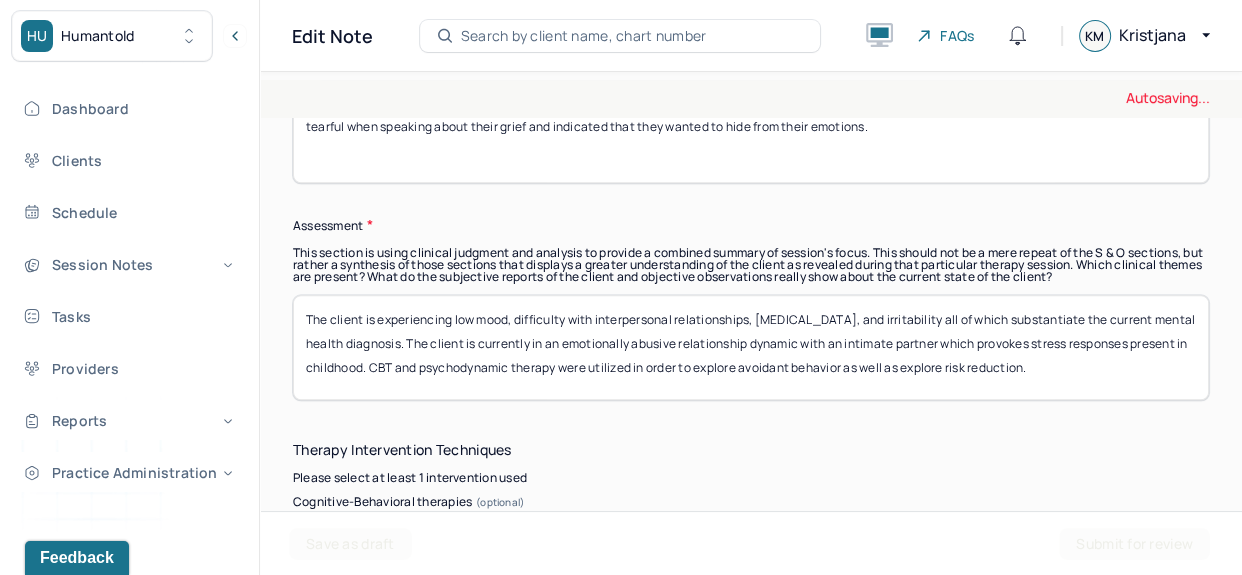 scroll, scrollTop: 1772, scrollLeft: 0, axis: vertical 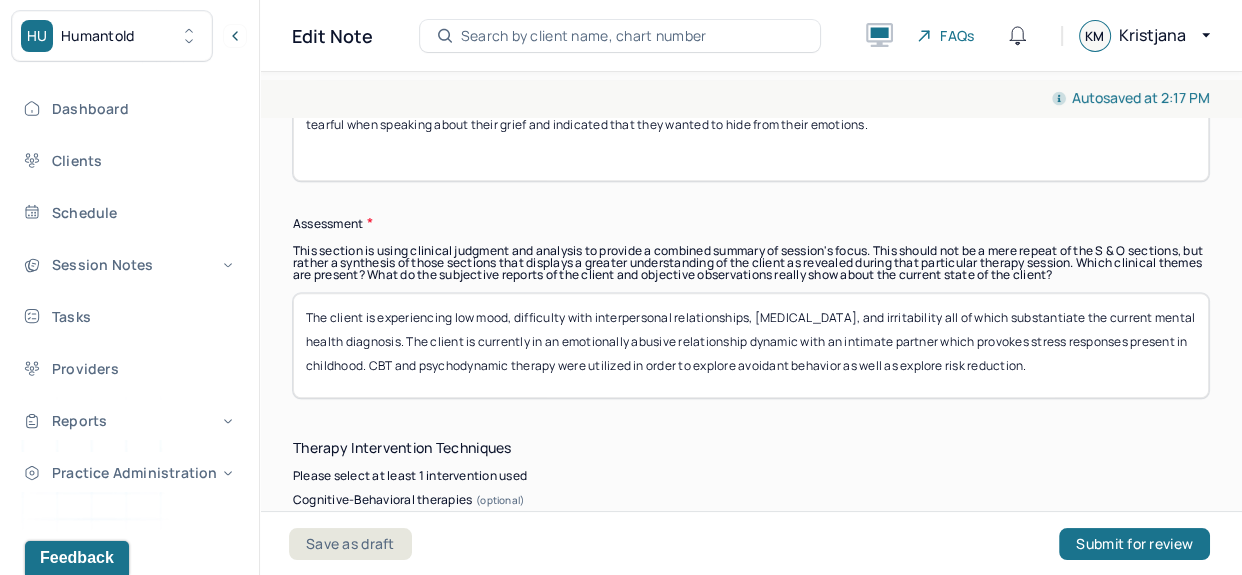 type on "The client presented to the session as sad and angry which led them to avoid their emotions and often answered with short responses. The client became tearful when speaking about their grief and indicated that they wanted to hide from their emotions." 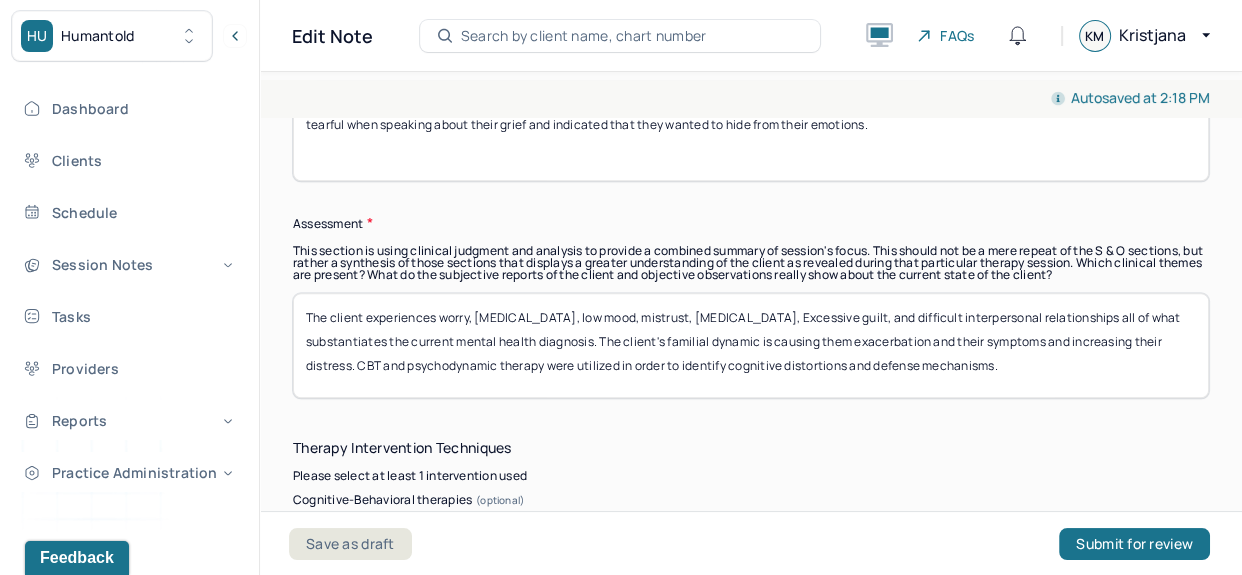 click on "The client experiences worry, [MEDICAL_DATA], low mood, mistrust, [MEDICAL_DATA], Excessive guilt, and difficult interpersonal relationships all of what substantiates the current mental health diagnosis. The client's familial dynamic is causing them exacerbation and their symptoms and increasing their distress. CBT and psychodynamic therapy were u....ve distortions and defense mechanisms" at bounding box center (751, 345) 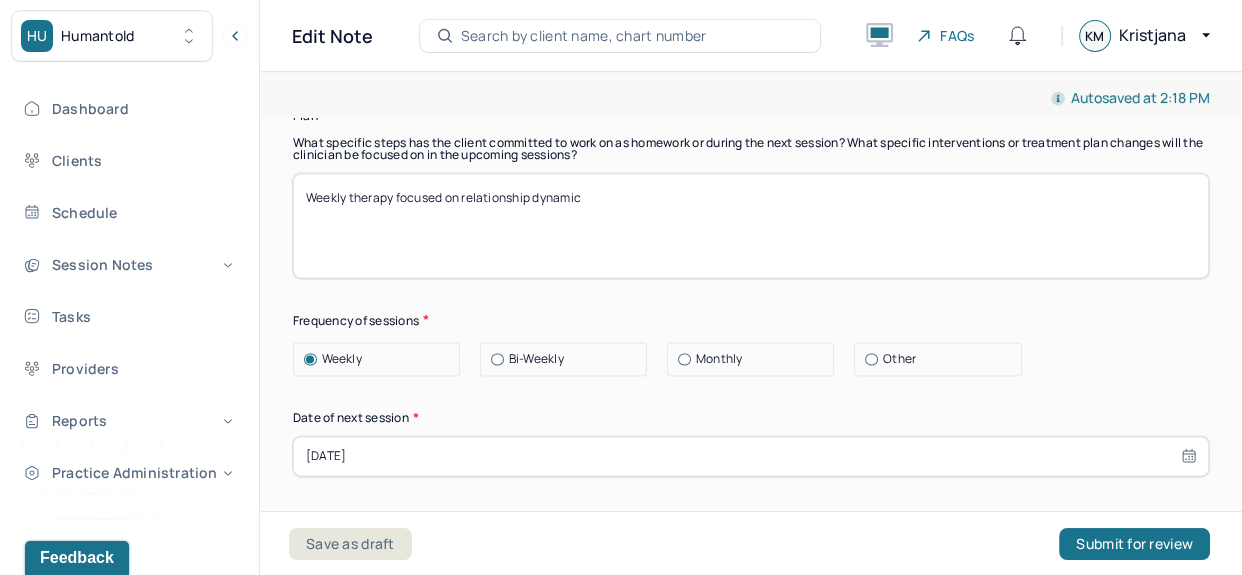 scroll, scrollTop: 2780, scrollLeft: 0, axis: vertical 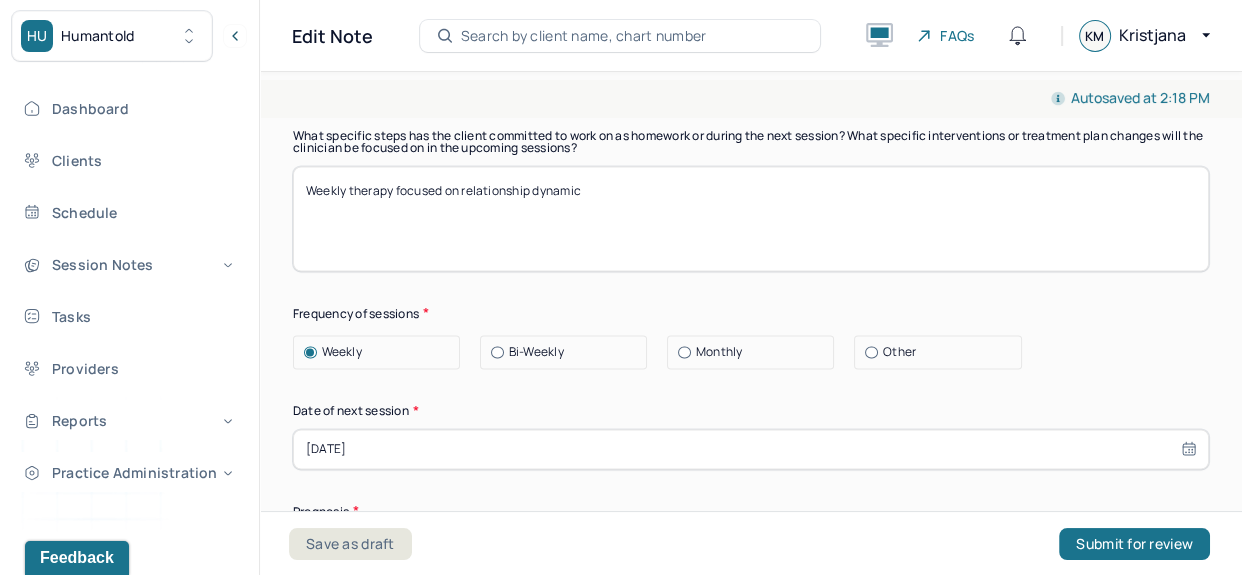 type on "The client experiences worry, [MEDICAL_DATA], low mood, mistrust, [MEDICAL_DATA], Excessive guilt, and difficult interpersonal relationships all of which substantiates the current mental health diagnosis. The client's familial dynamic is causing them exacerbation and their symptoms and increasing their distress. CBT and psychodynamic therapy were utilized in order to identify cognitive distortions and defense mechanisms." 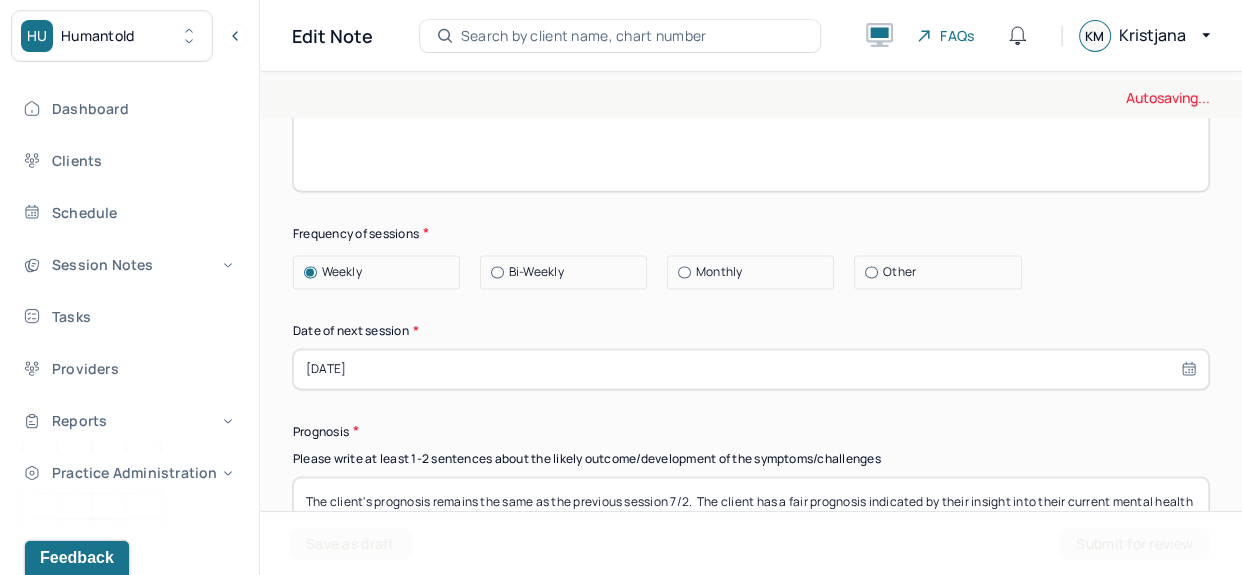 scroll, scrollTop: 2861, scrollLeft: 0, axis: vertical 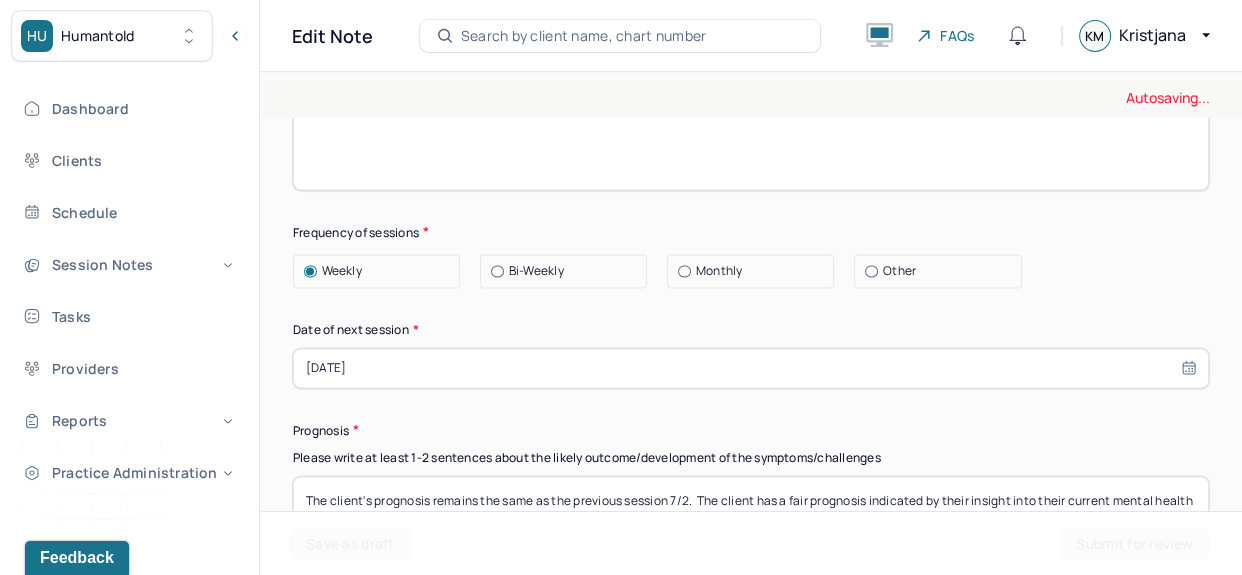 type on "Weekly therapy focused on boundaries" 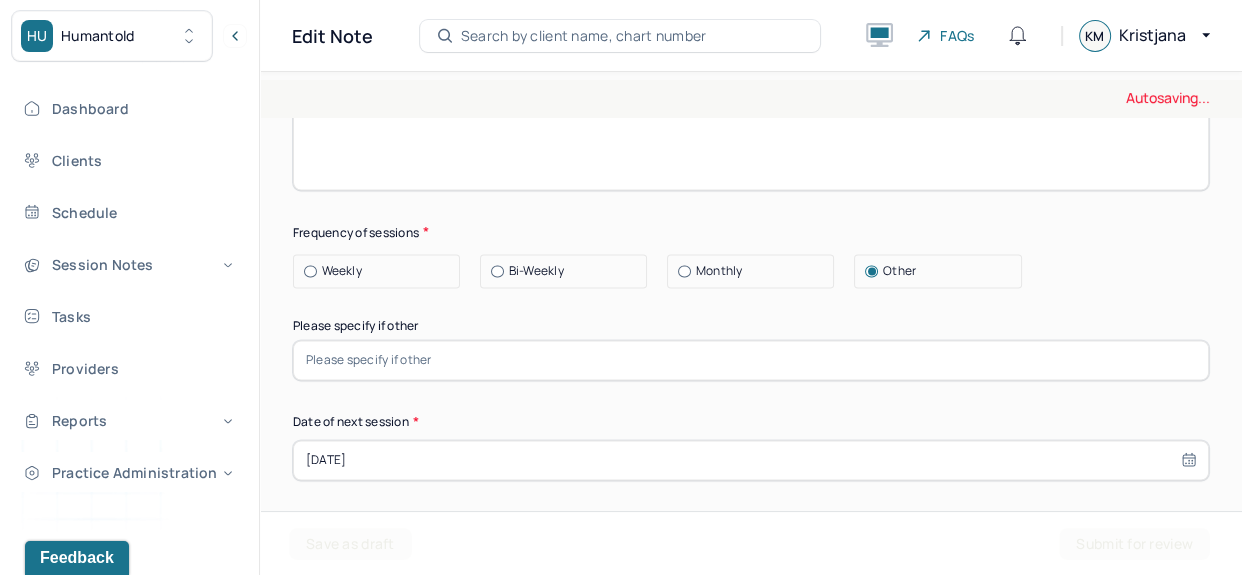drag, startPoint x: 608, startPoint y: 343, endPoint x: 598, endPoint y: 358, distance: 18.027756 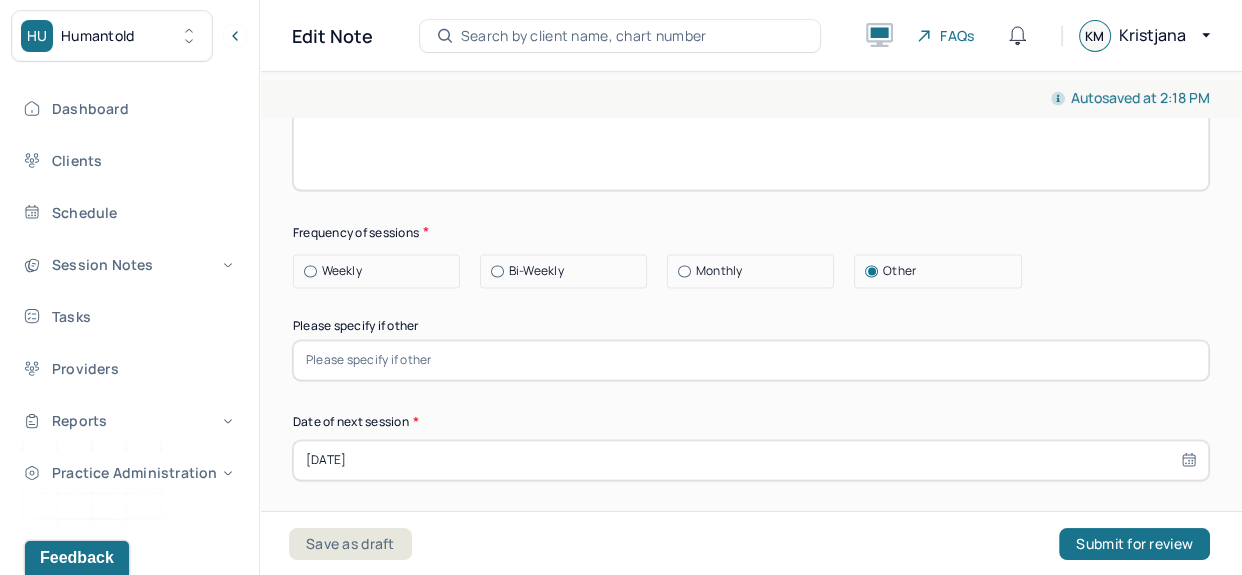 click at bounding box center (751, 360) 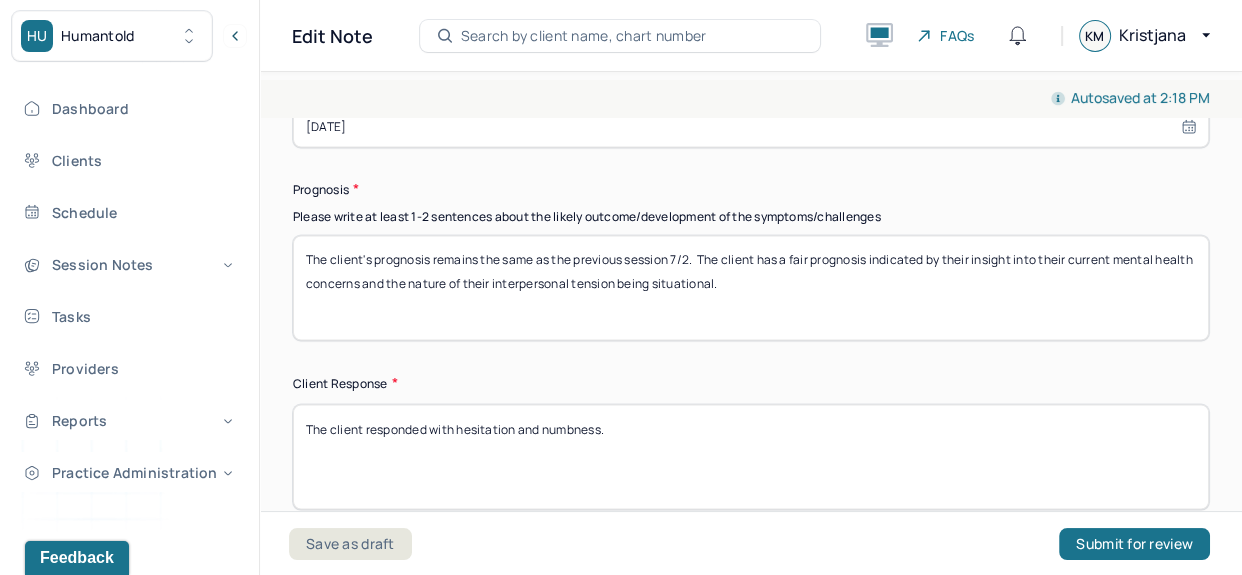 scroll, scrollTop: 3195, scrollLeft: 0, axis: vertical 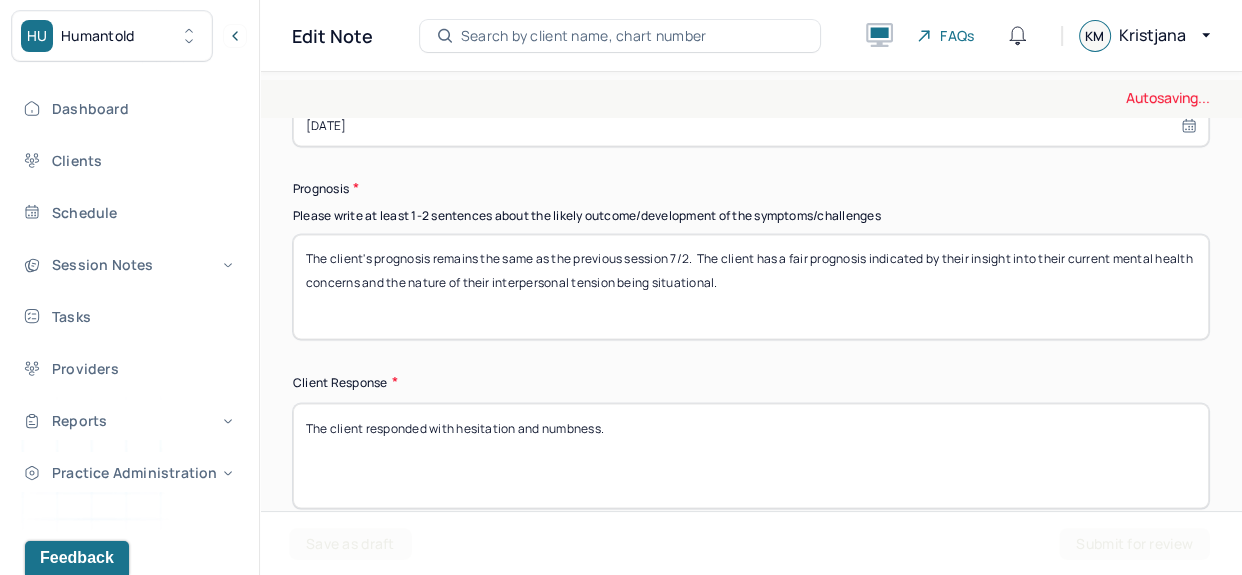 select on "6" 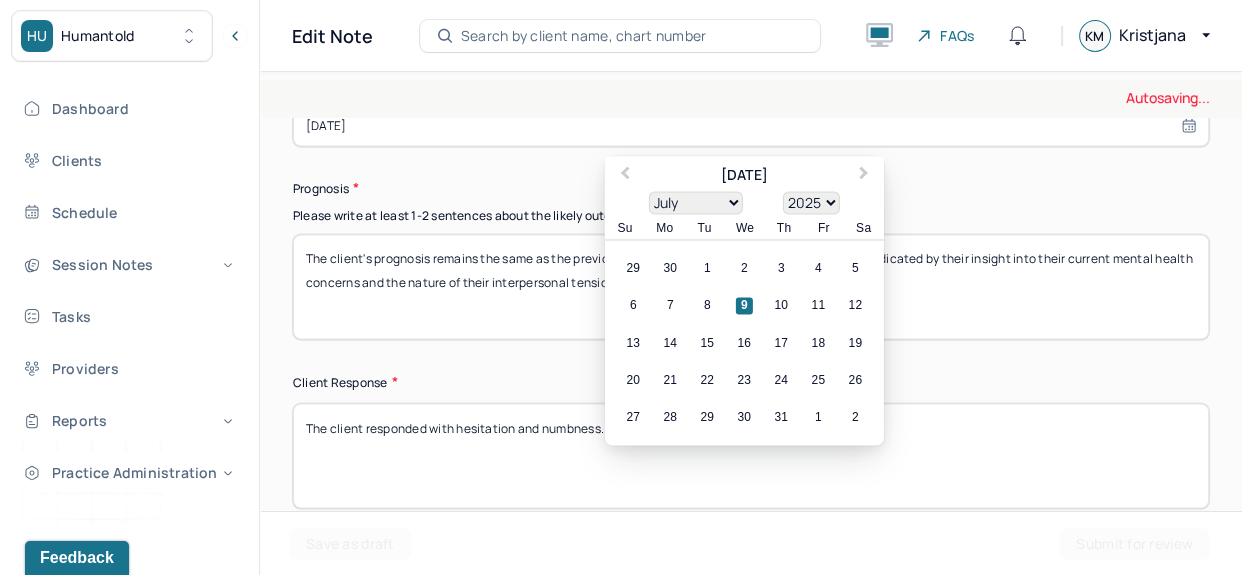 click on "[DATE]" at bounding box center [751, 126] 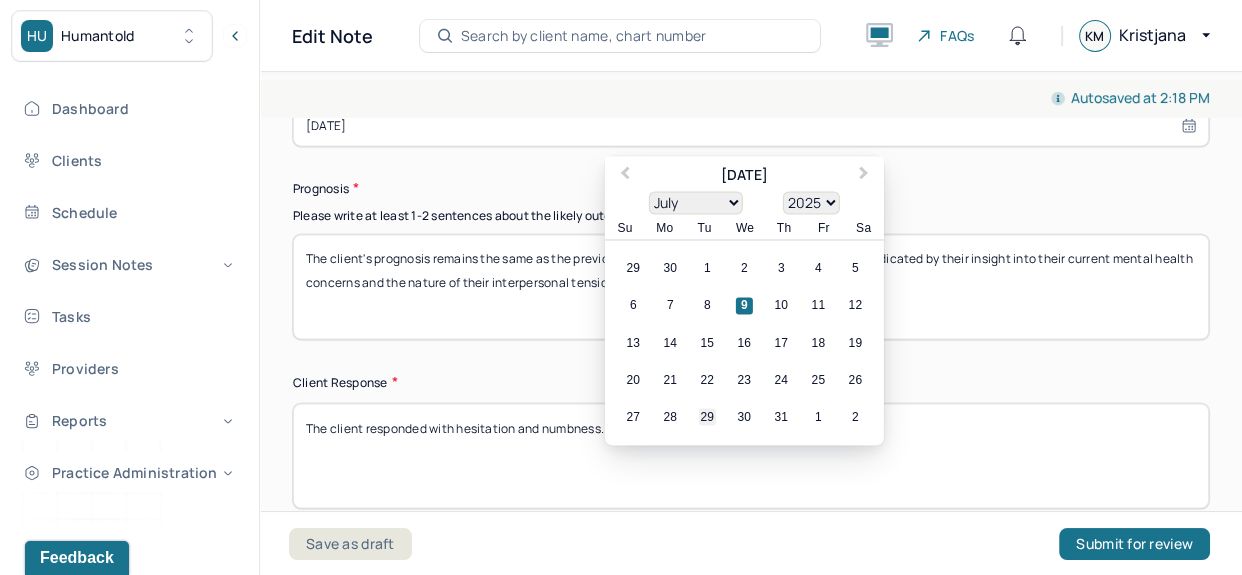 click on "29" at bounding box center (707, 416) 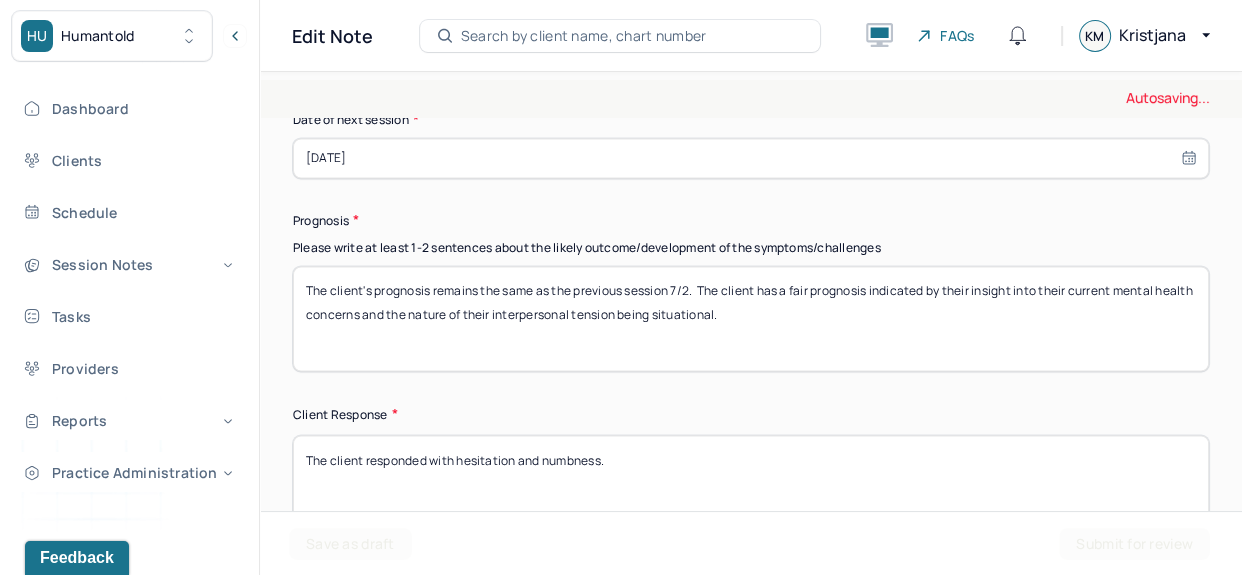 scroll, scrollTop: 3162, scrollLeft: 0, axis: vertical 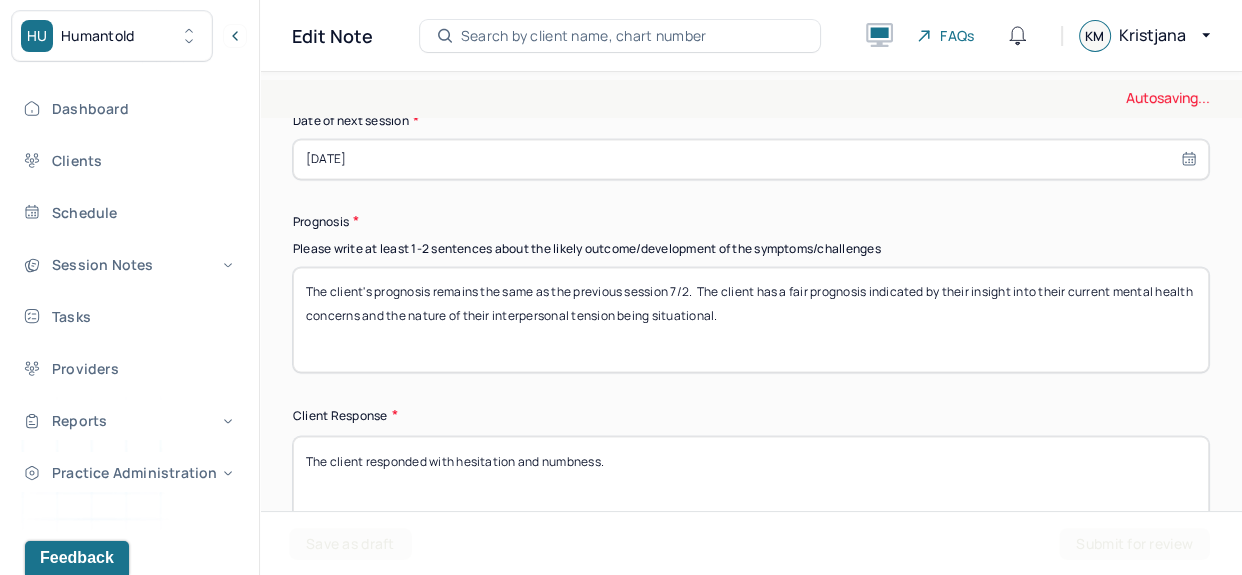 click on "[DATE]" at bounding box center (751, 159) 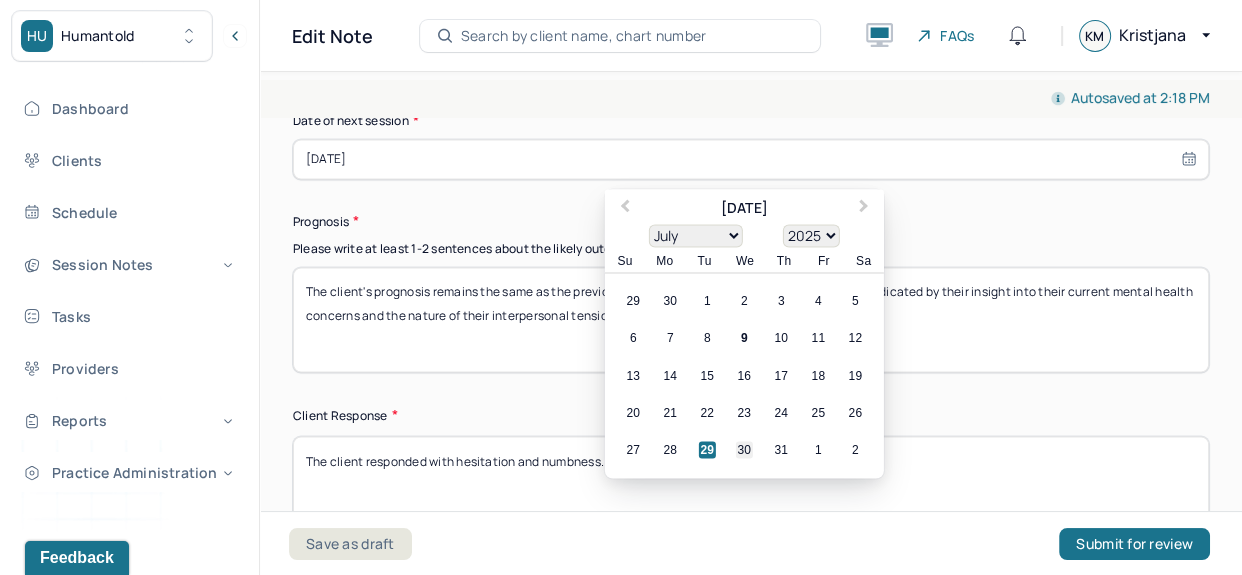 click on "30" at bounding box center [744, 449] 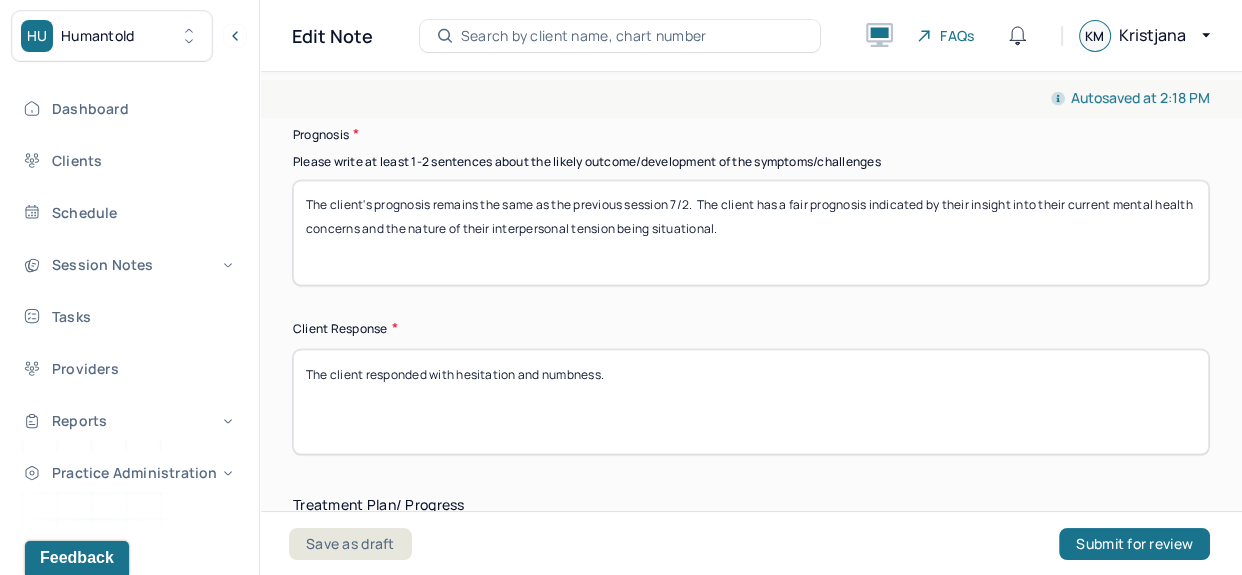 scroll, scrollTop: 3250, scrollLeft: 0, axis: vertical 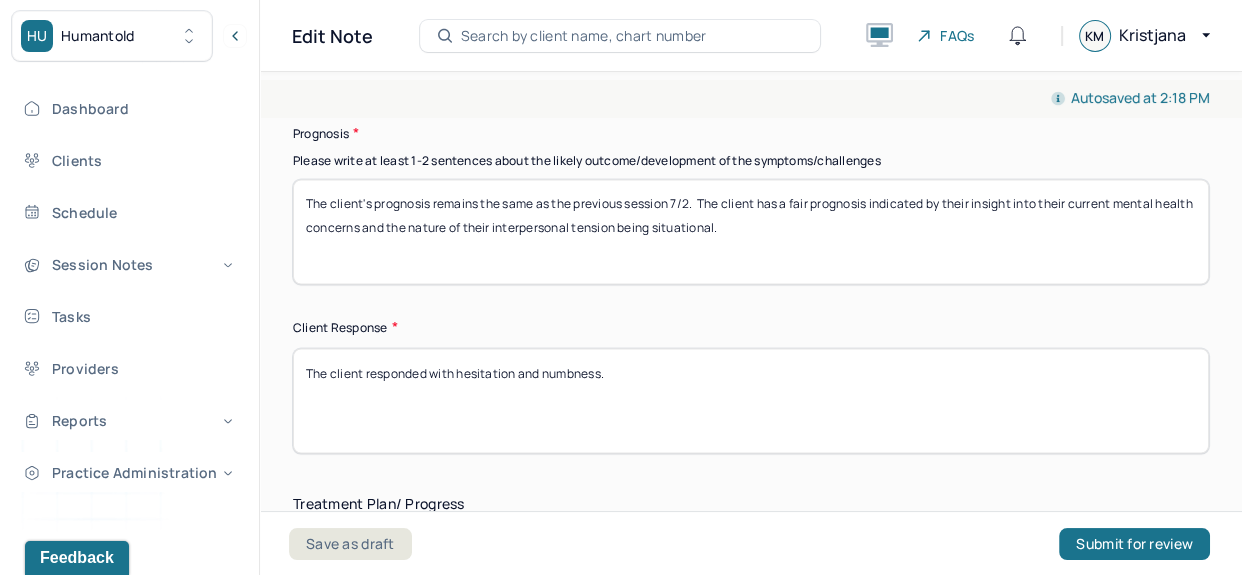 drag, startPoint x: 687, startPoint y: 400, endPoint x: 268, endPoint y: 375, distance: 419.74515 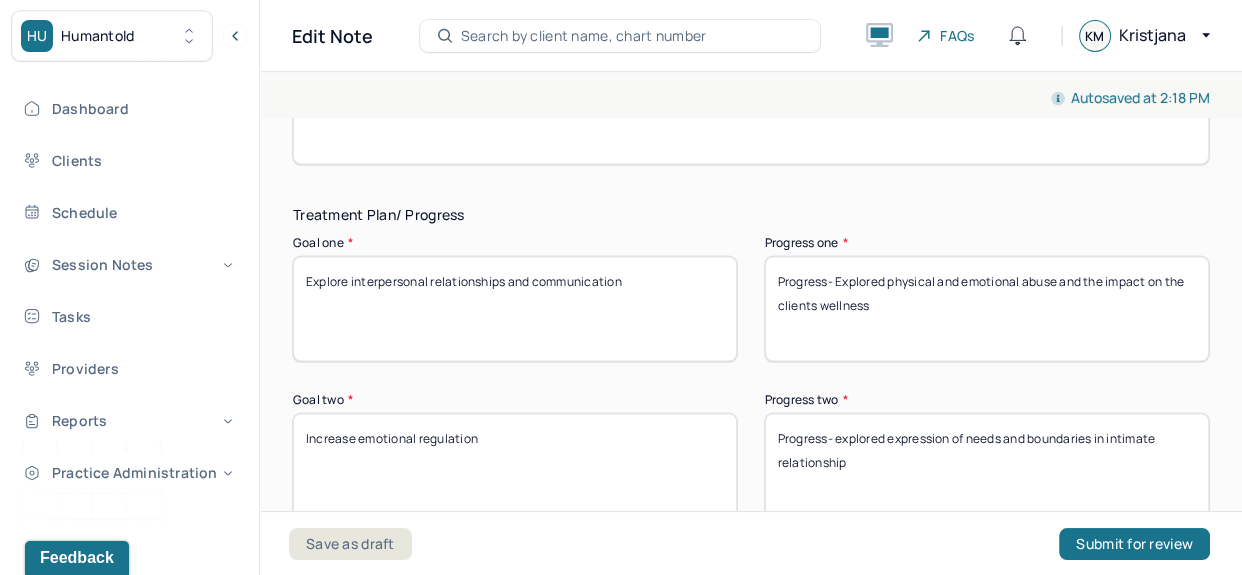 scroll, scrollTop: 3542, scrollLeft: 0, axis: vertical 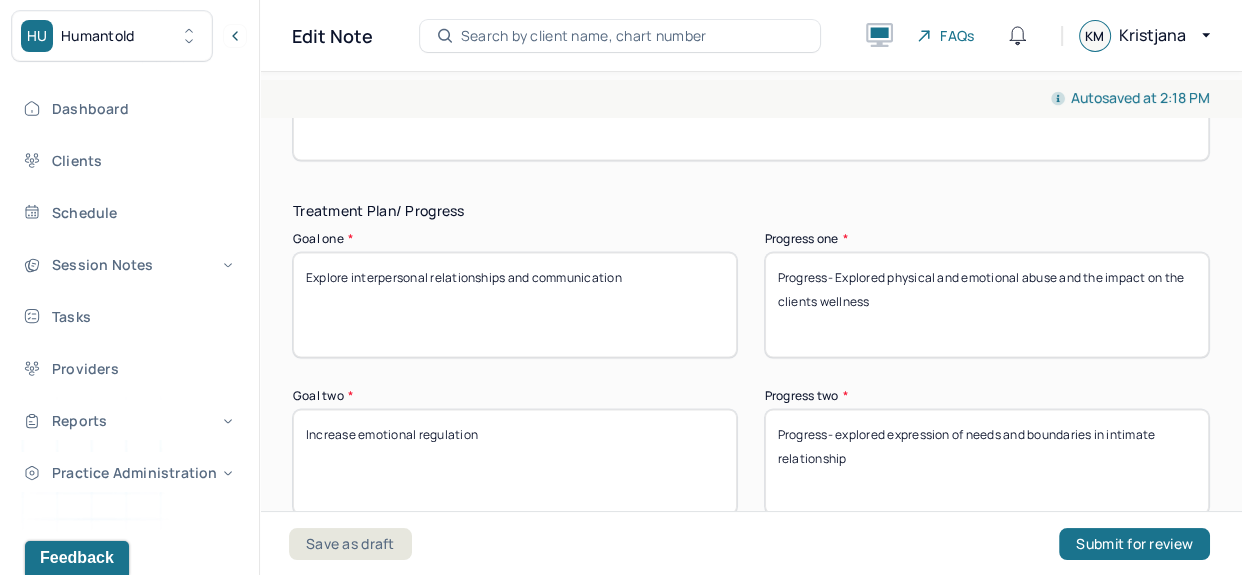 type on "The client indicated that they were experiencing emotional exhaustion and tension although they felt relieved to express their grief." 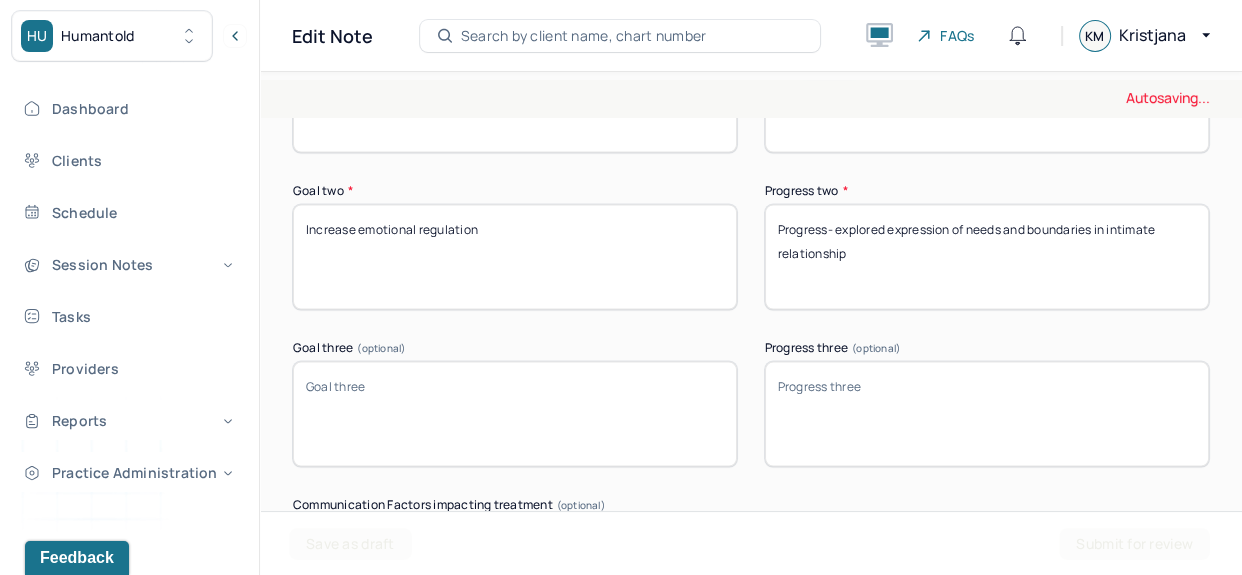 scroll, scrollTop: 3749, scrollLeft: 0, axis: vertical 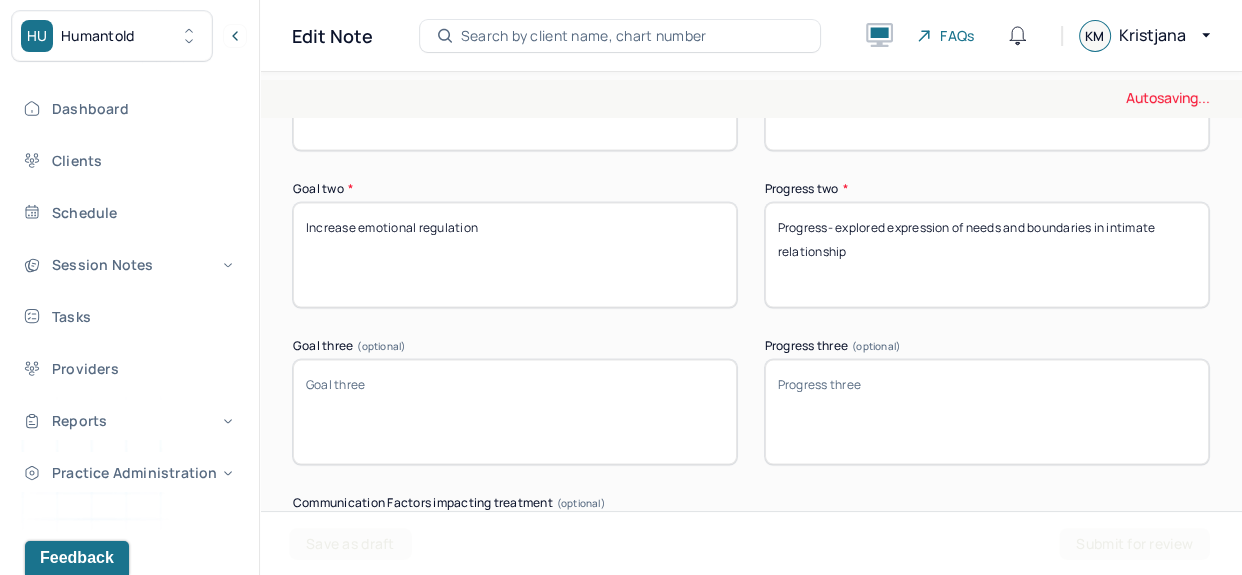type on "Progress- explored the ways in which anger shifts their communication and relationships" 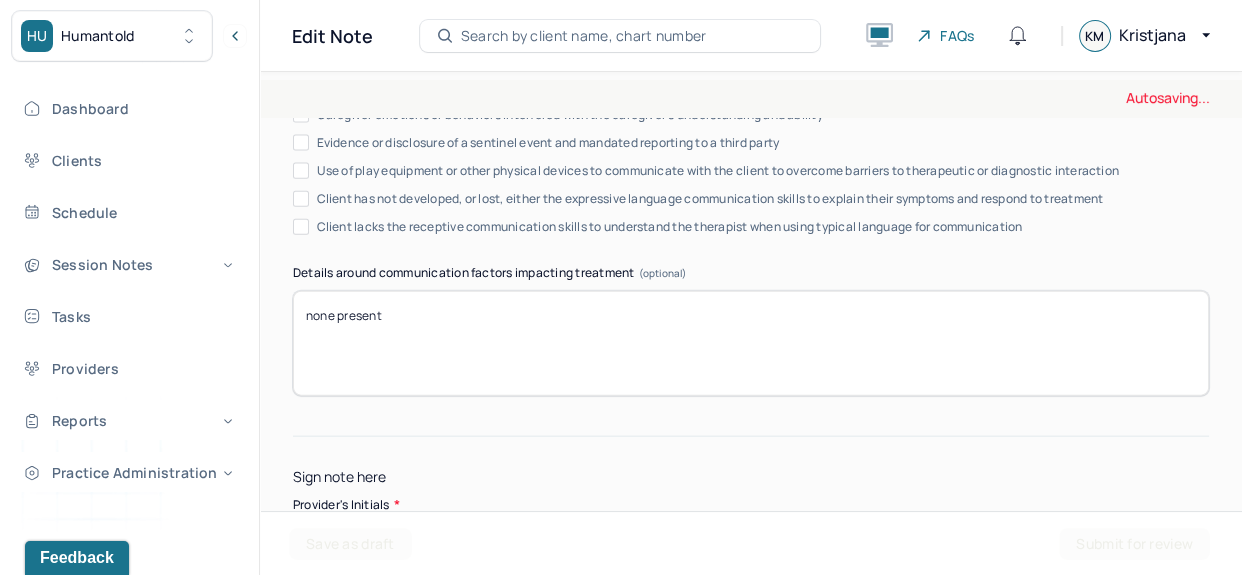 scroll, scrollTop: 4370, scrollLeft: 0, axis: vertical 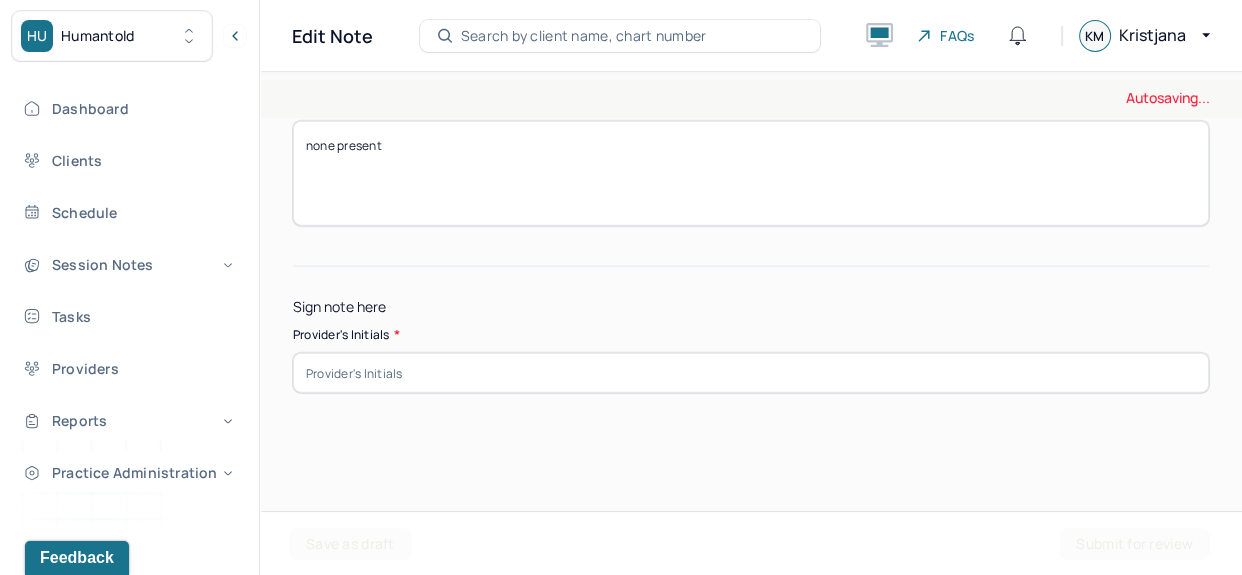 type on "Progress- Client processed grief And explored empowered anger" 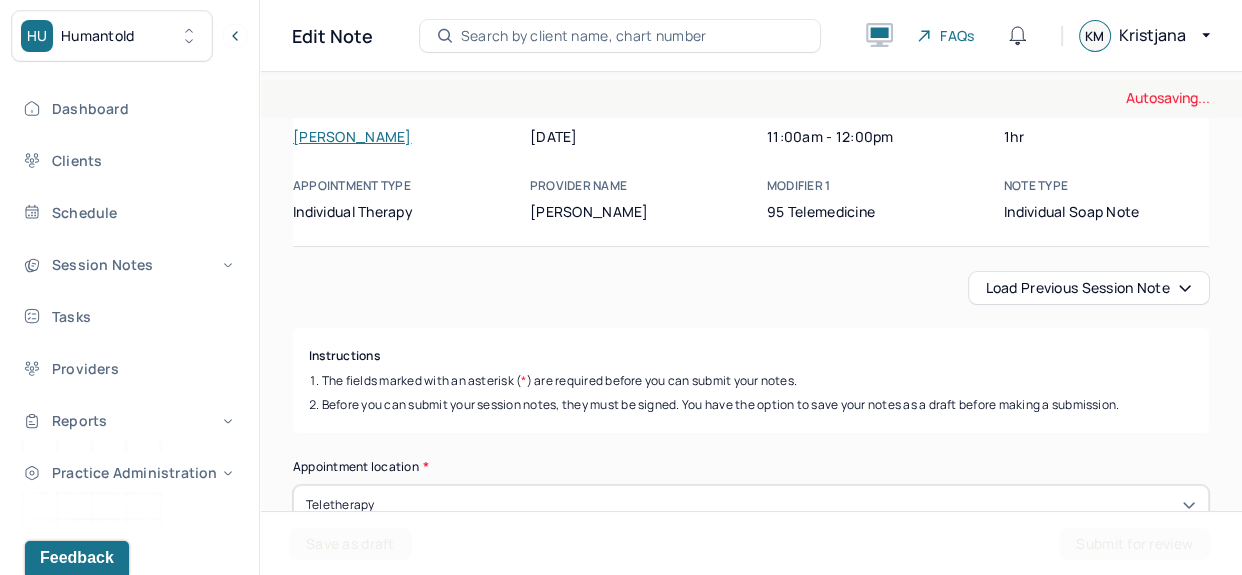 scroll, scrollTop: 55, scrollLeft: 0, axis: vertical 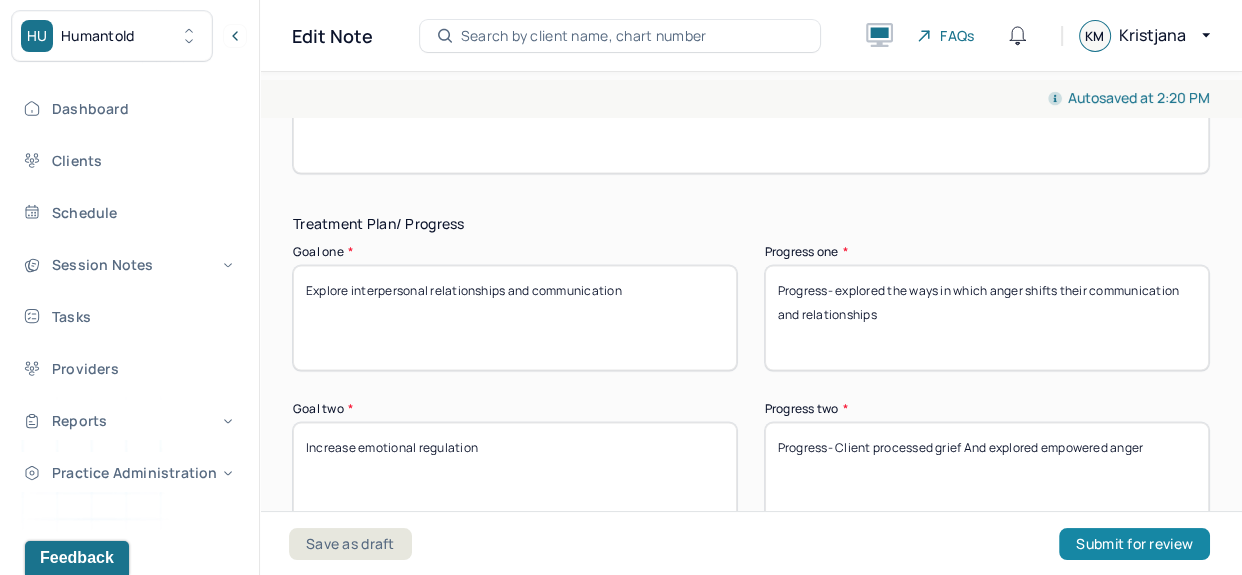 type on "kem" 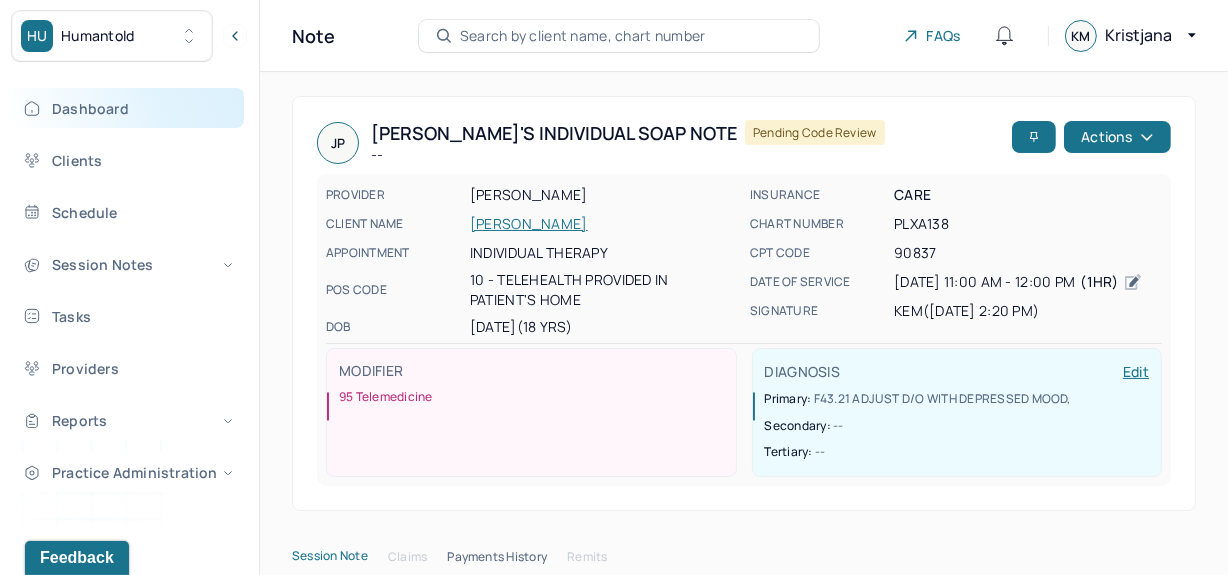 click on "Dashboard" at bounding box center [128, 108] 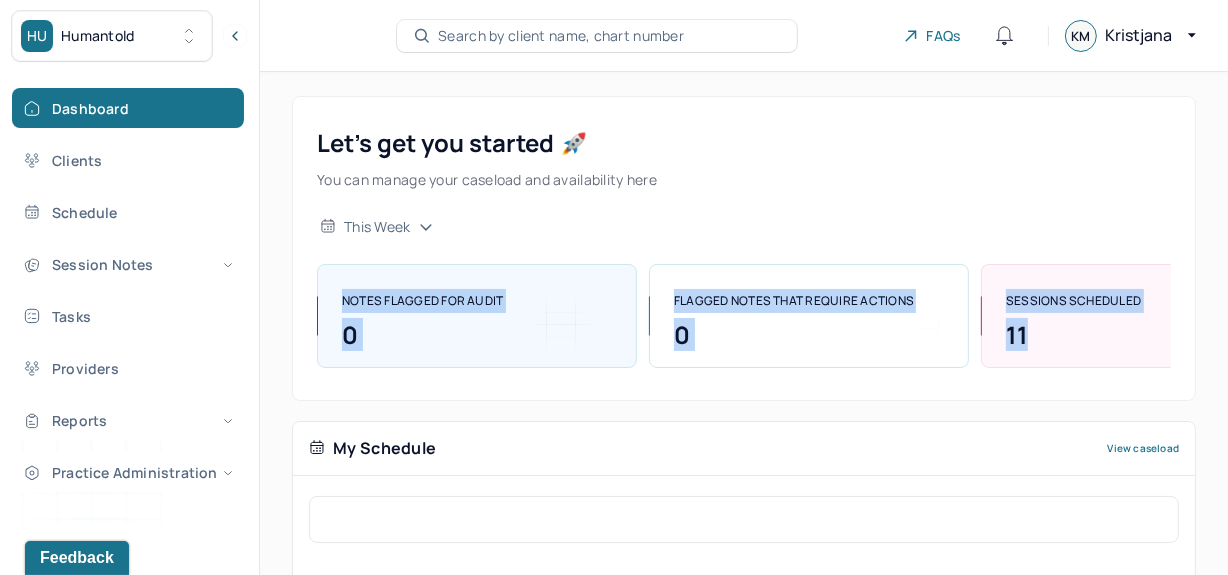 drag, startPoint x: 1225, startPoint y: 205, endPoint x: 1210, endPoint y: 380, distance: 175.64168 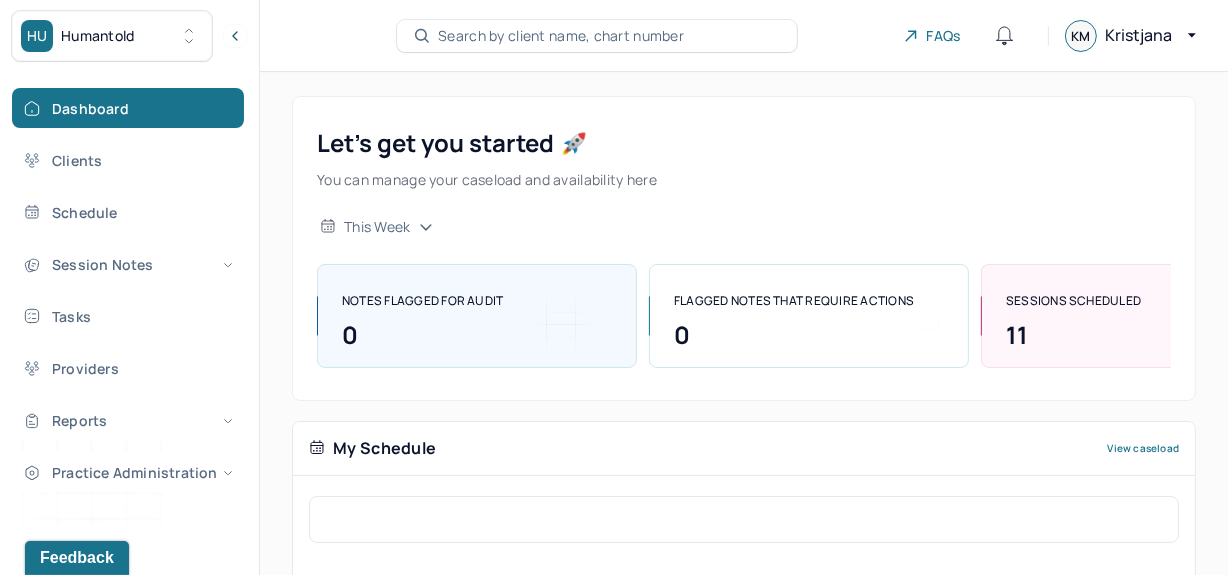 click on "Let’s get you started 🚀 You can manage your caseload and availability here   this week   NOTES FLAGGED FOR AUDIT 0 FLAGGED NOTES THAT REQUIRE ACTIONS 0 SESSIONS SCHEDULED 11 COMPLETED NOTES 10 LATE NOTES 0" at bounding box center [744, 248] 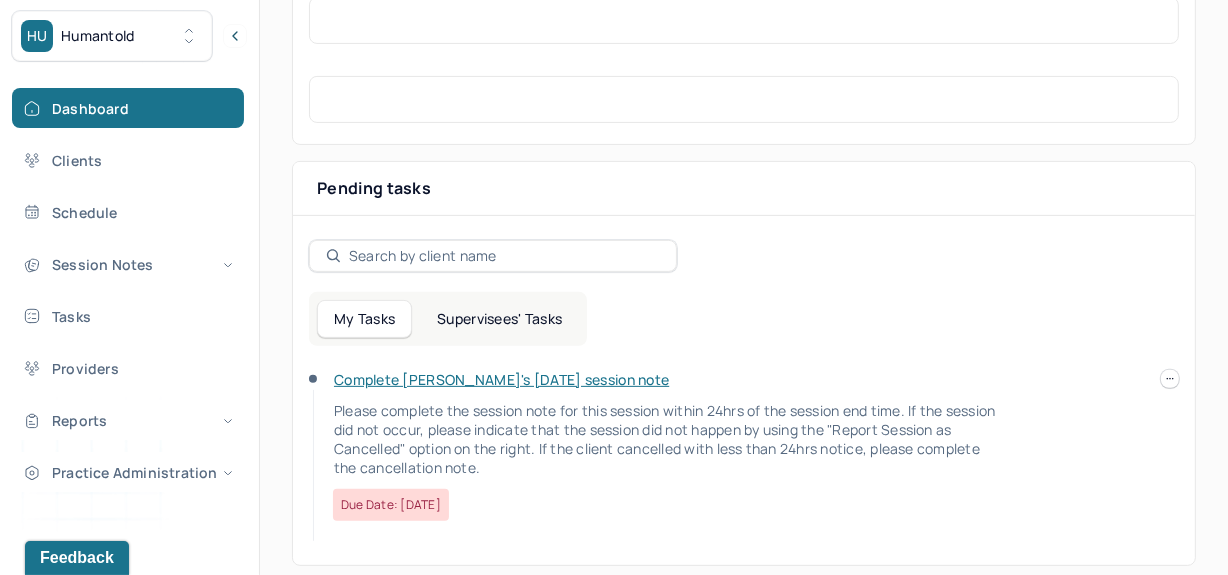 scroll, scrollTop: 605, scrollLeft: 0, axis: vertical 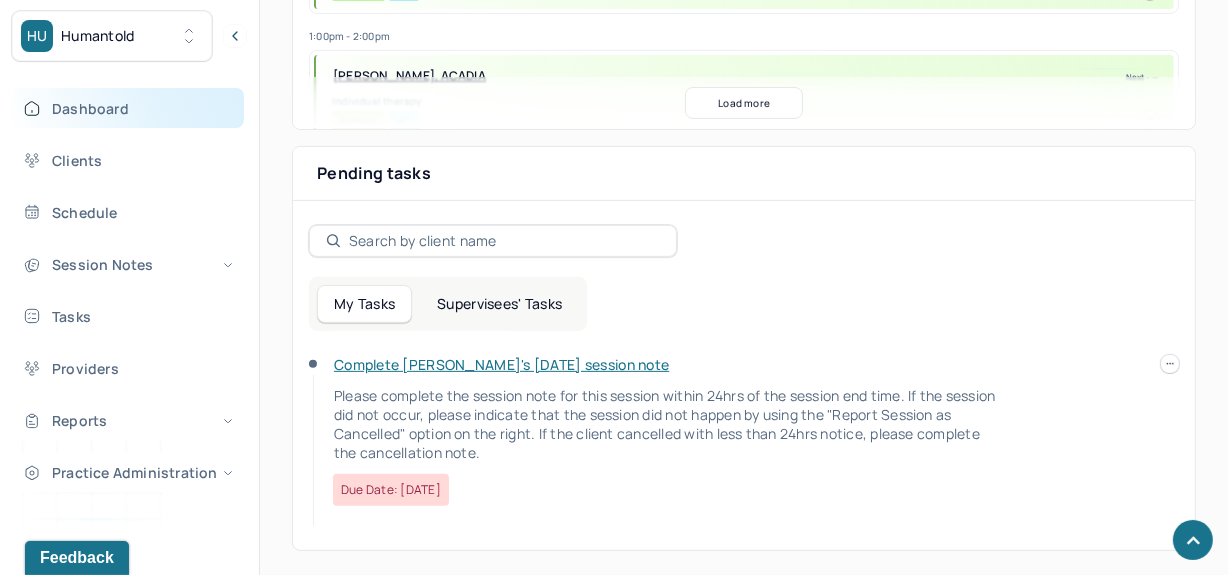 click on "Dashboard" at bounding box center (128, 108) 